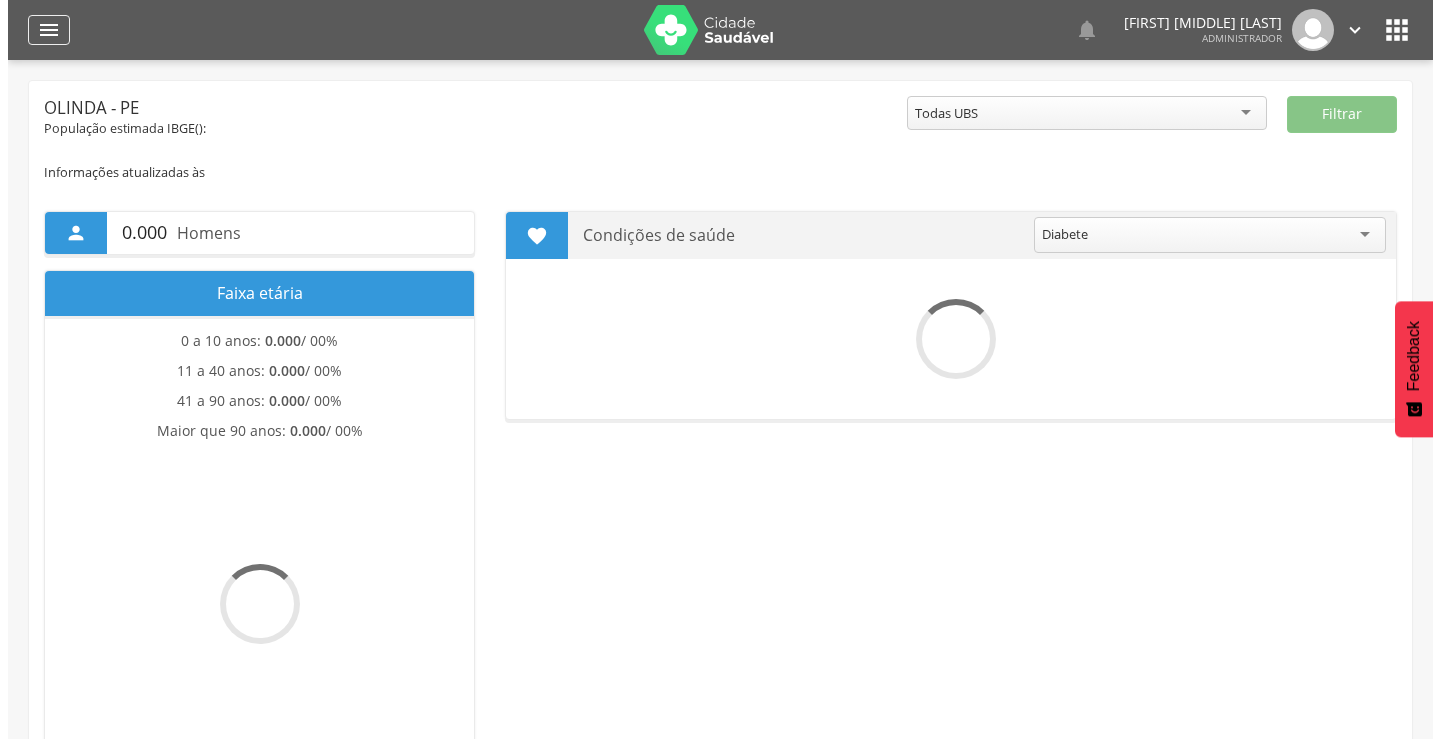 scroll, scrollTop: 0, scrollLeft: 0, axis: both 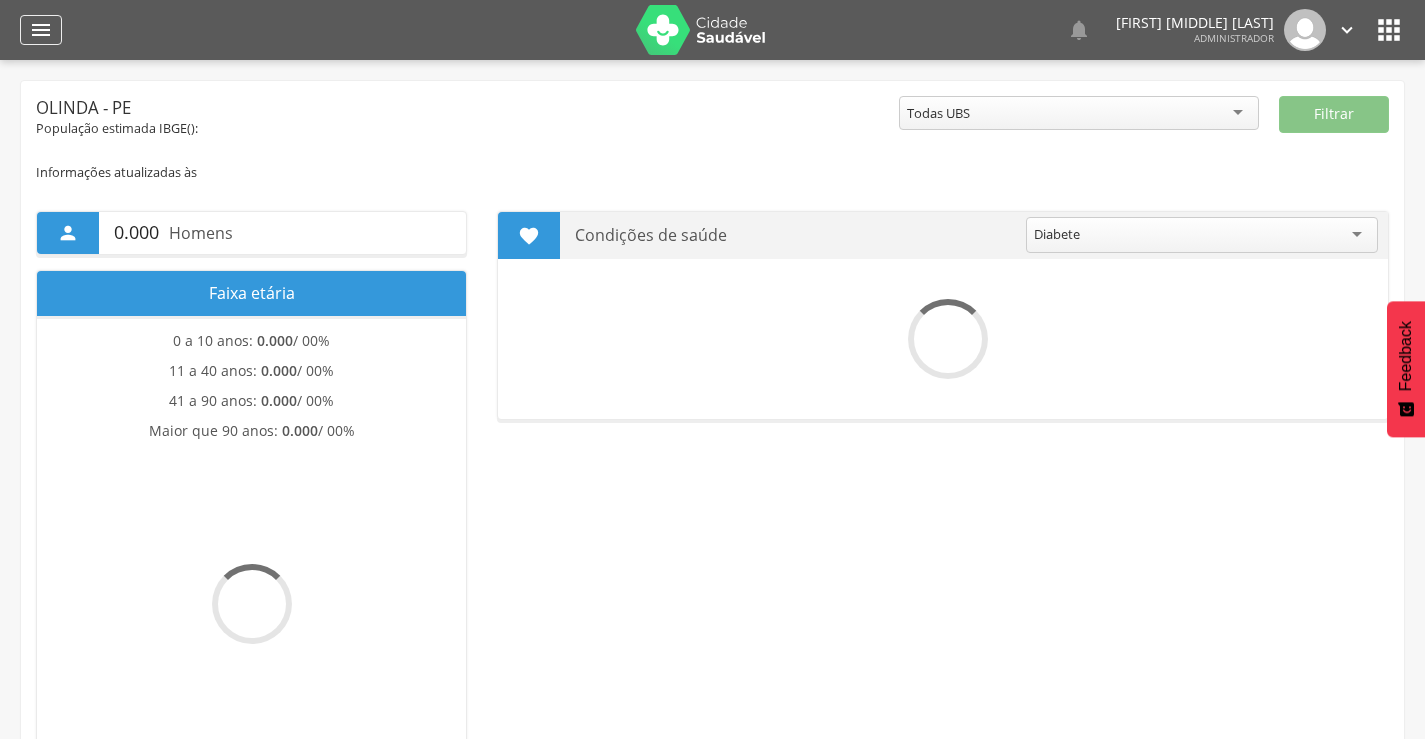 click on "" at bounding box center (41, 30) 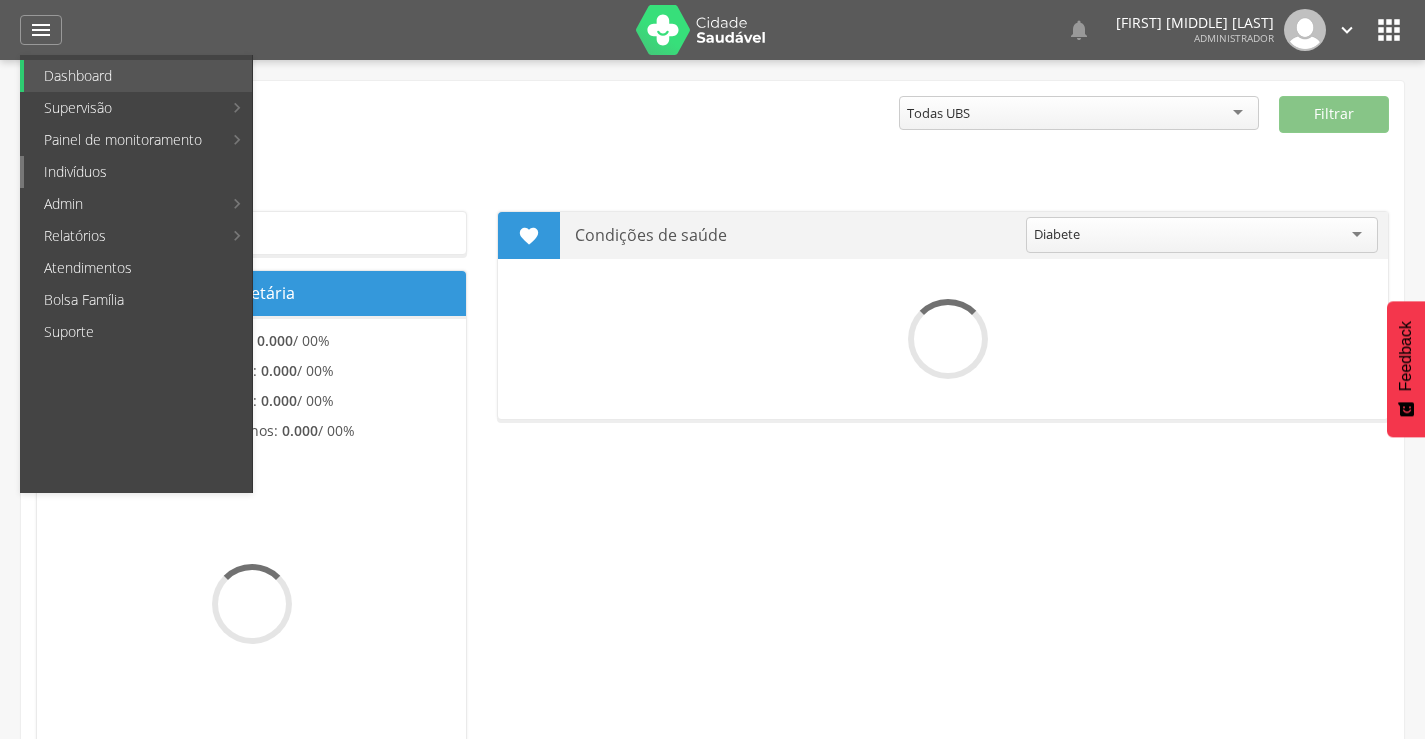 click on "Indivíduos" at bounding box center [138, 172] 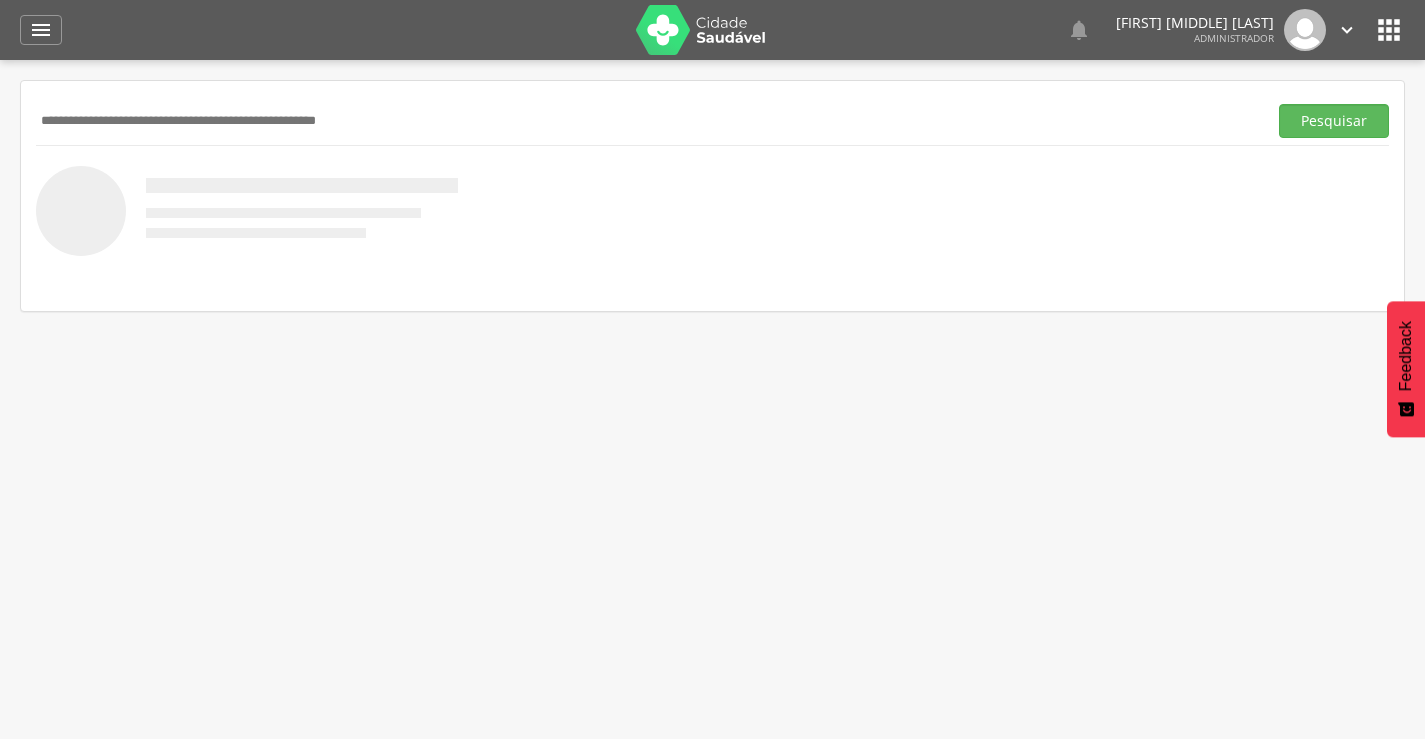 click at bounding box center (647, 121) 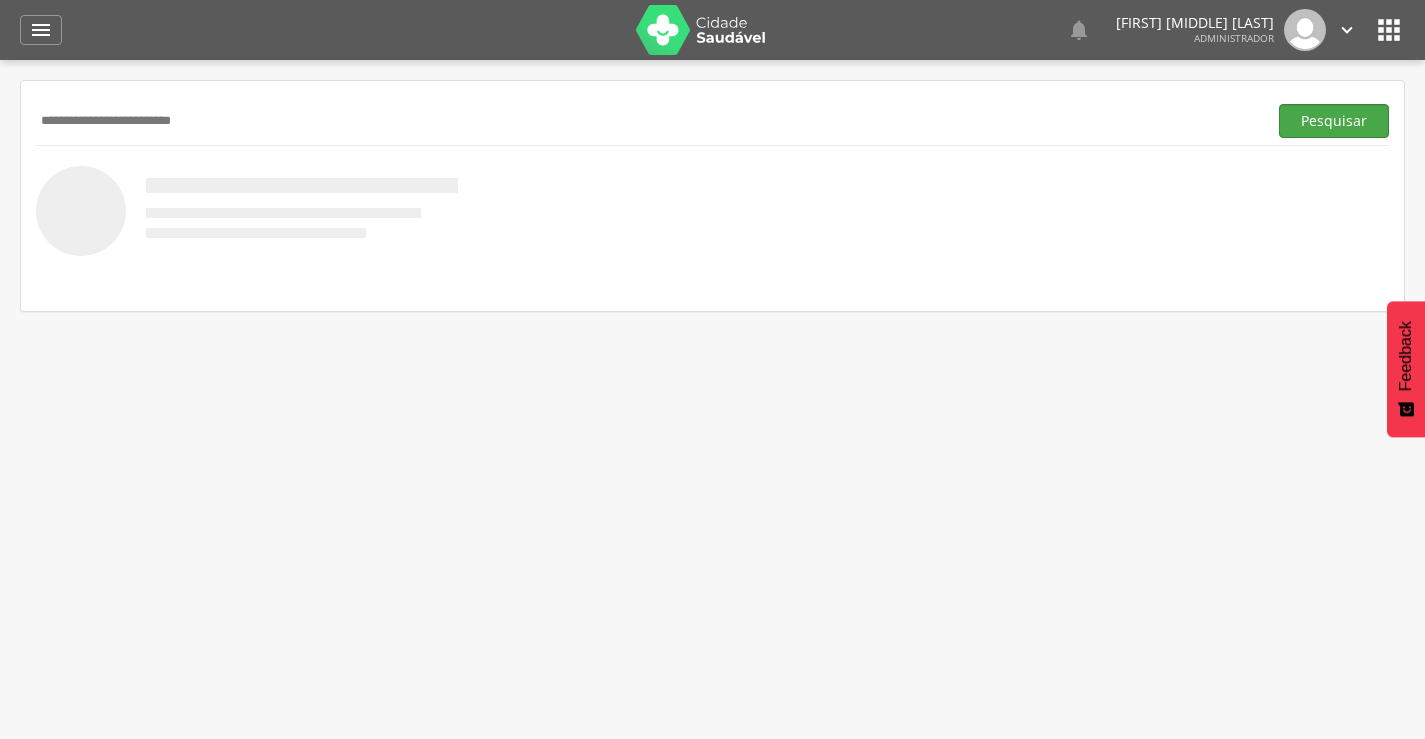 type on "**********" 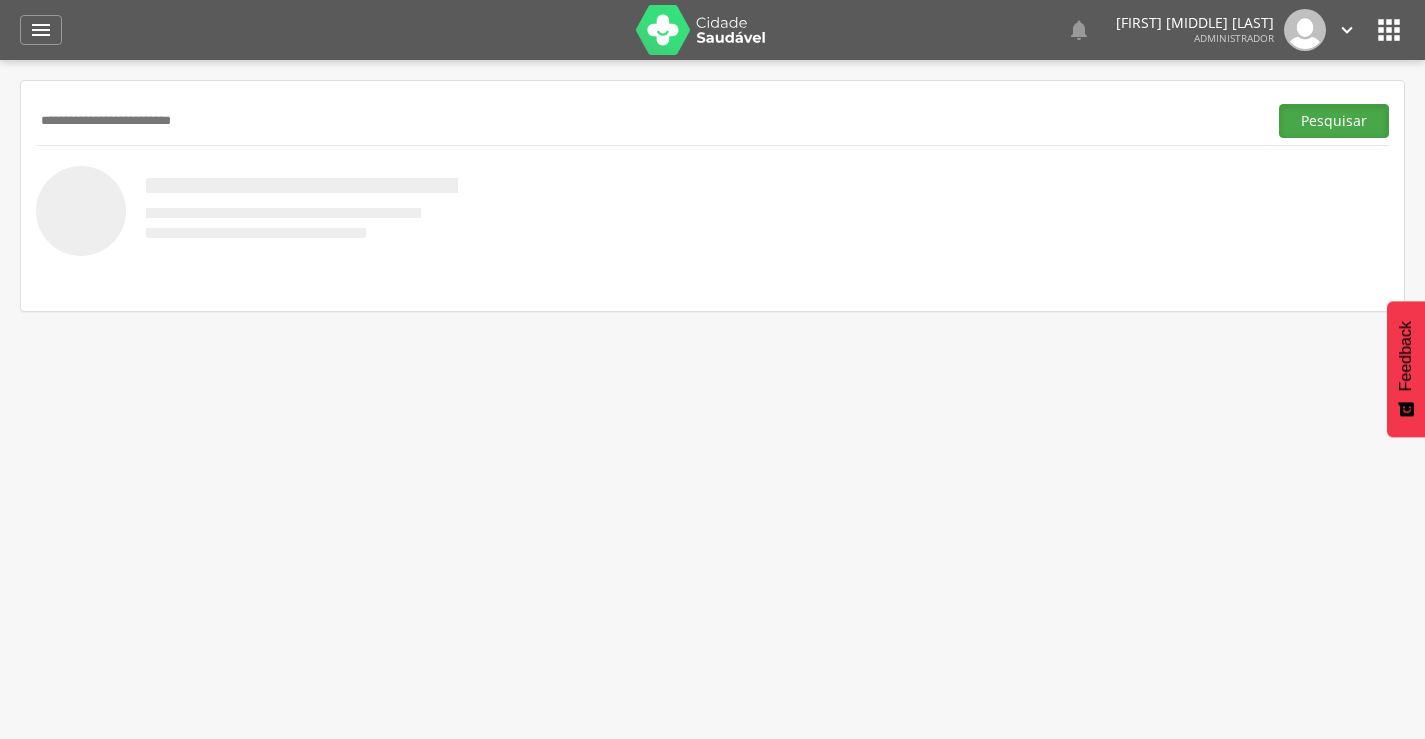 click on "Pesquisar" at bounding box center [1334, 121] 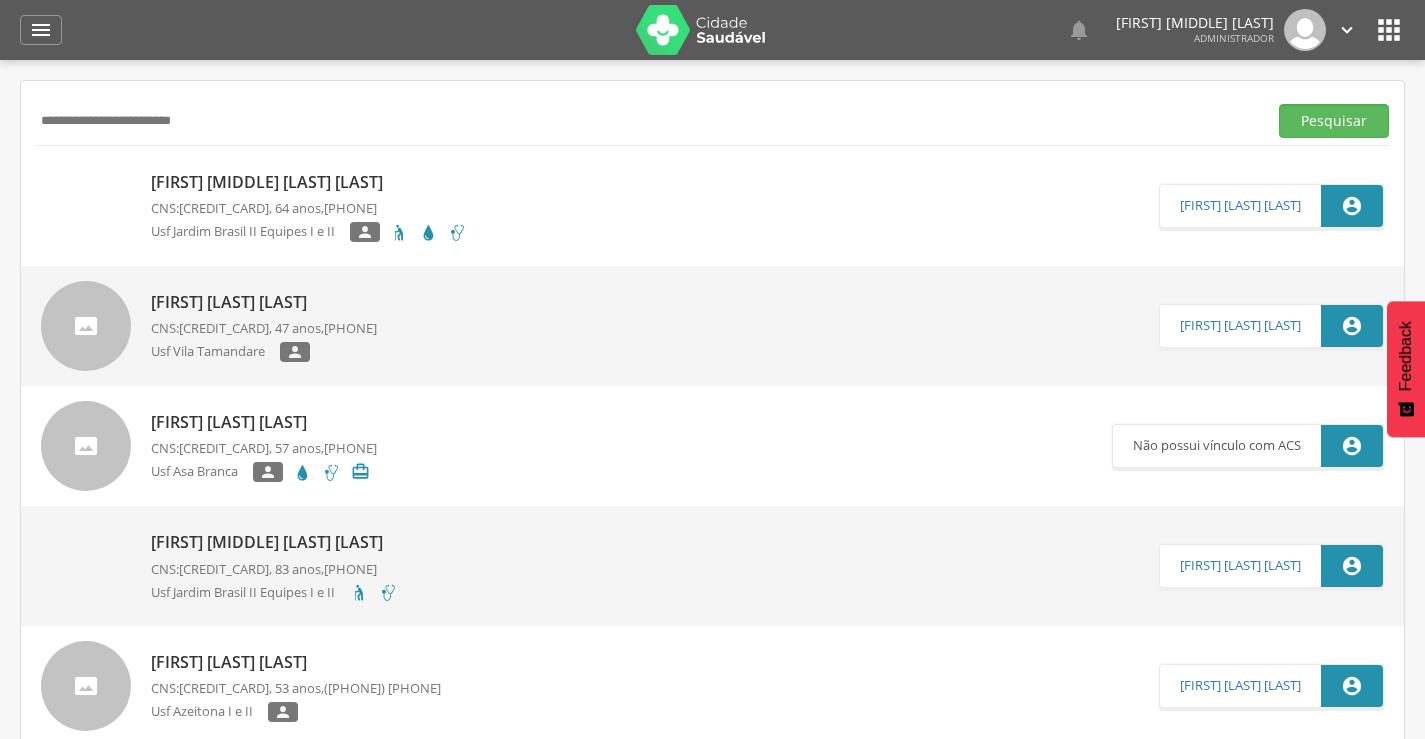 click on "[FIRST] [MIDDLE] [LAST] [LAST]" at bounding box center (309, 182) 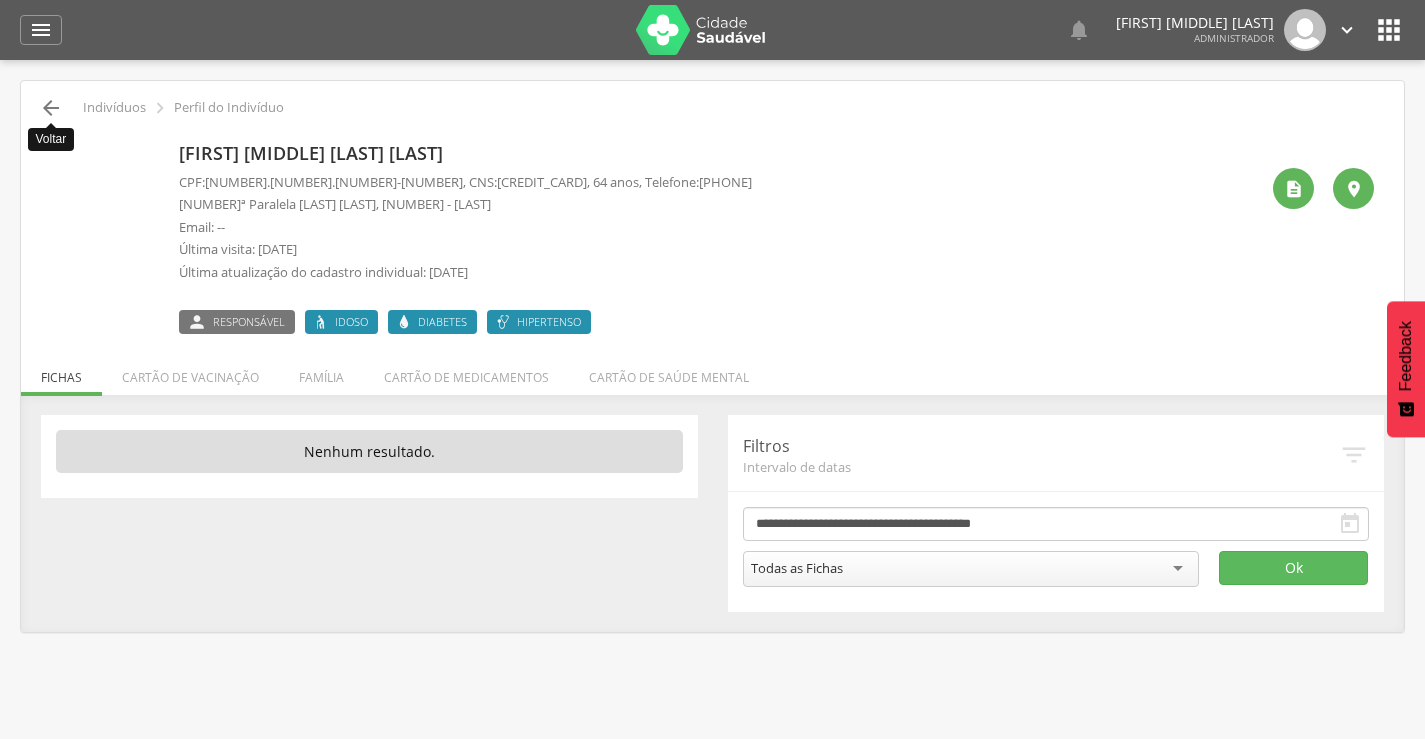 click on "" at bounding box center [51, 108] 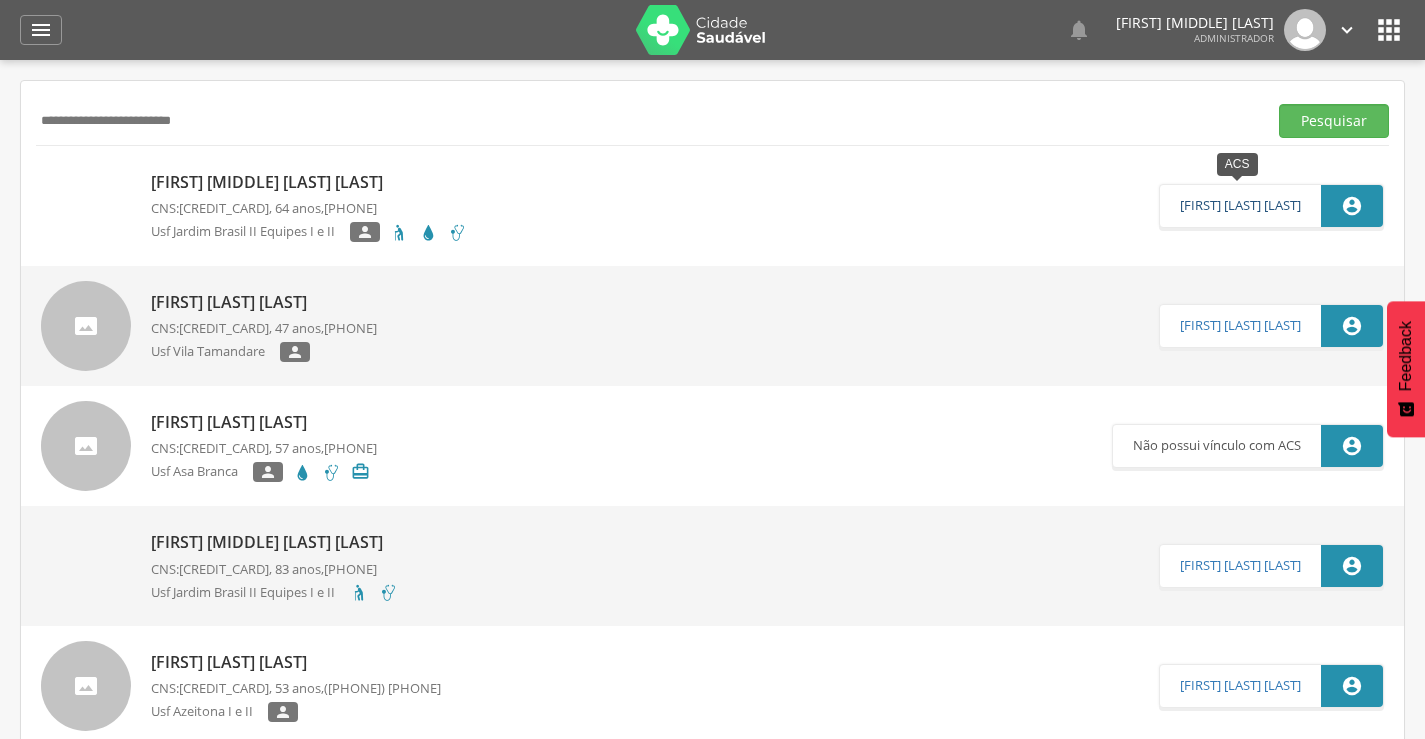 click on "[FIRST] [LAST] [LAST]" at bounding box center (1240, 206) 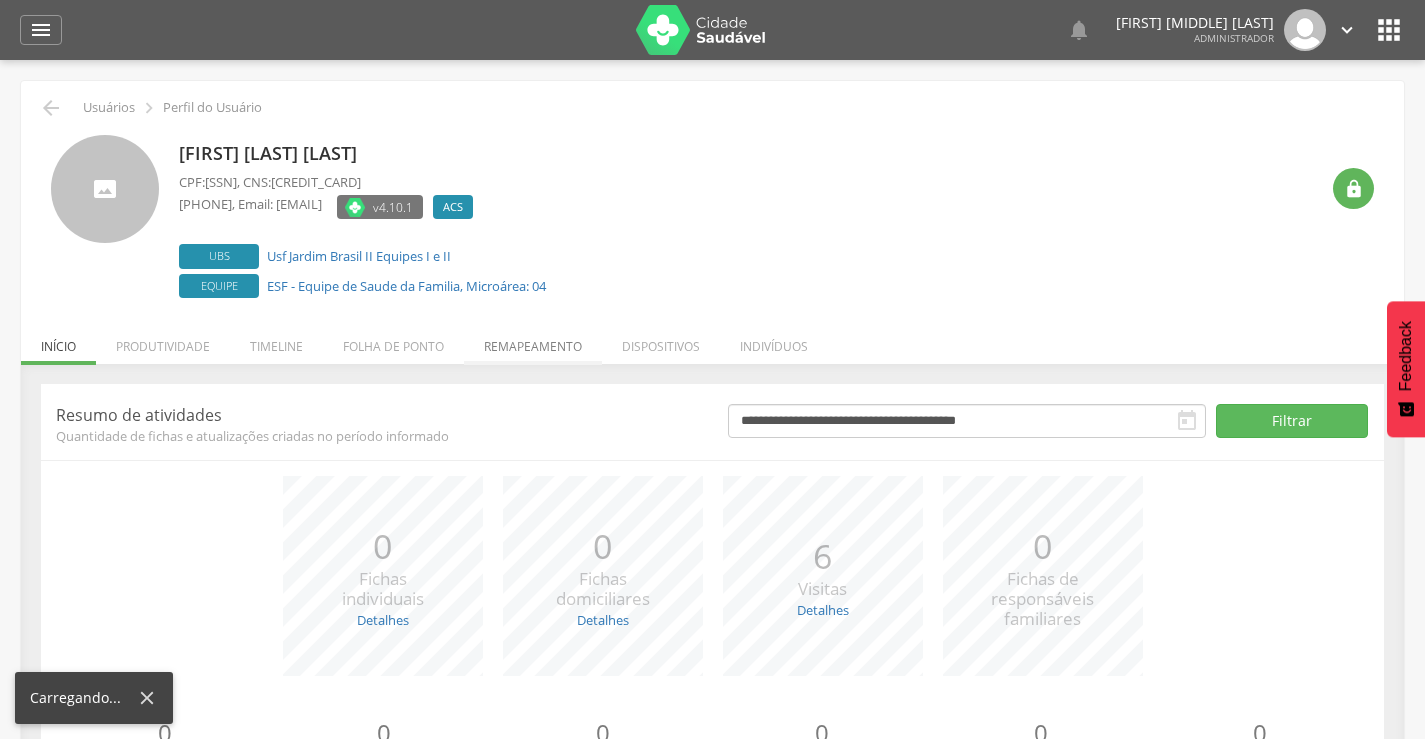 click on "Remapeamento" at bounding box center [533, 341] 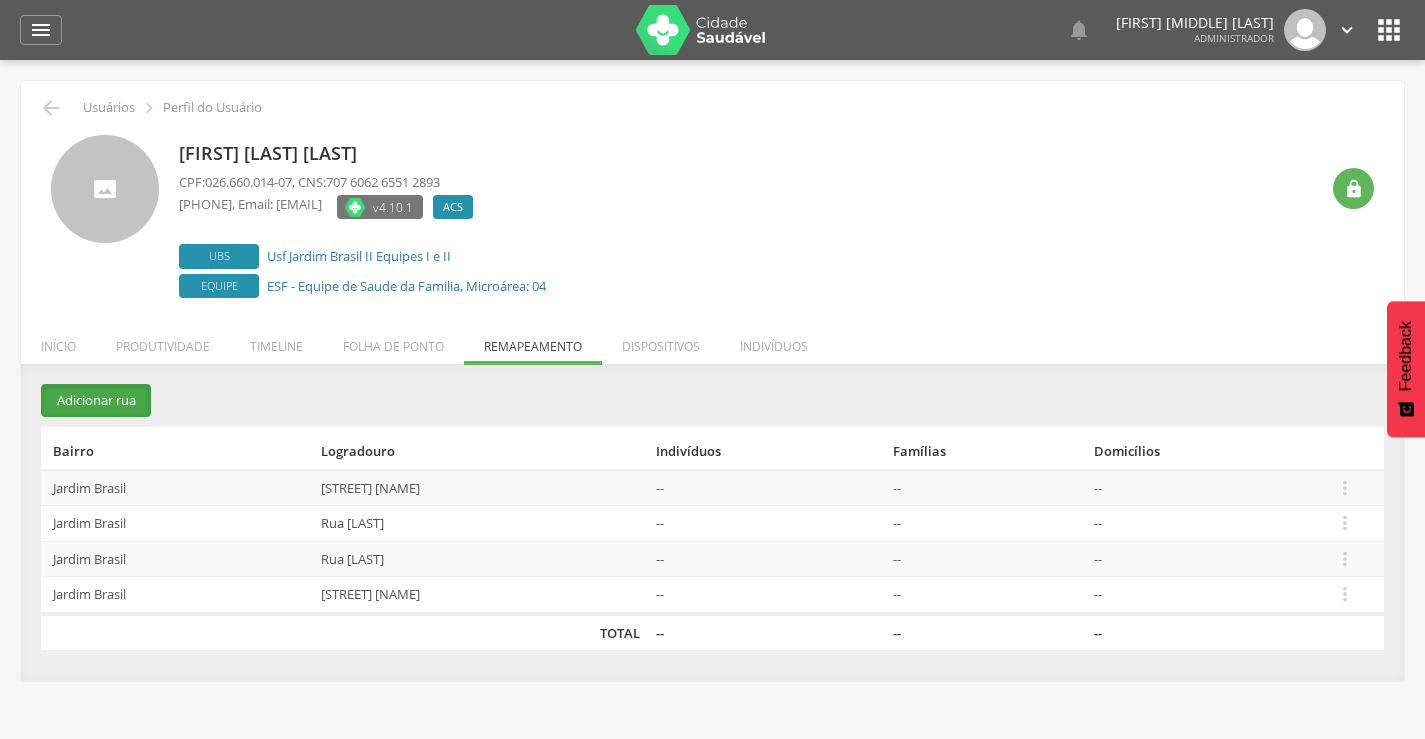 click on "Adicionar rua" at bounding box center [96, 400] 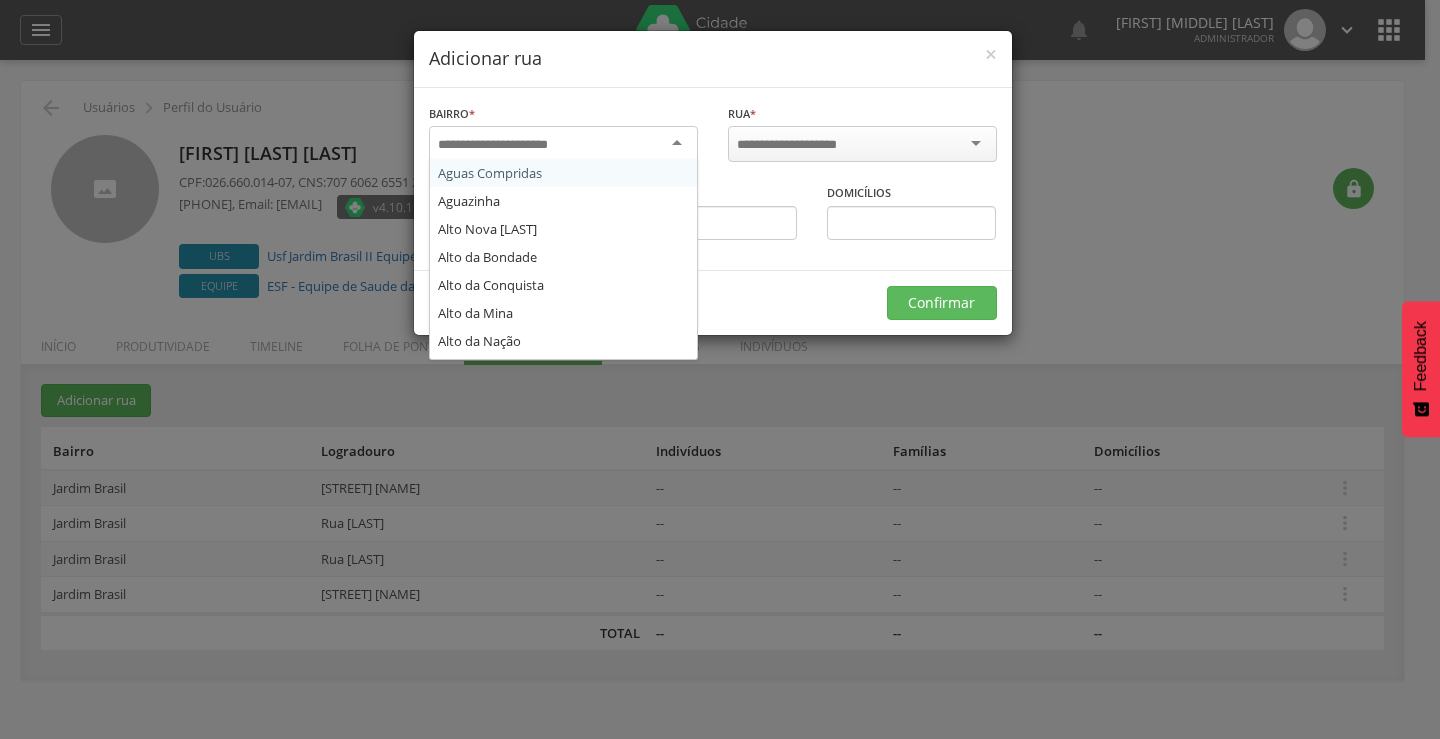 click at bounding box center (563, 144) 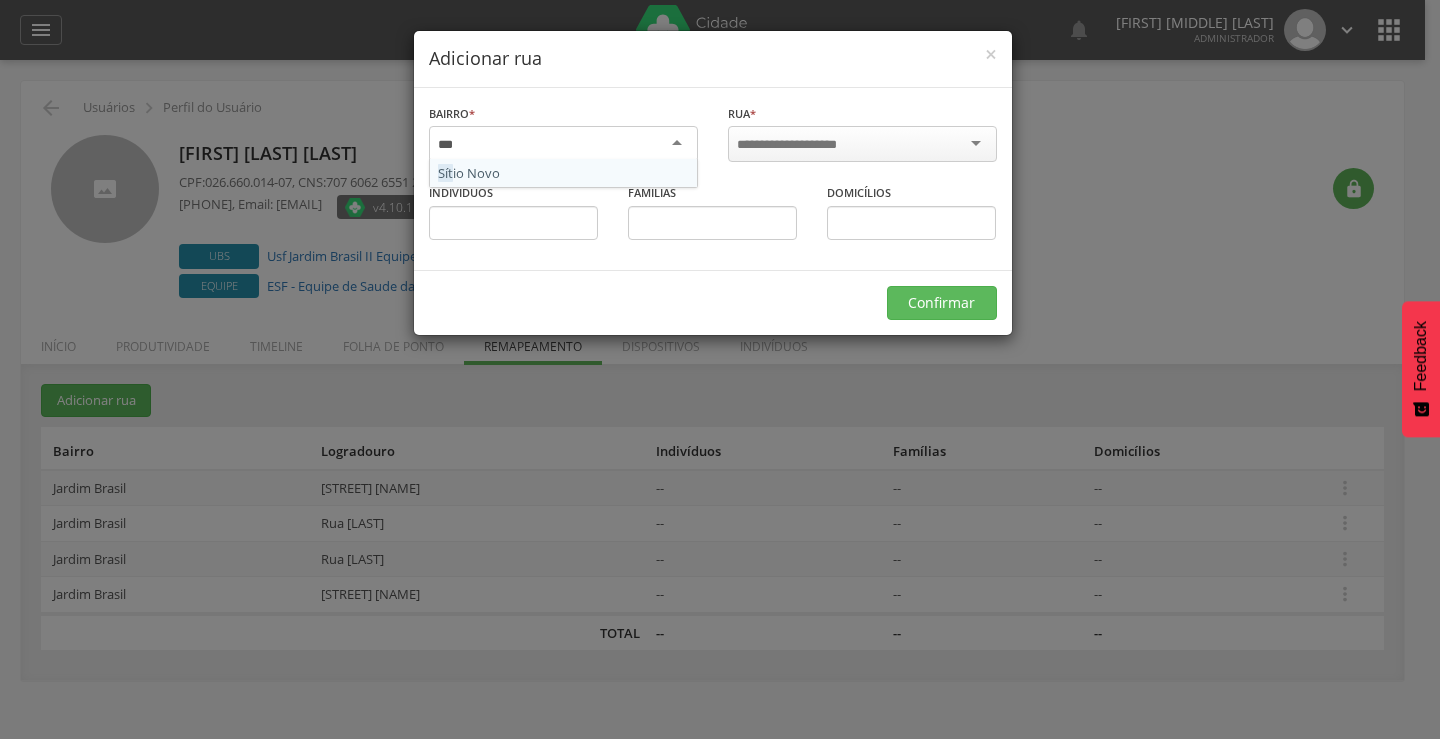 type on "****" 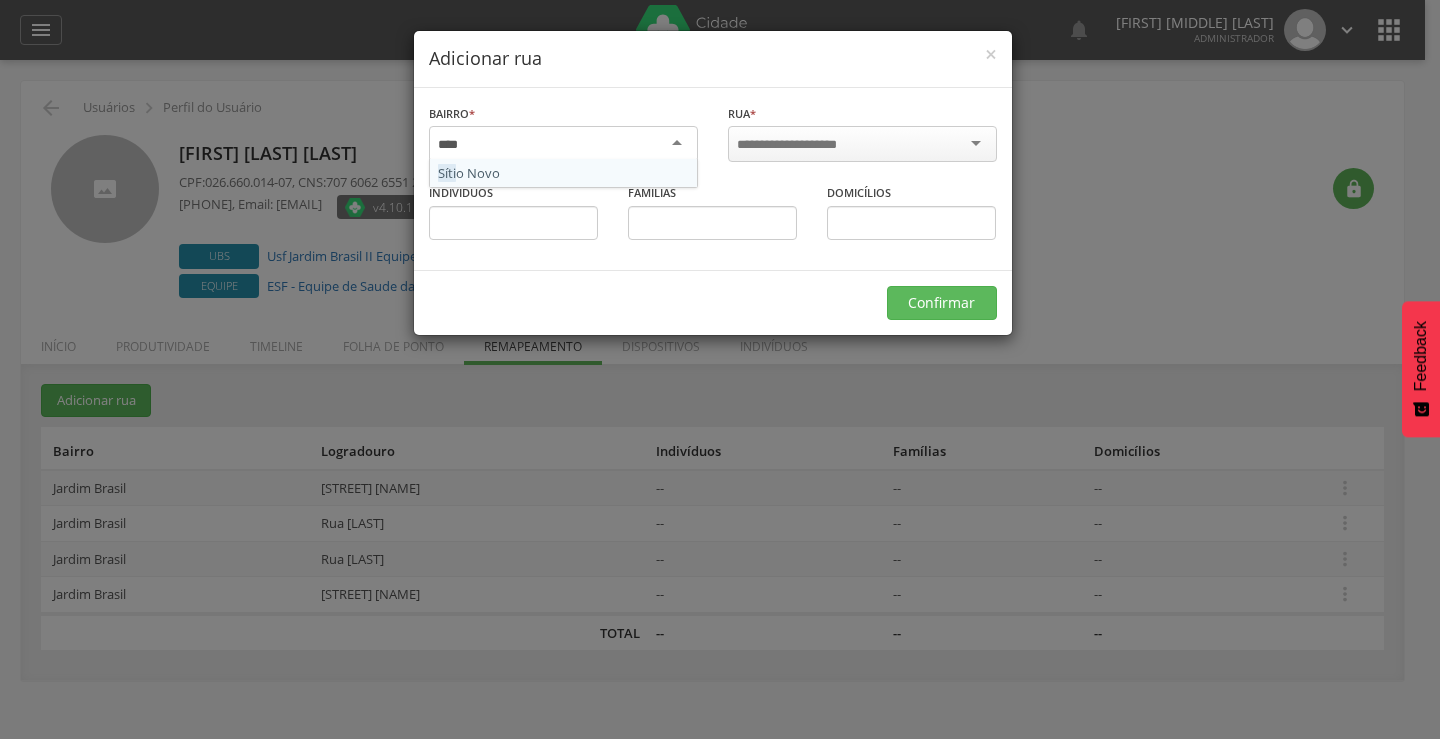 type 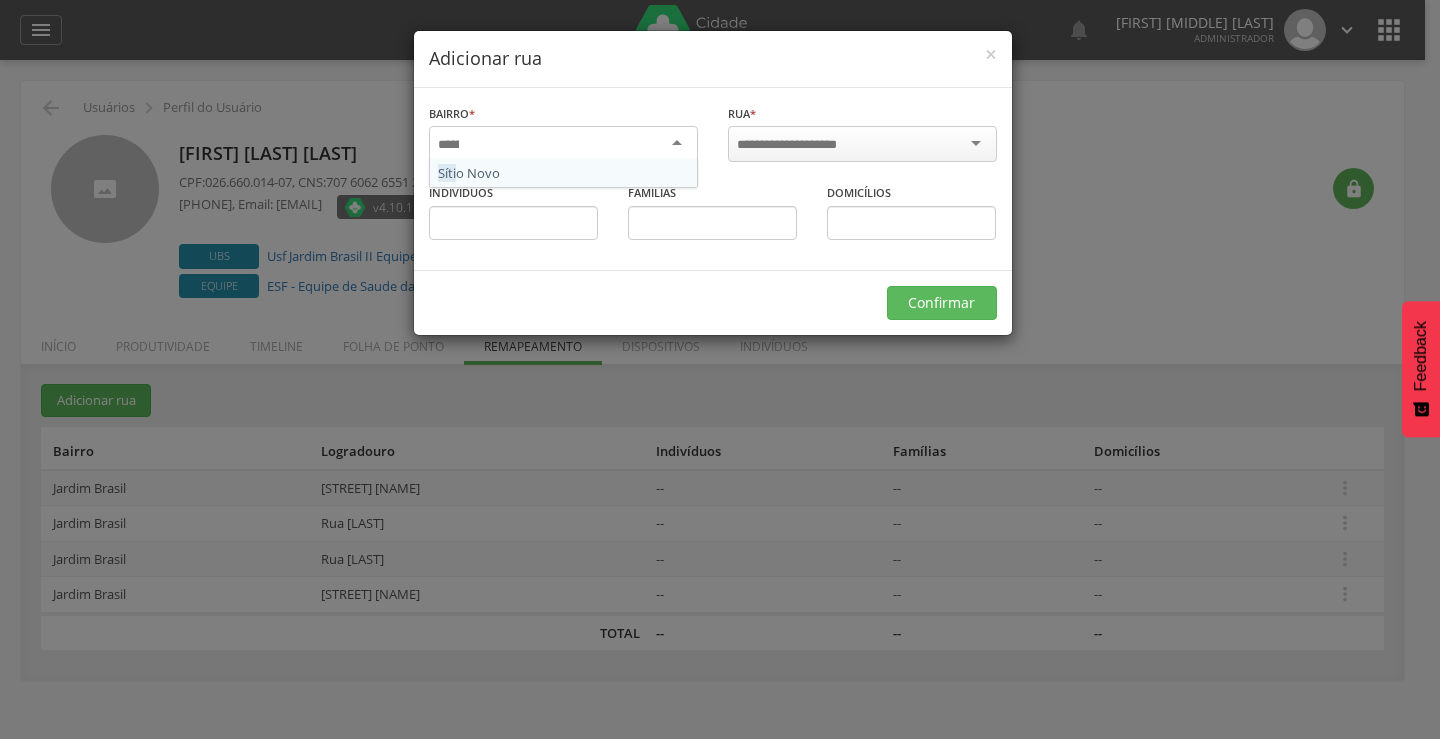 scroll, scrollTop: 0, scrollLeft: 0, axis: both 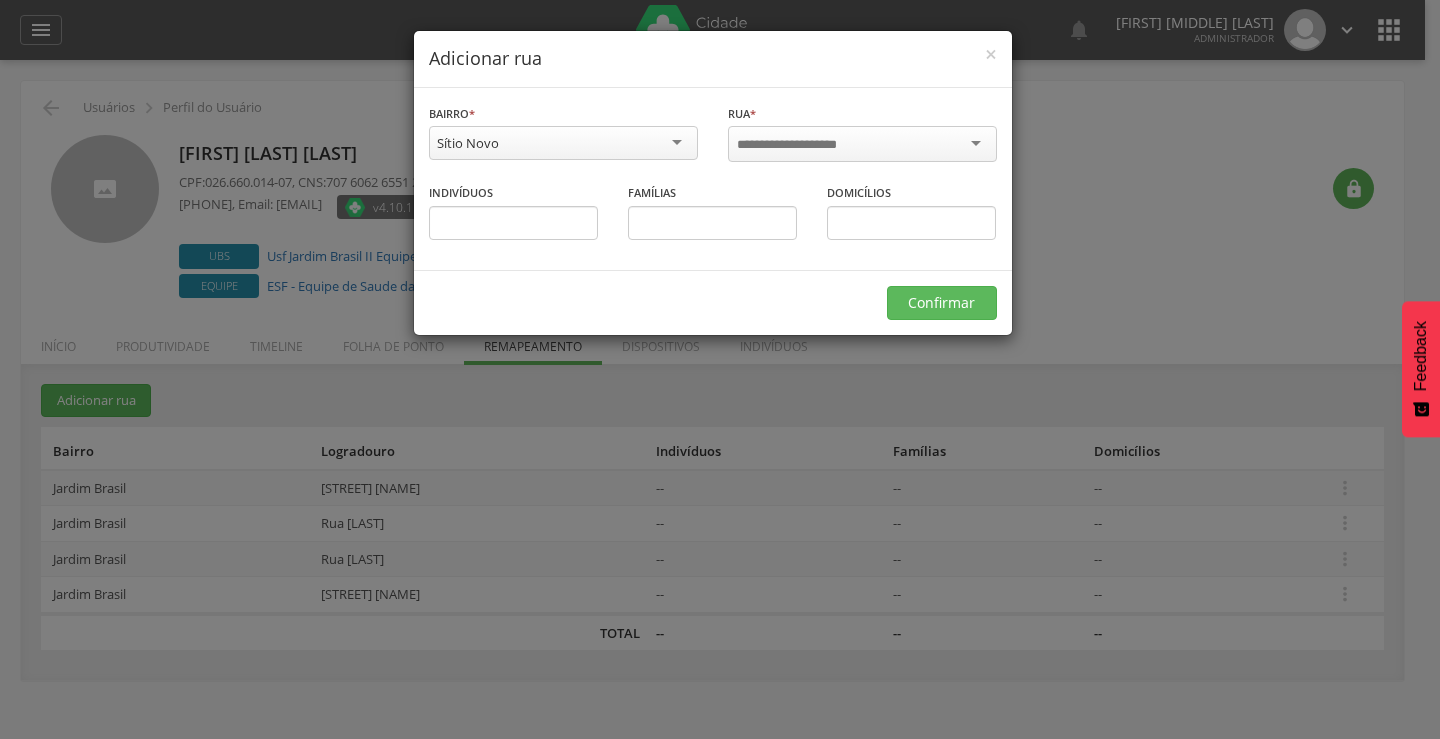 click at bounding box center (800, 145) 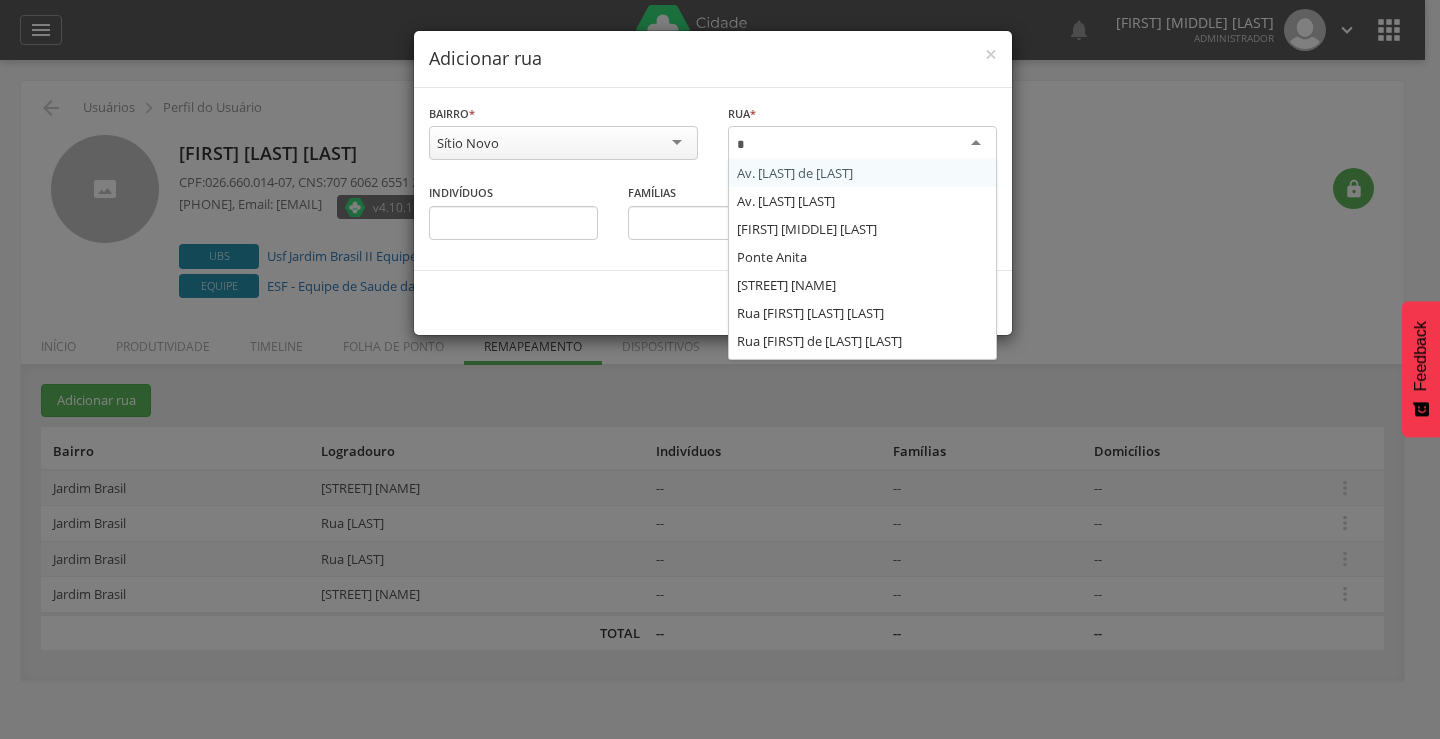 scroll, scrollTop: 24, scrollLeft: 0, axis: vertical 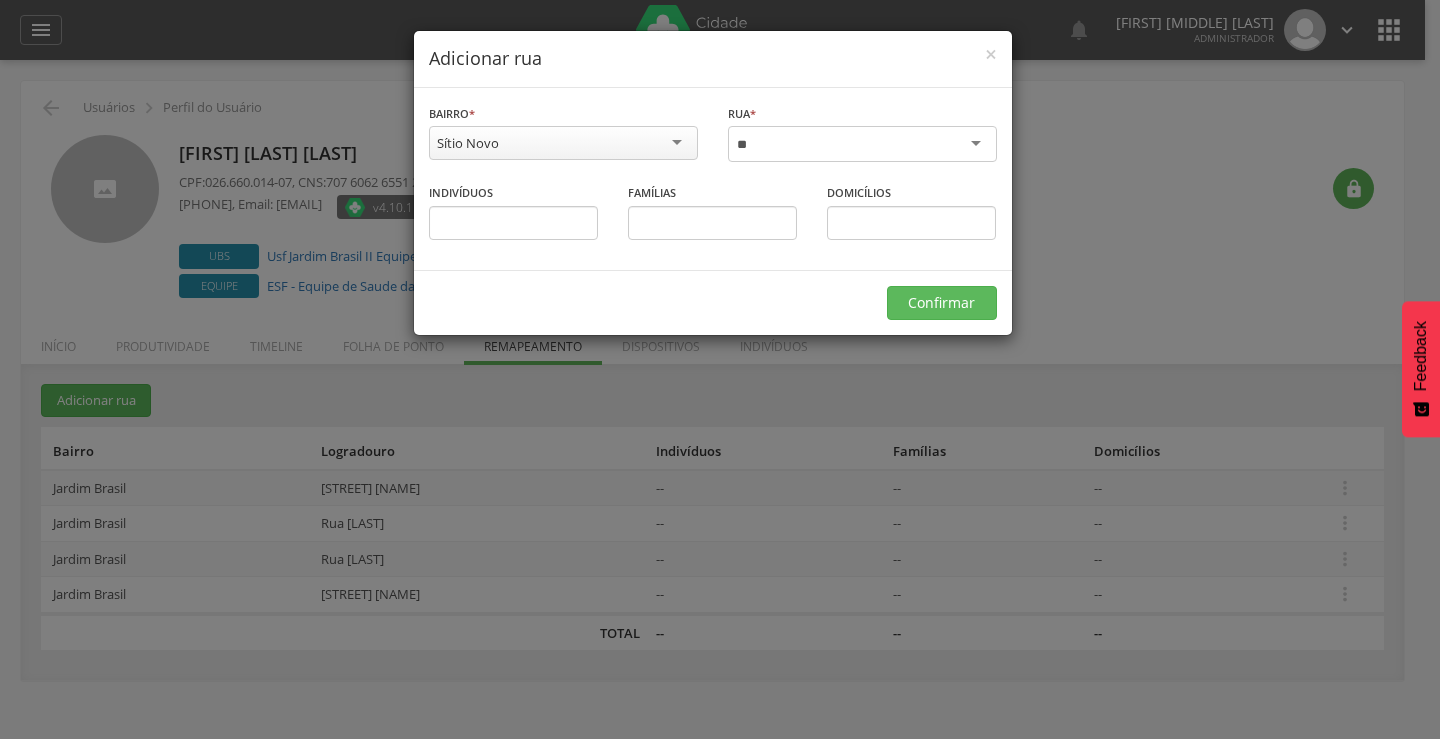 type on "*" 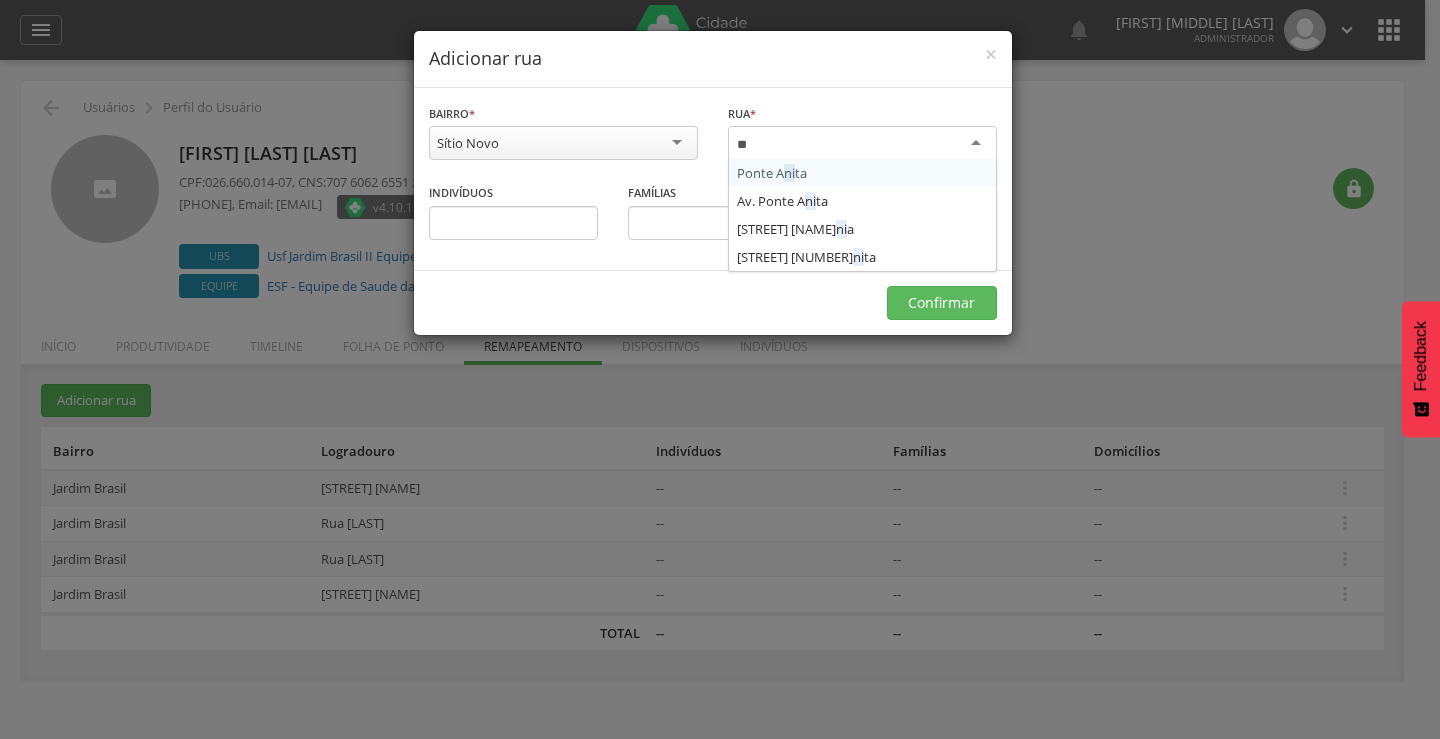 scroll, scrollTop: 0, scrollLeft: 0, axis: both 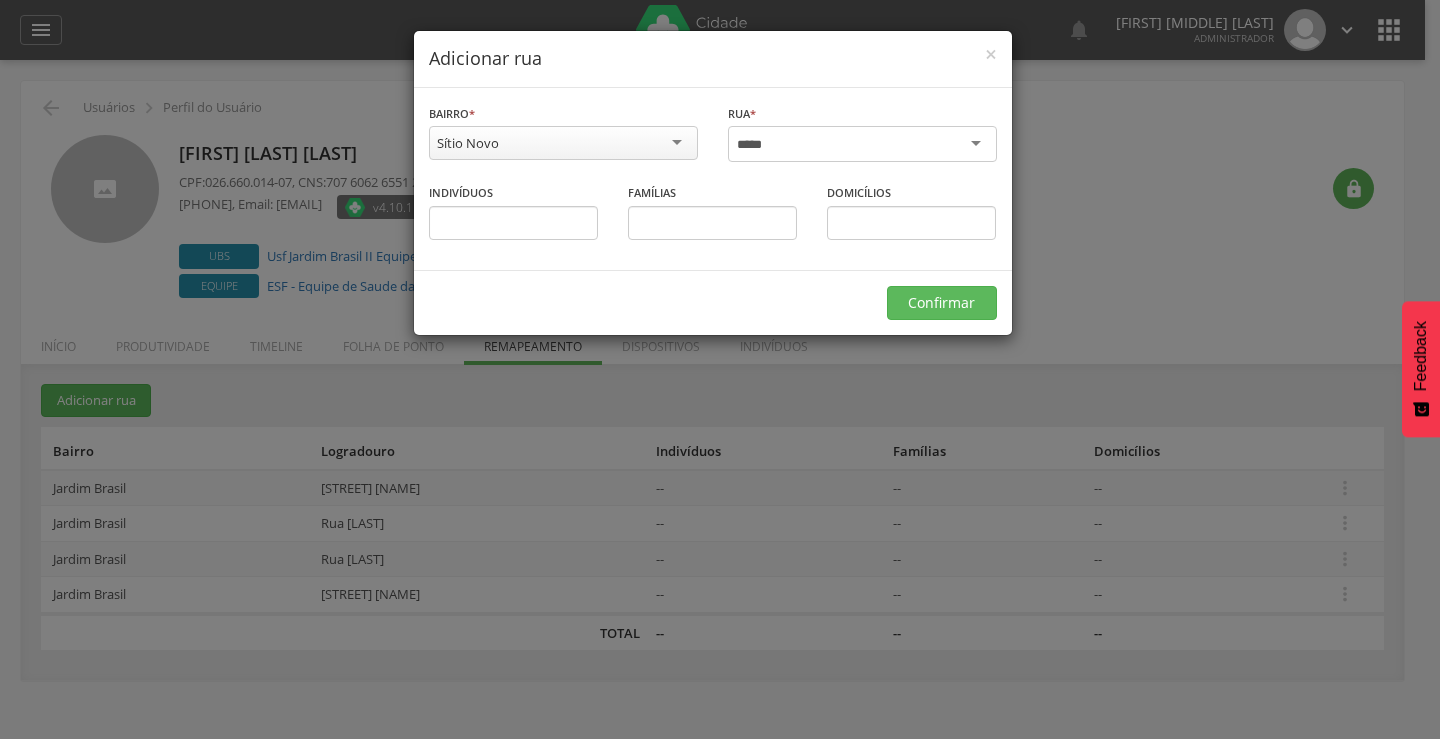 type on "*****" 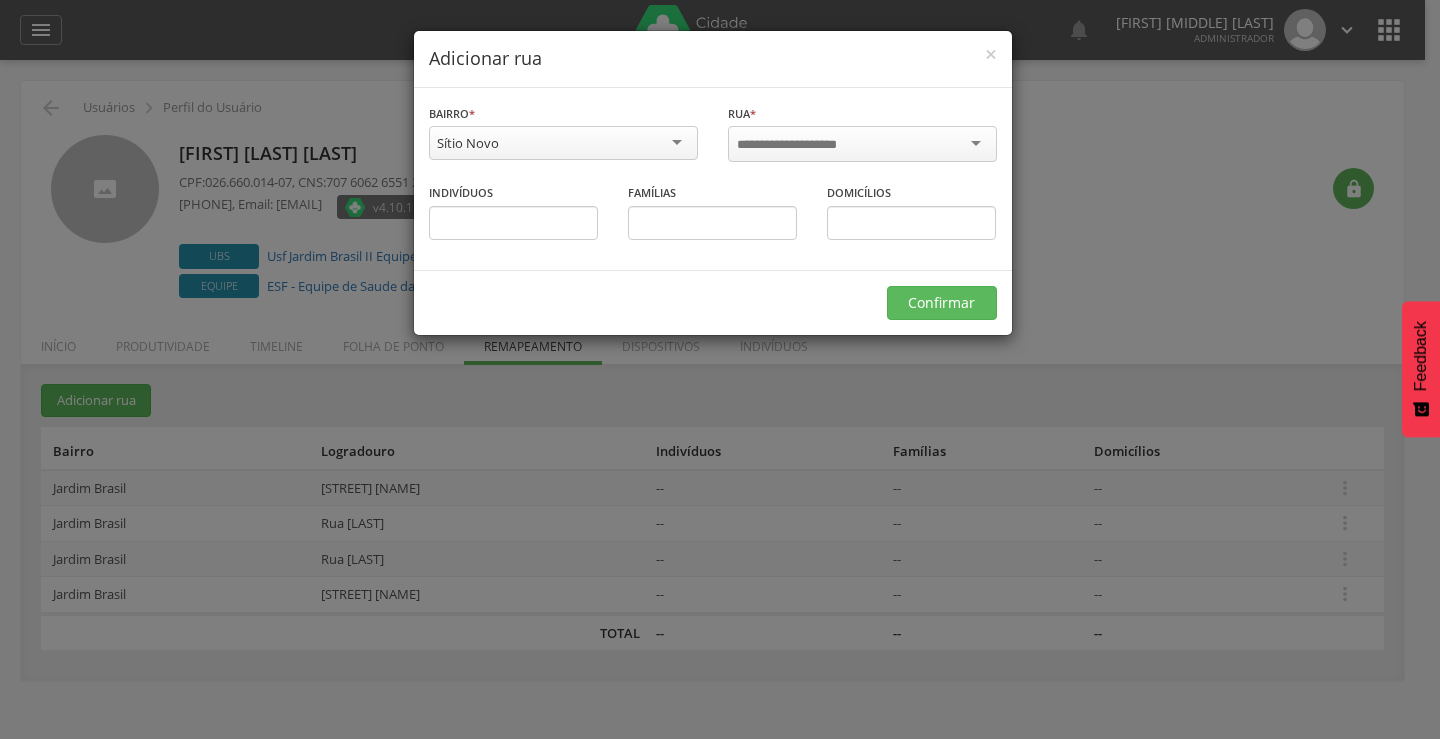 click on "**********" at bounding box center (720, 369) 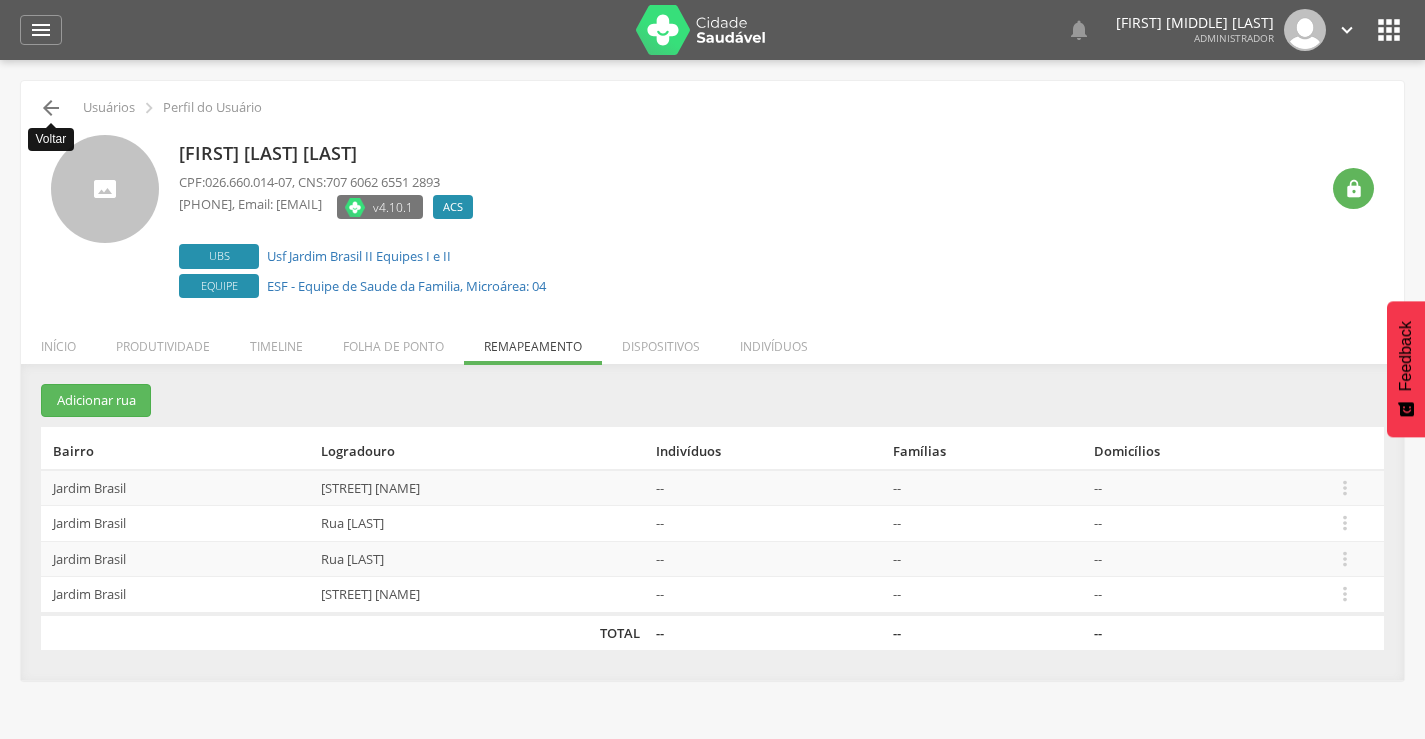 click on "" at bounding box center (51, 108) 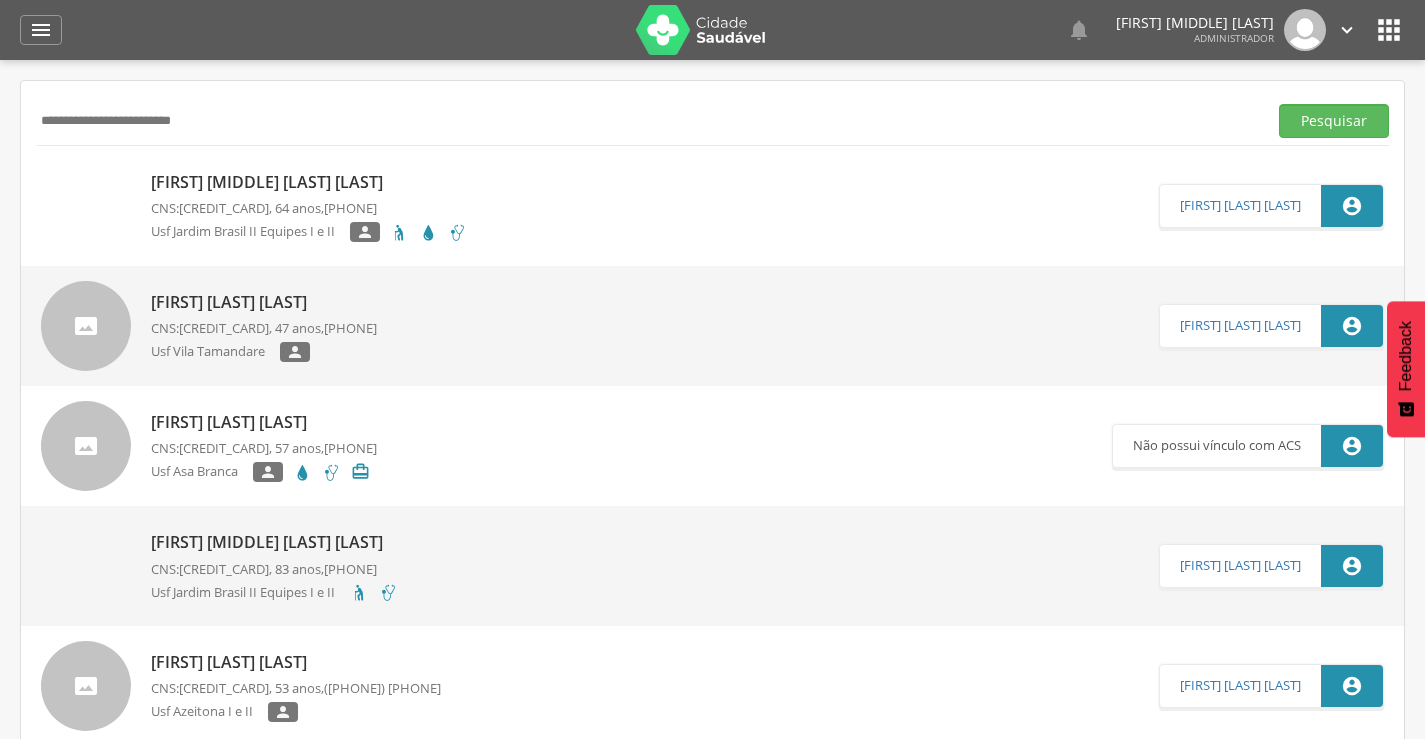 click on "[FIRST] [MIDDLE] [LAST] [LAST]" at bounding box center [309, 182] 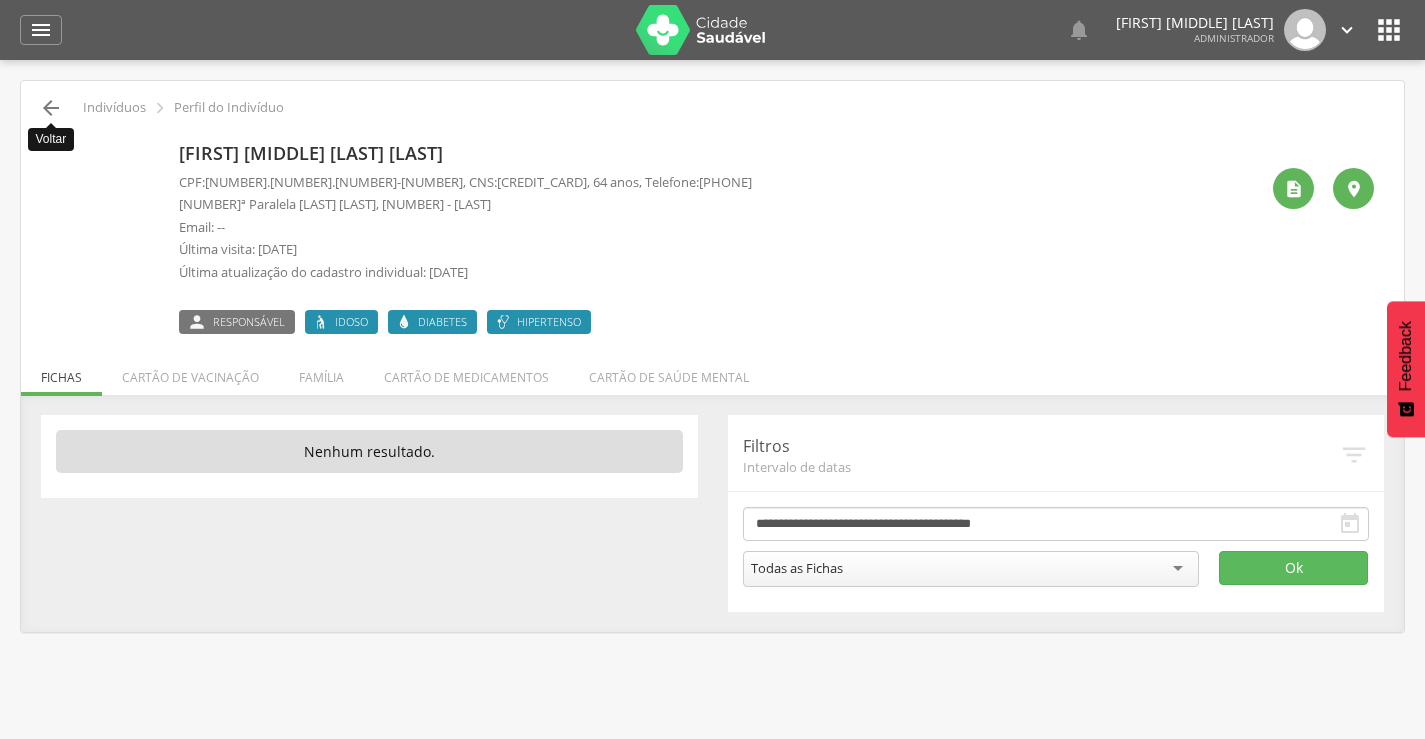 click on "" at bounding box center (51, 108) 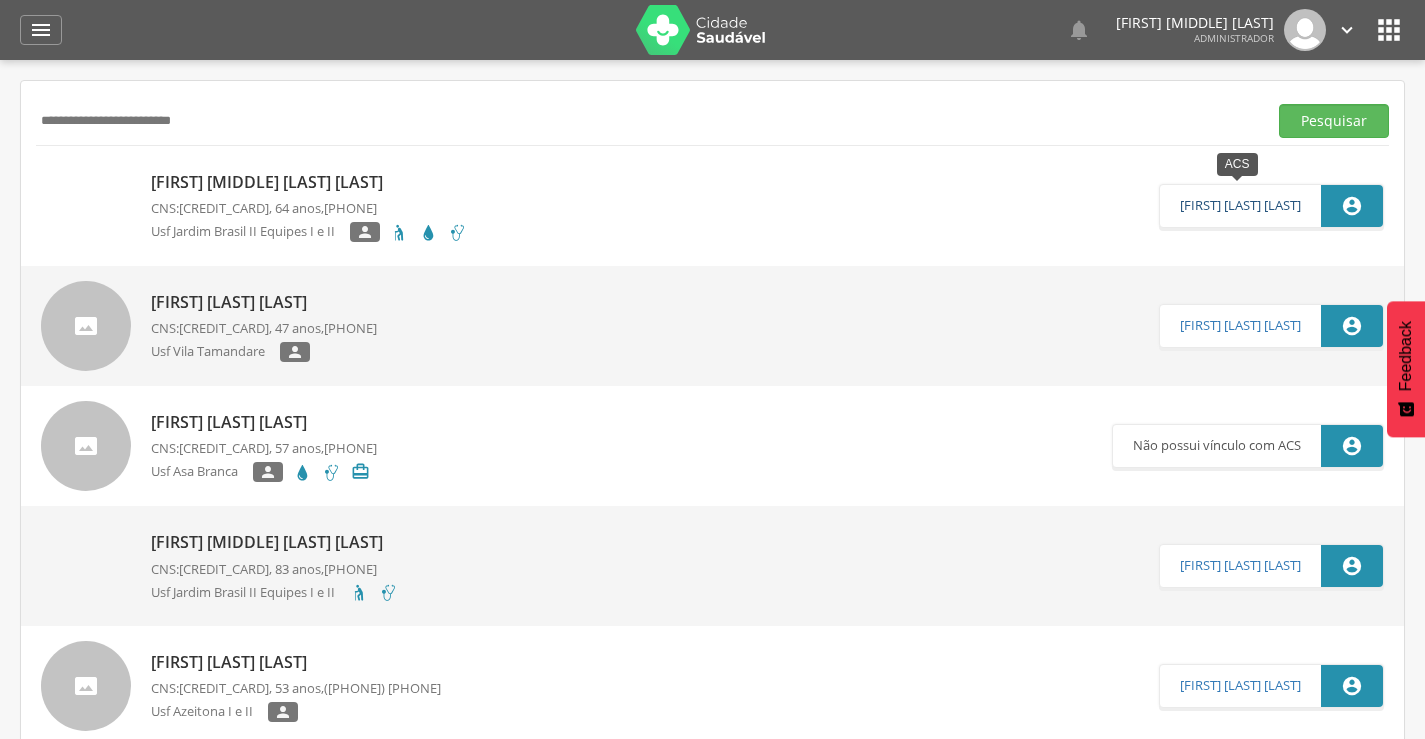 click on "[FIRST] [LAST] [LAST]" at bounding box center (1240, 206) 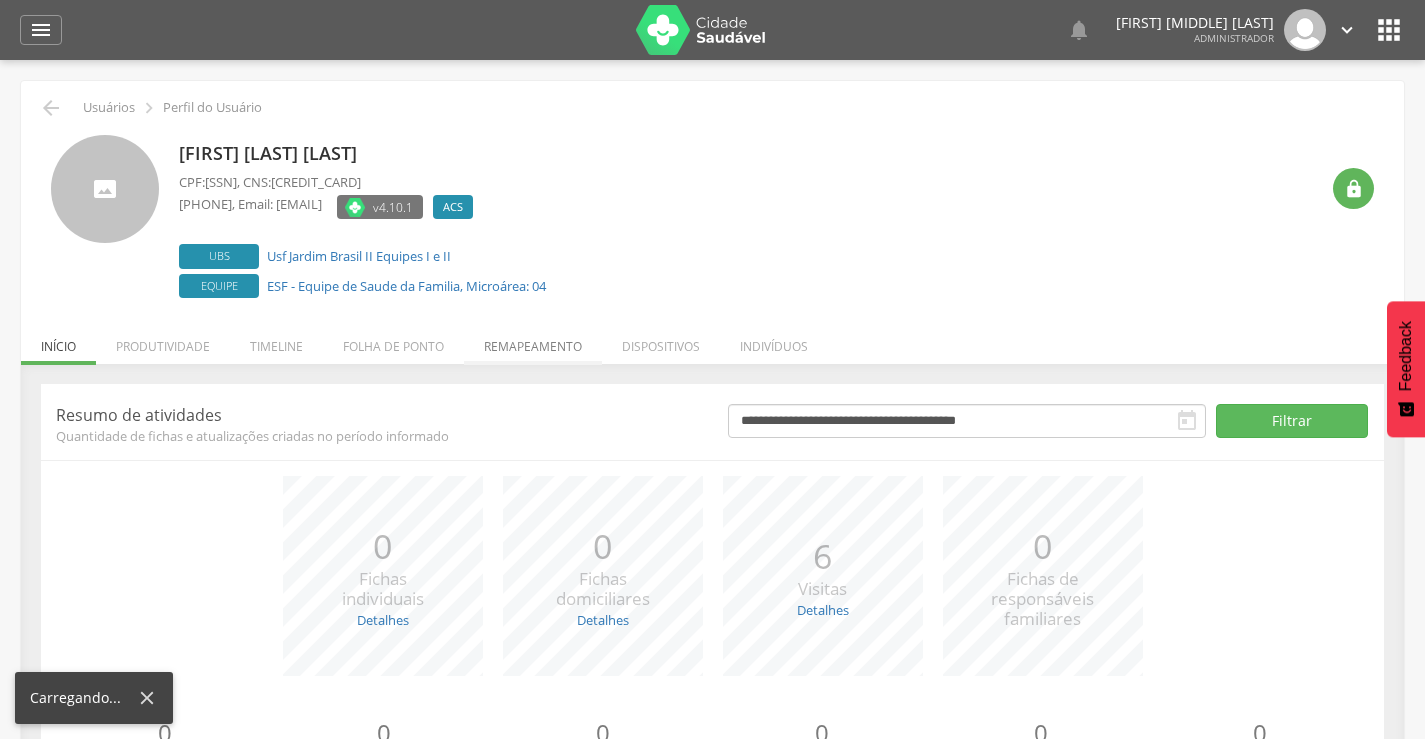 click on "Remapeamento" at bounding box center (533, 341) 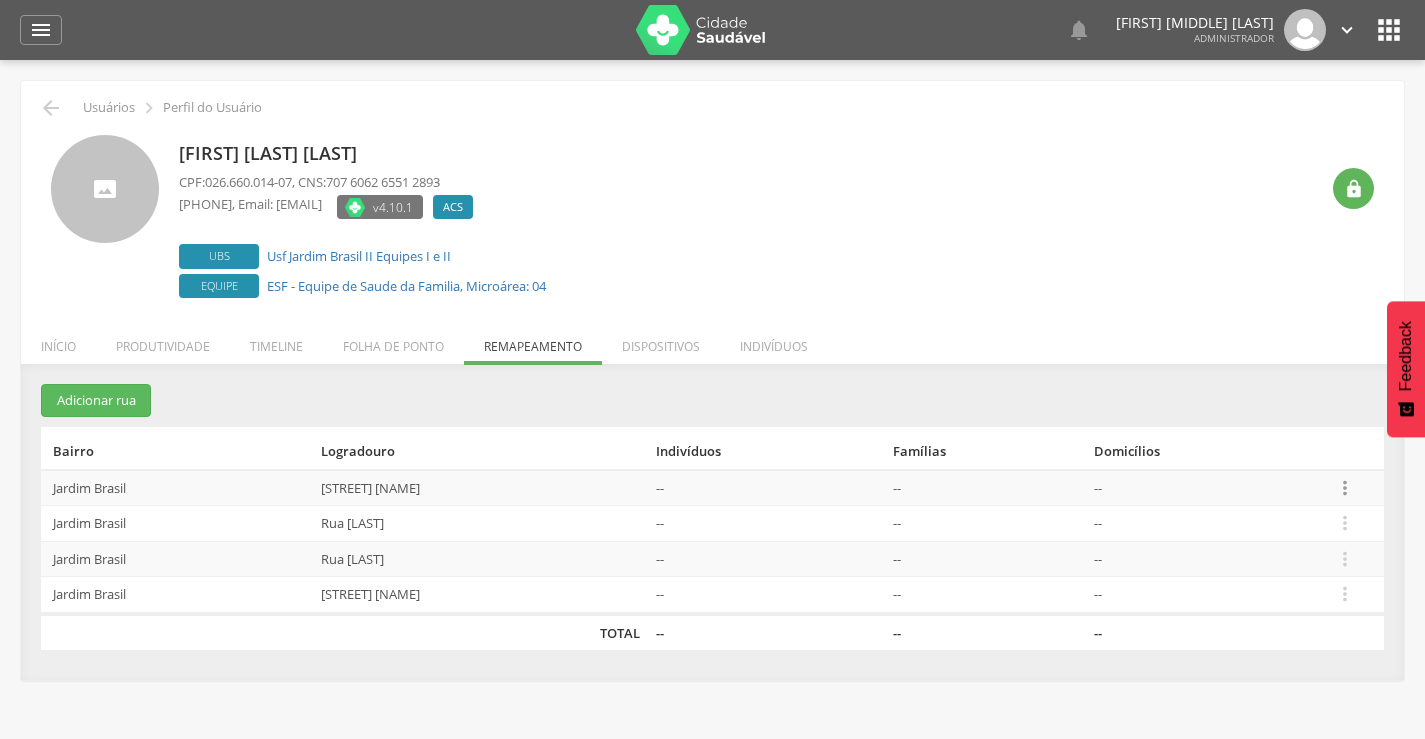 click on "" at bounding box center [1345, 488] 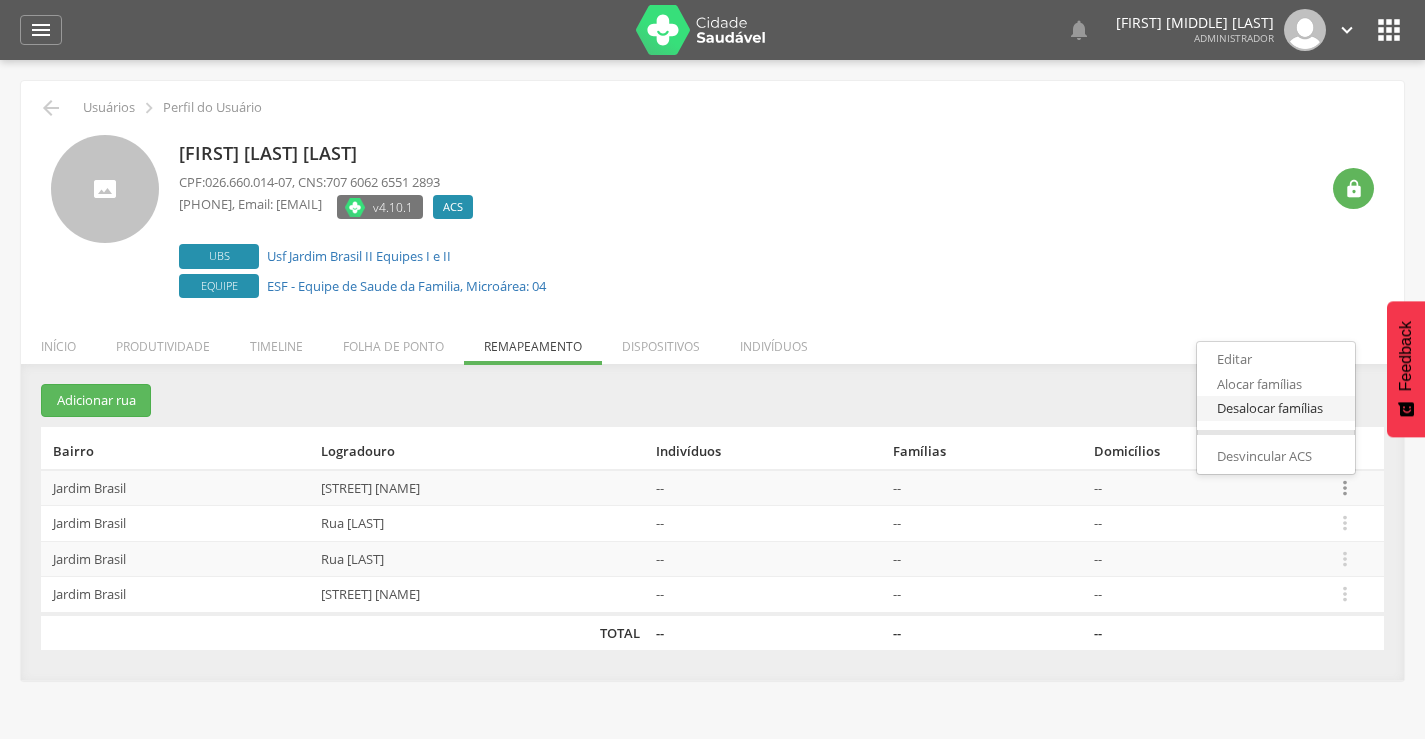 click on "Desalocar famílias" at bounding box center (1276, 408) 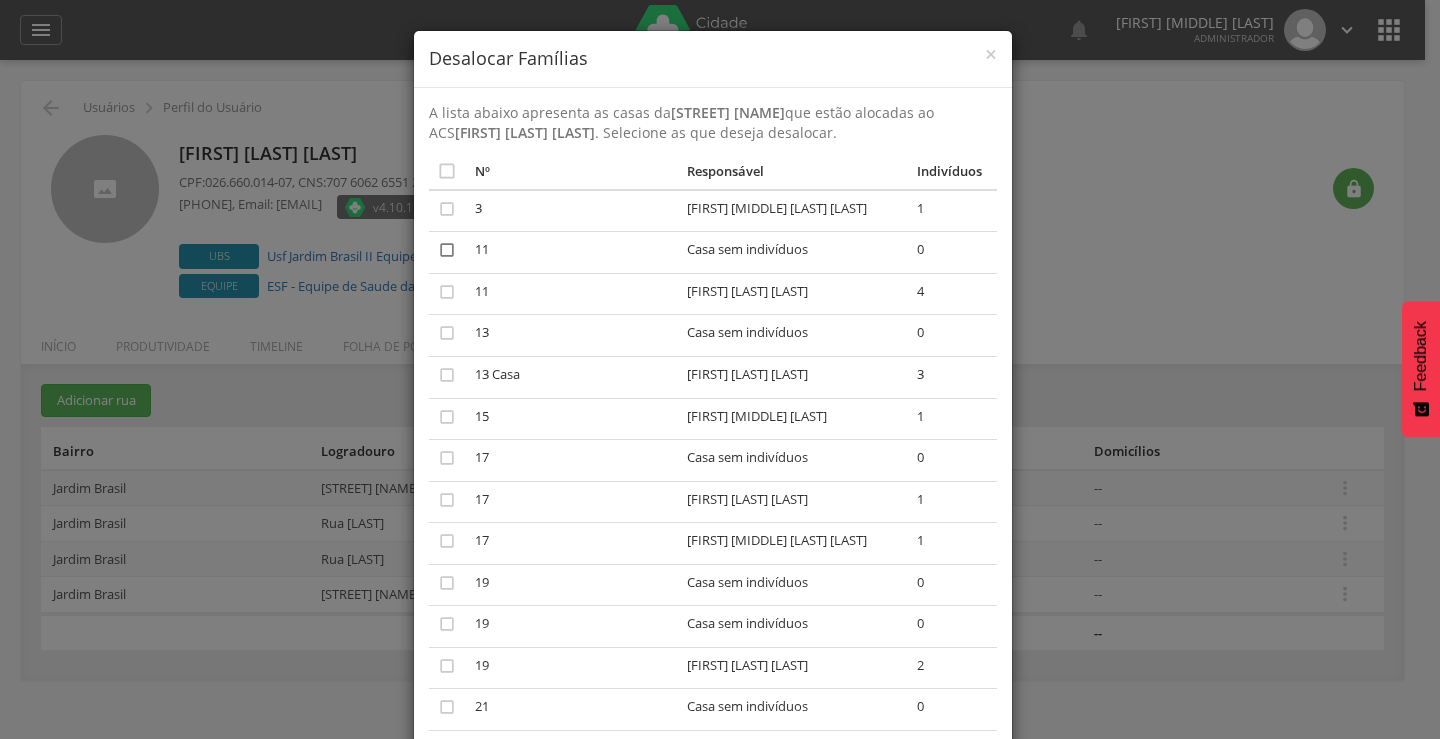 click on "" at bounding box center [447, 250] 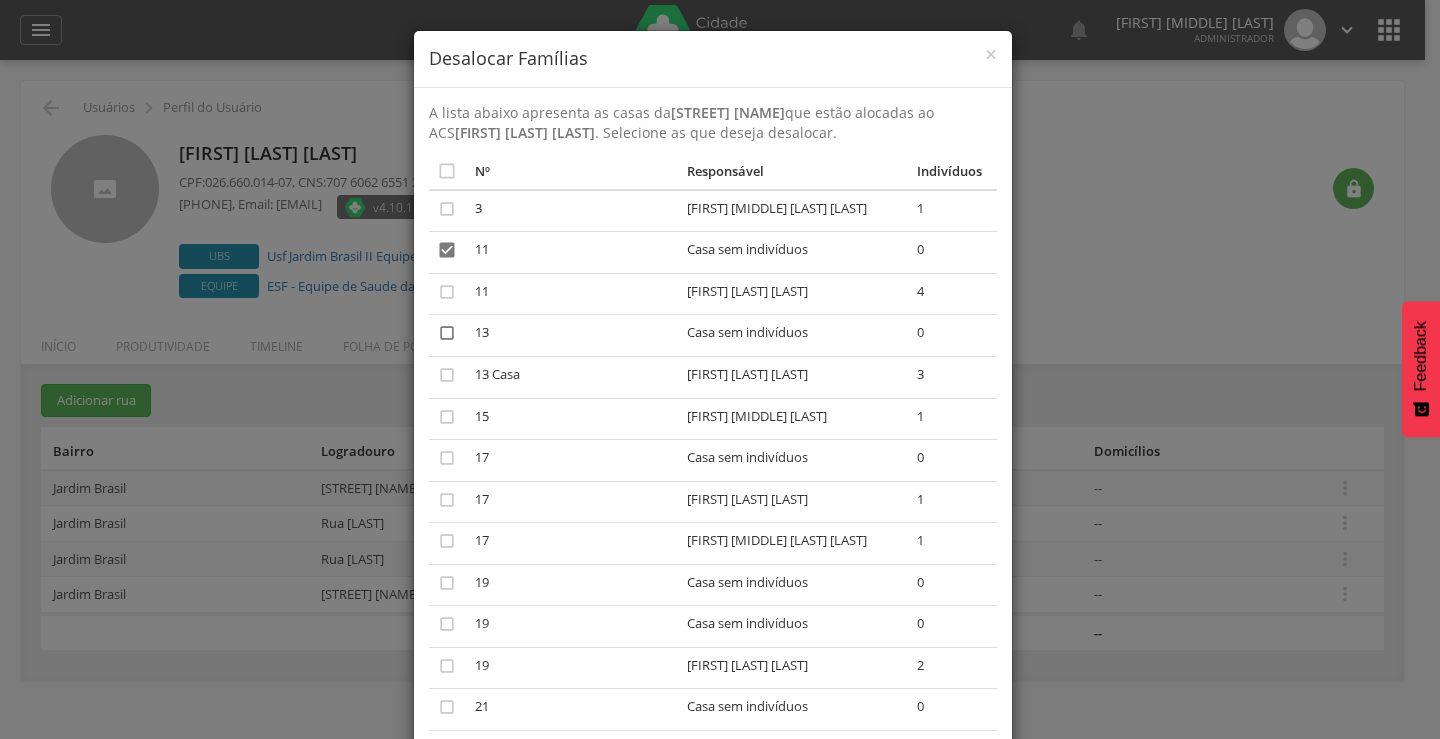 click on "" at bounding box center (447, 333) 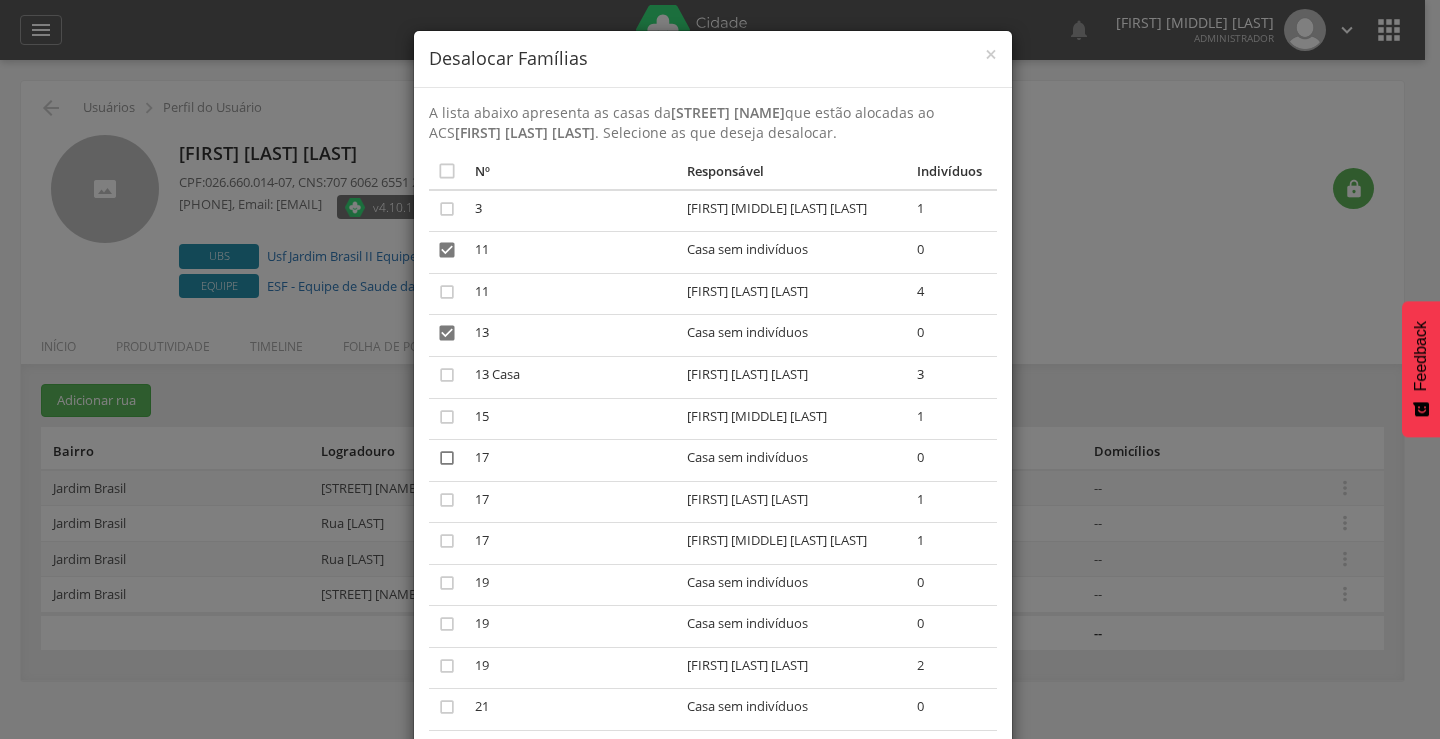 click on "" at bounding box center (447, 458) 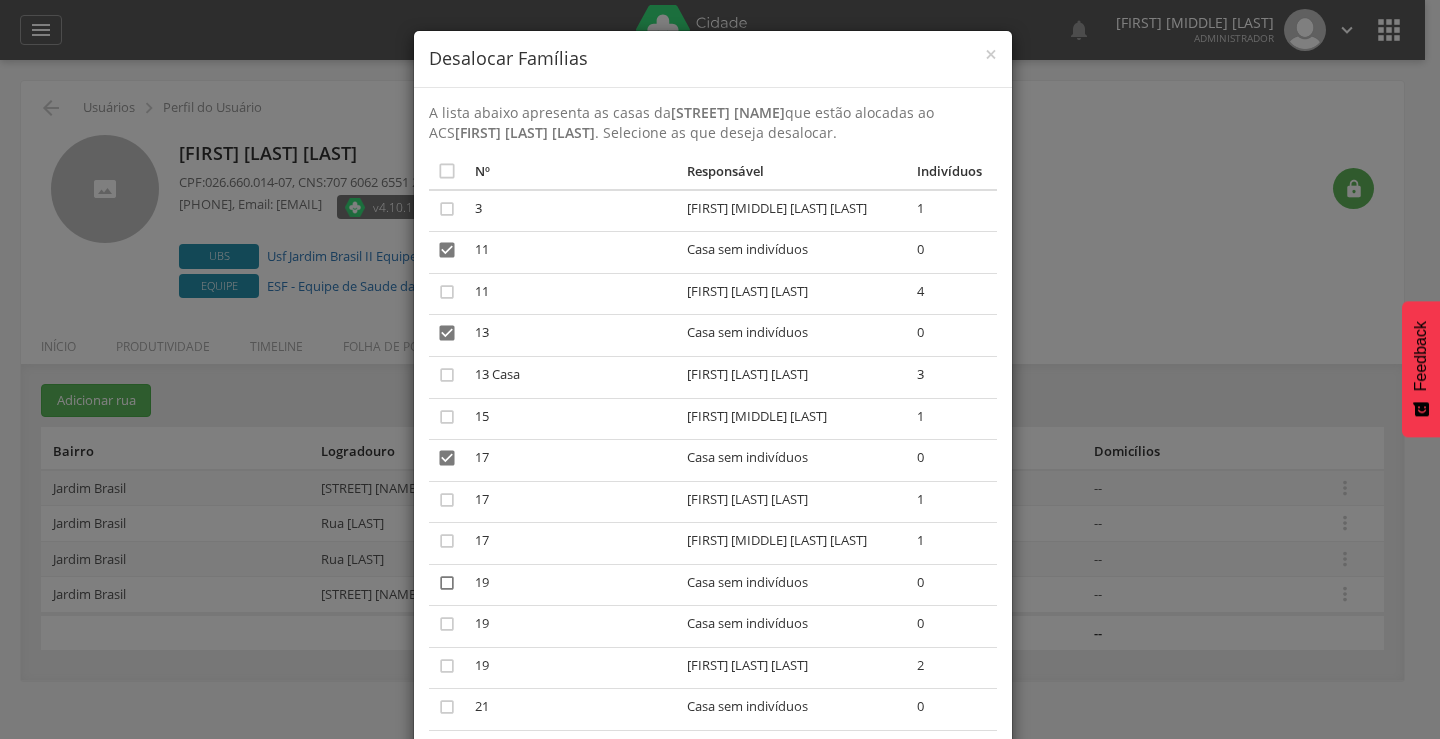 click on "" at bounding box center (447, 583) 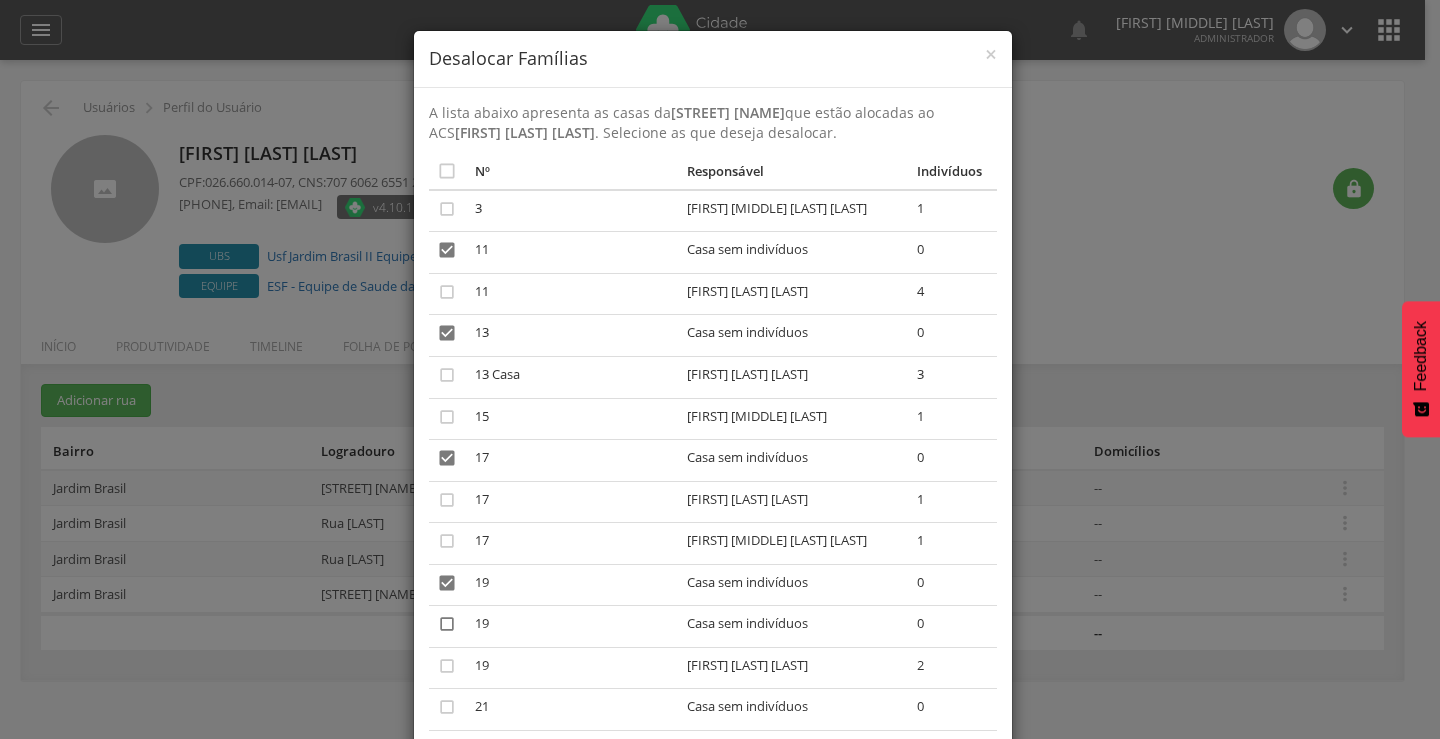 click on "" at bounding box center (447, 624) 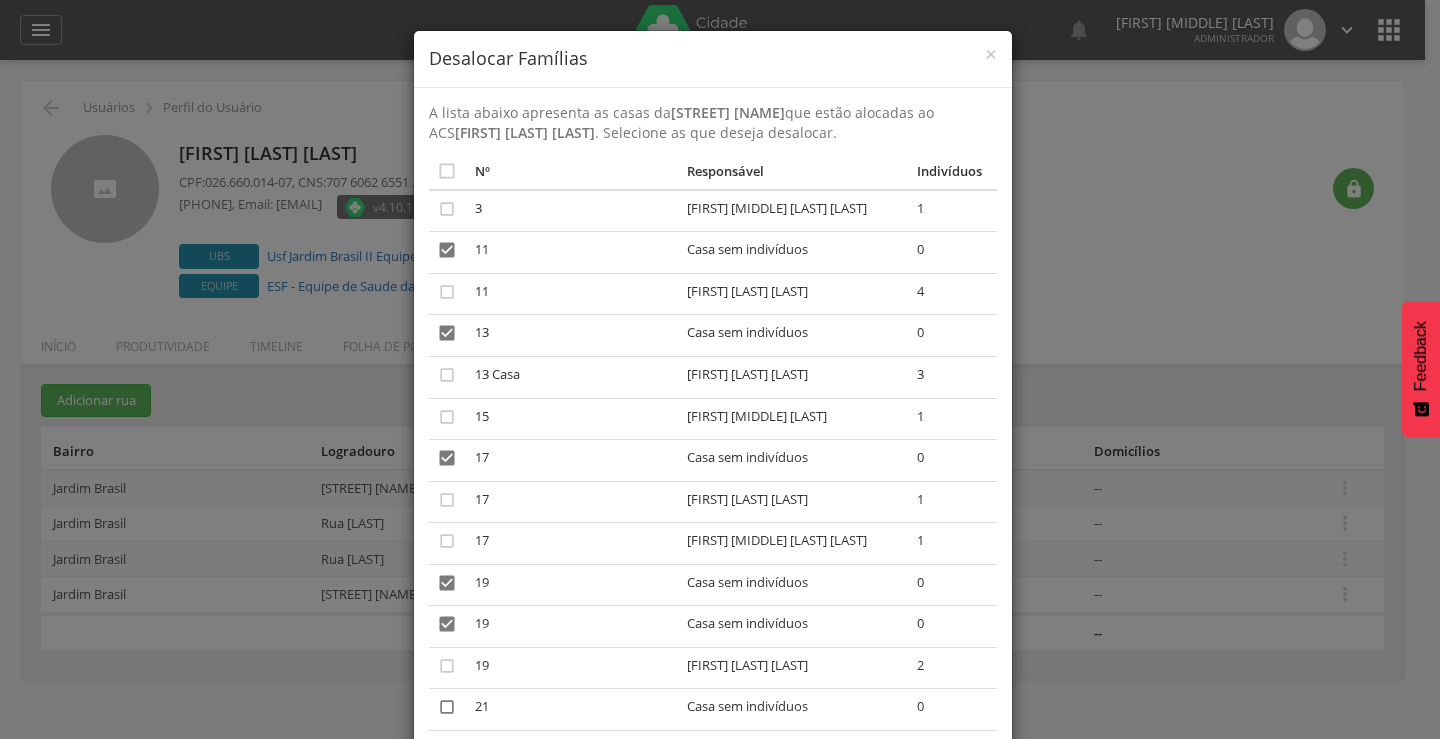 click on "" at bounding box center [447, 707] 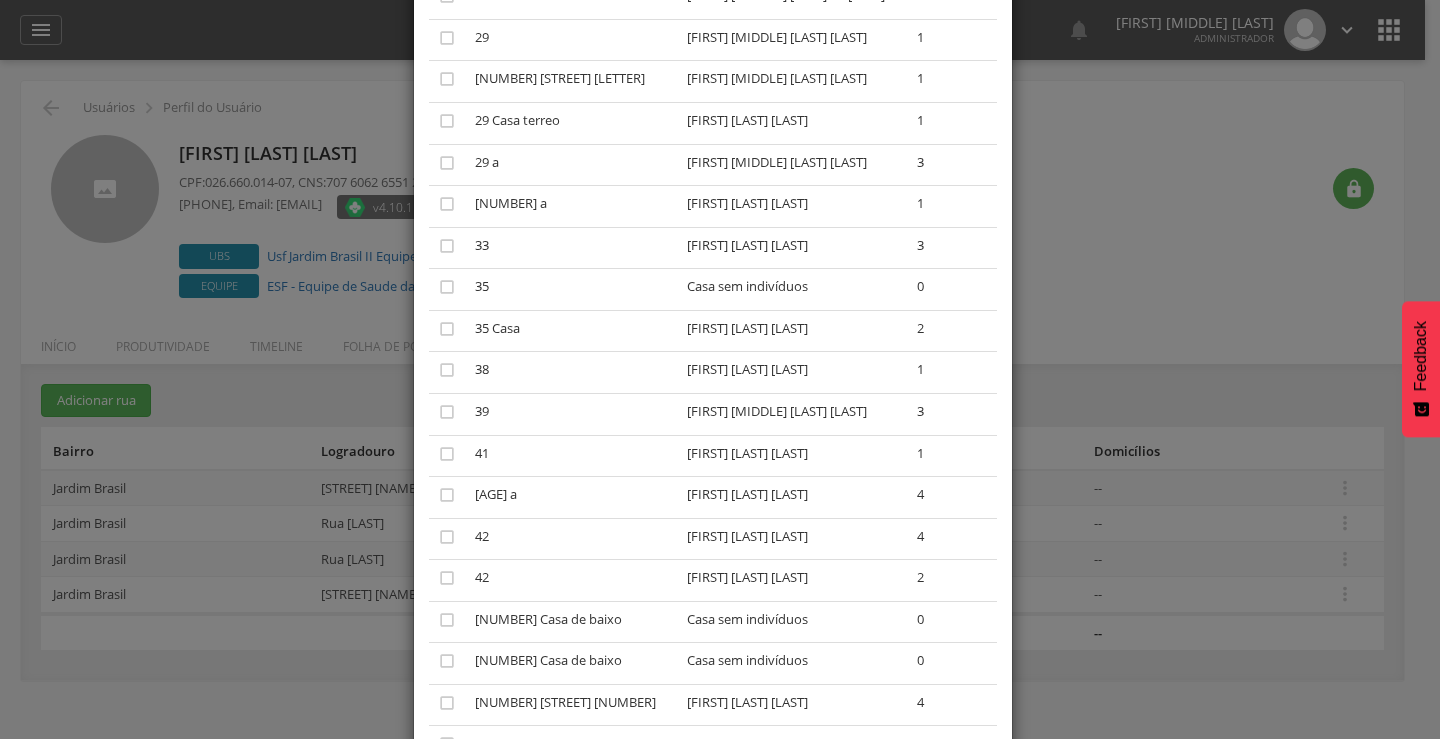 scroll, scrollTop: 647, scrollLeft: 0, axis: vertical 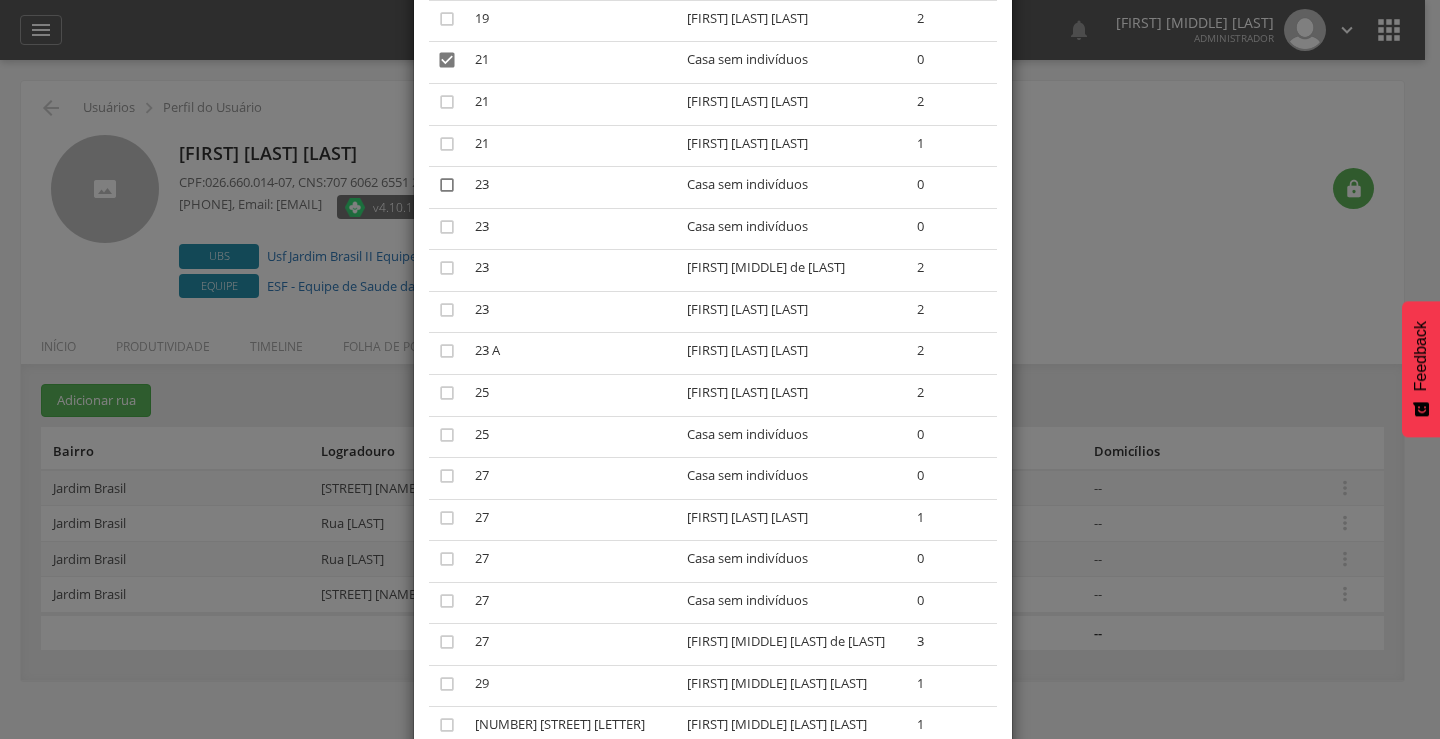 click on "" at bounding box center (447, 185) 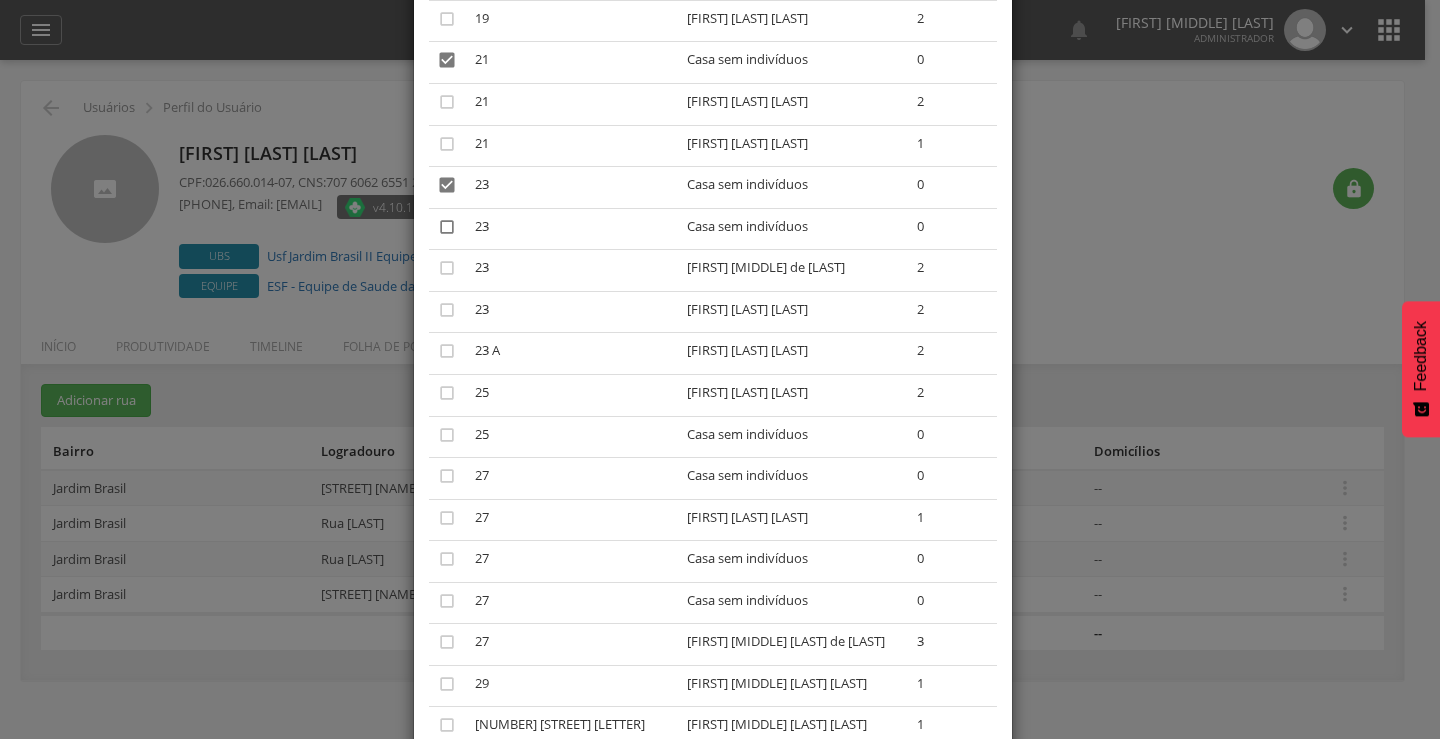 click on "" at bounding box center (447, 227) 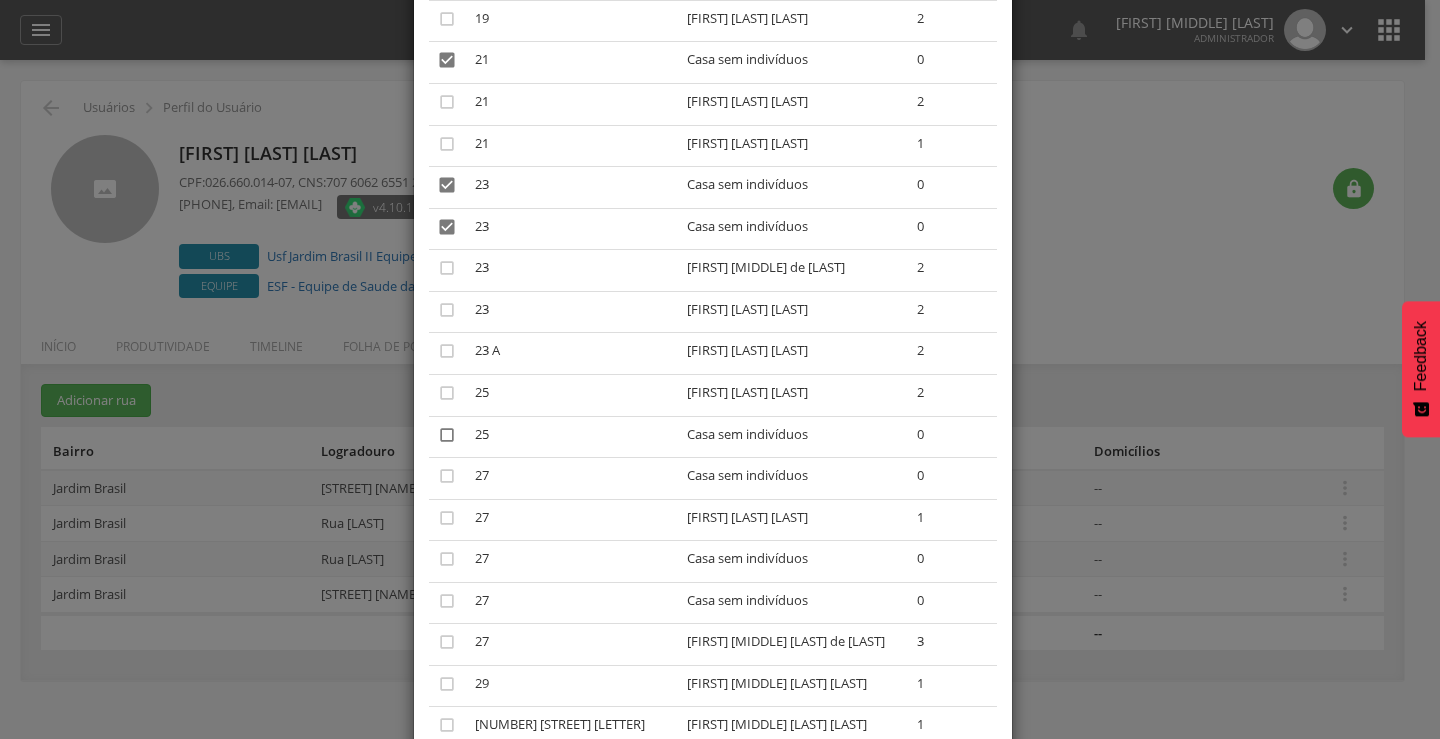 click on "" at bounding box center [447, 435] 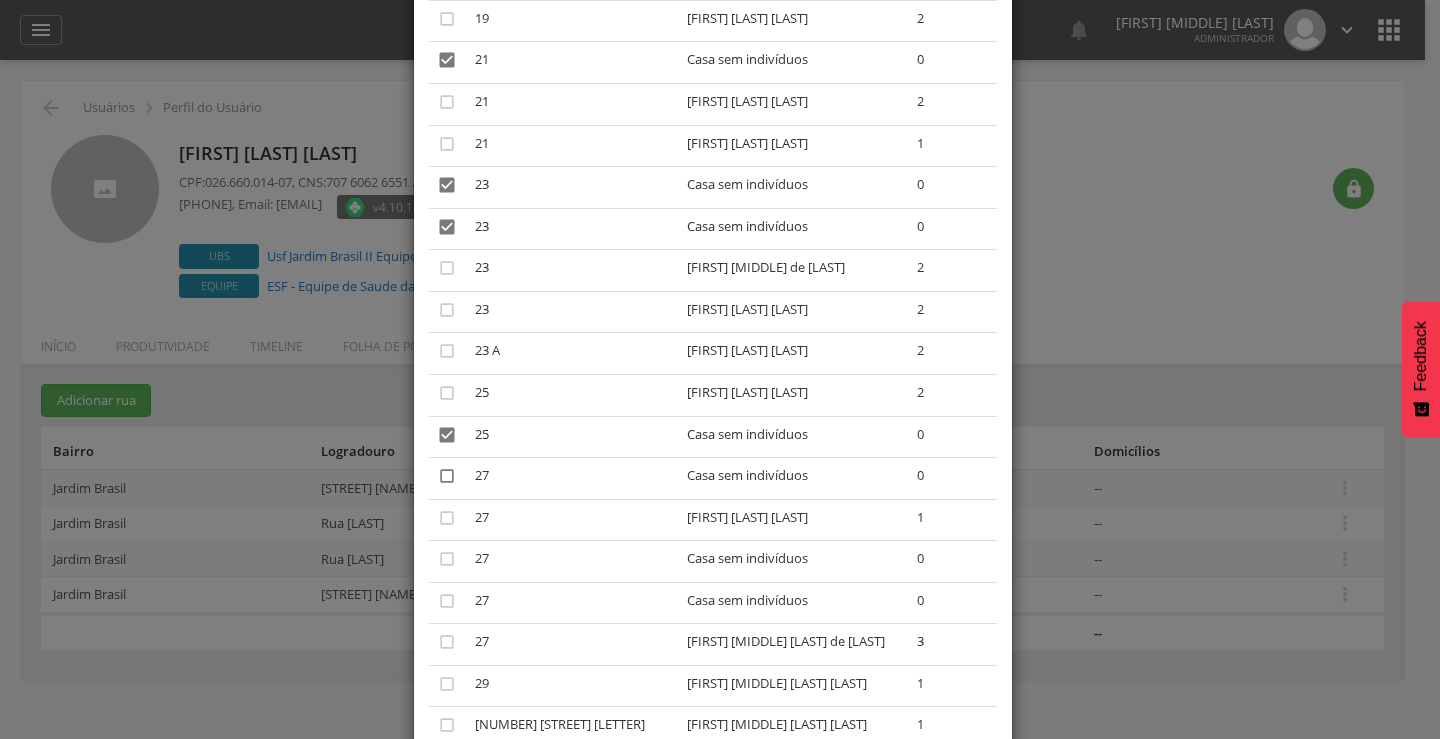 click on "" at bounding box center [447, 476] 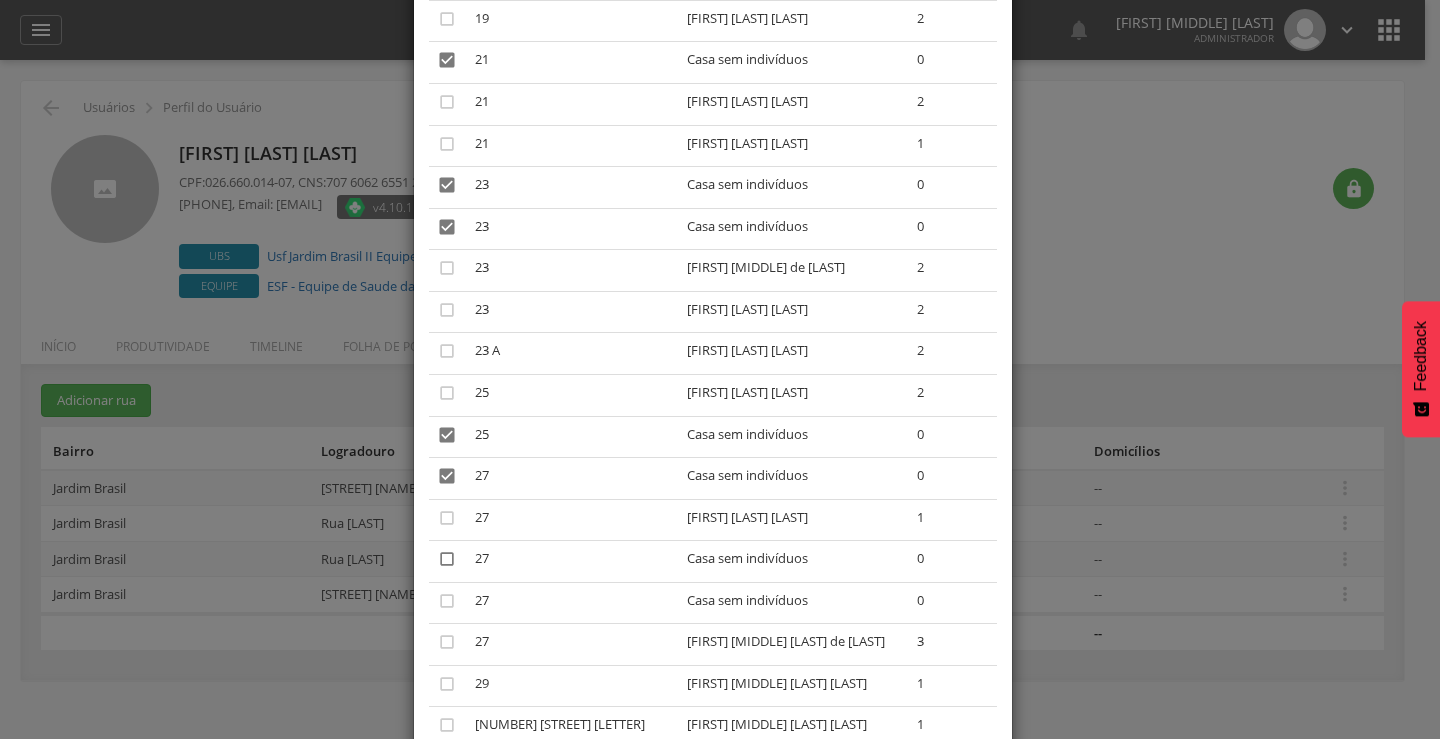 click on "" at bounding box center [447, 559] 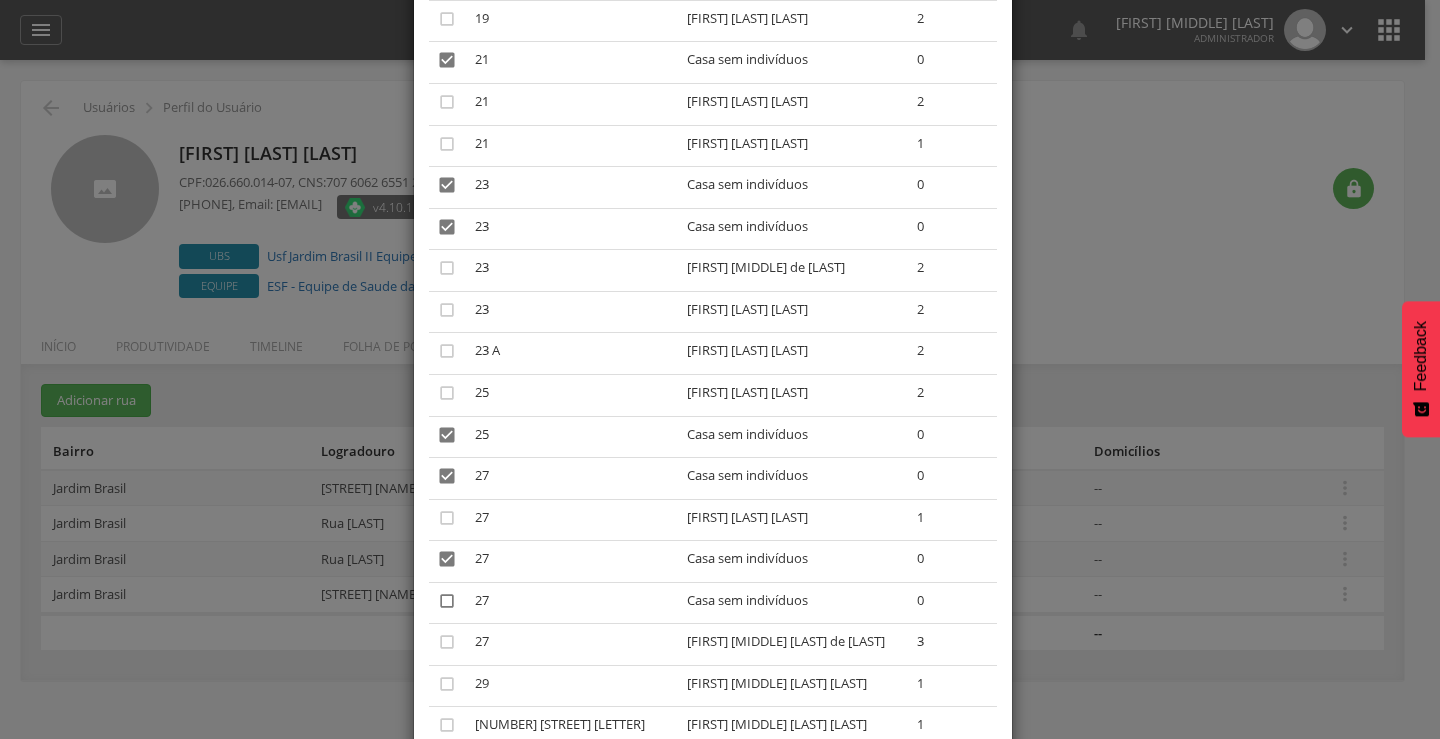 click on "" at bounding box center [447, 601] 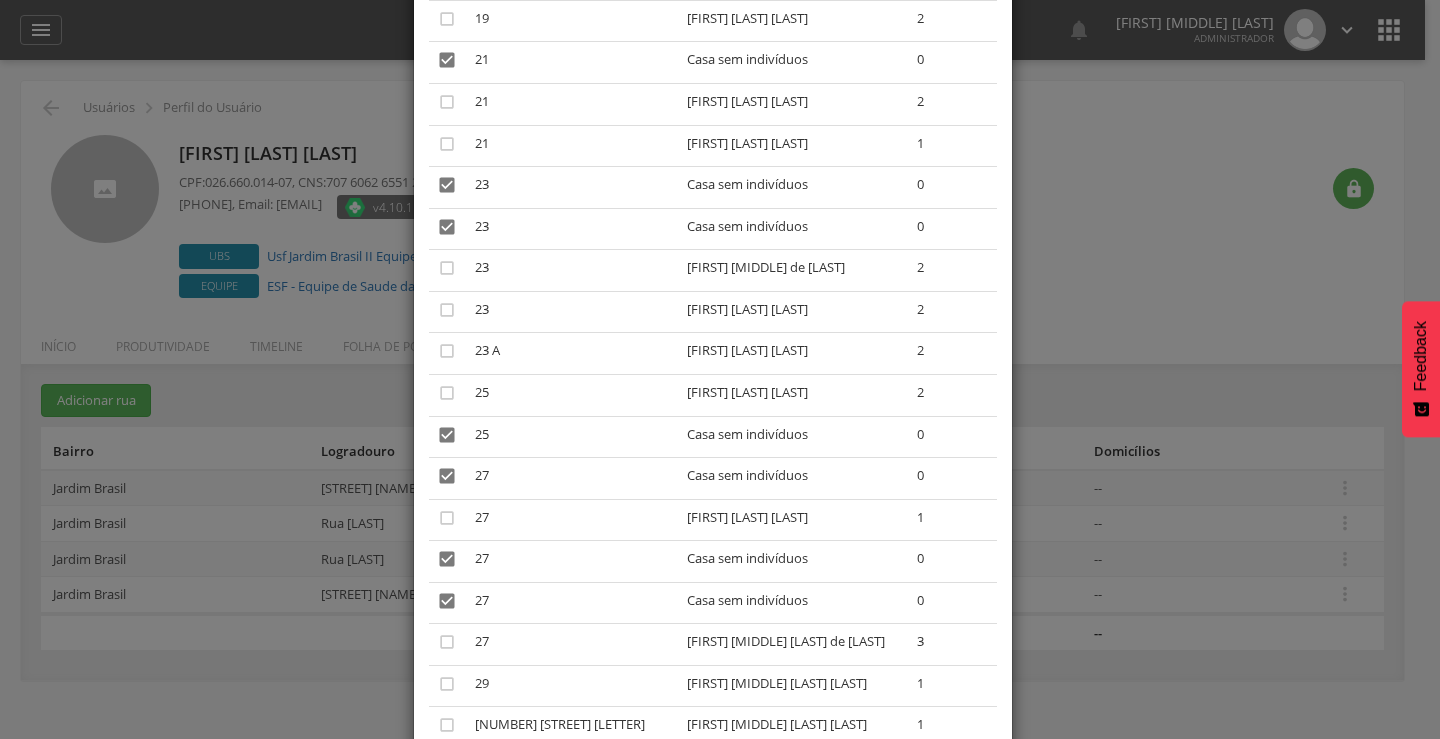 scroll, scrollTop: 1293, scrollLeft: 0, axis: vertical 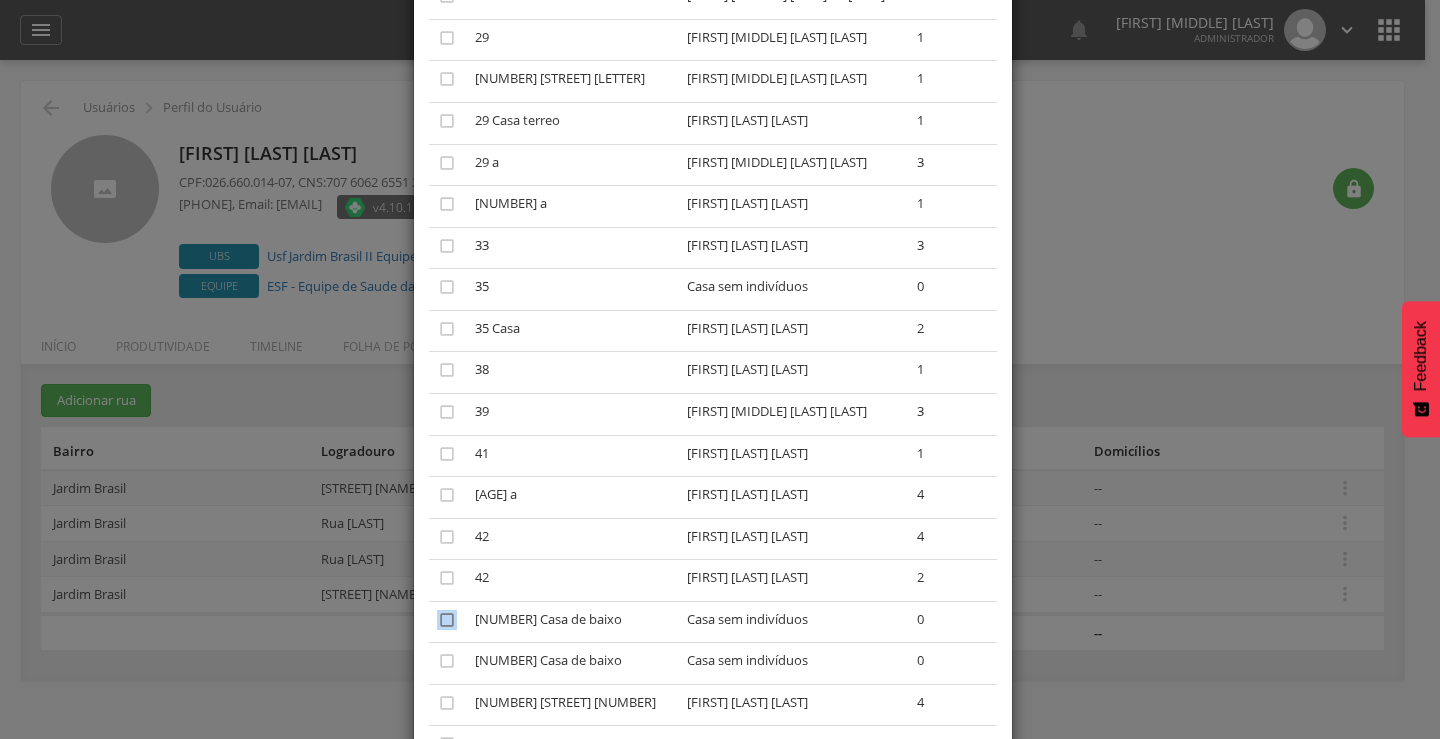 click on "" at bounding box center [447, 620] 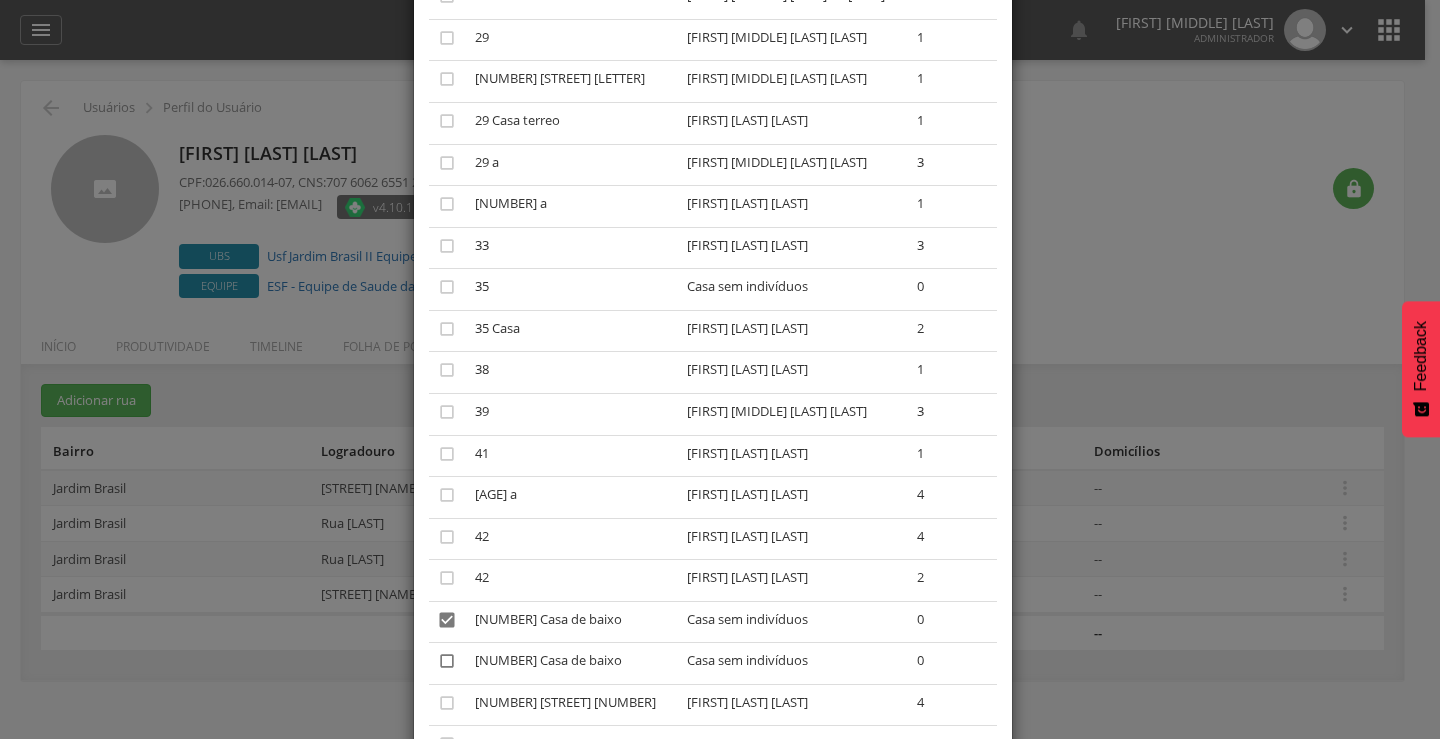 click on "" at bounding box center (447, 661) 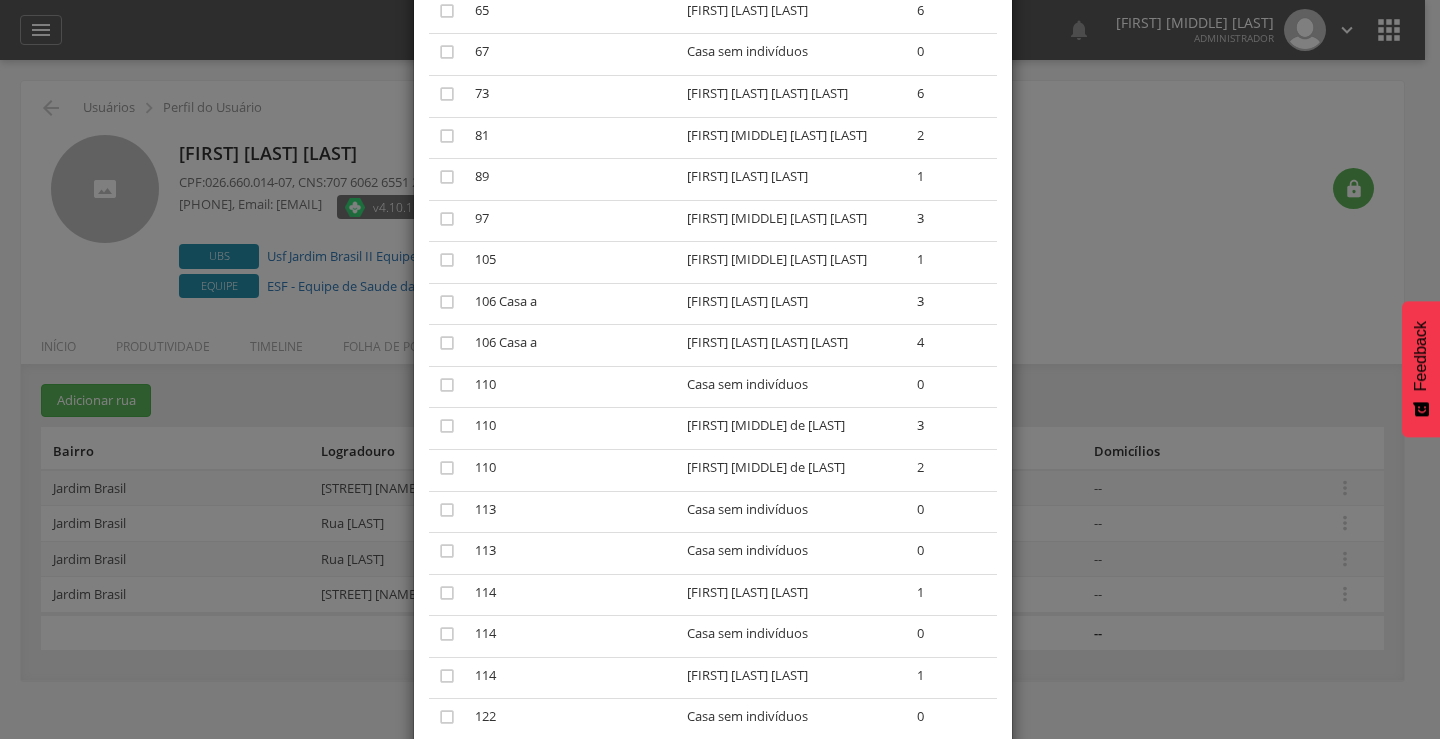 scroll, scrollTop: 2533, scrollLeft: 0, axis: vertical 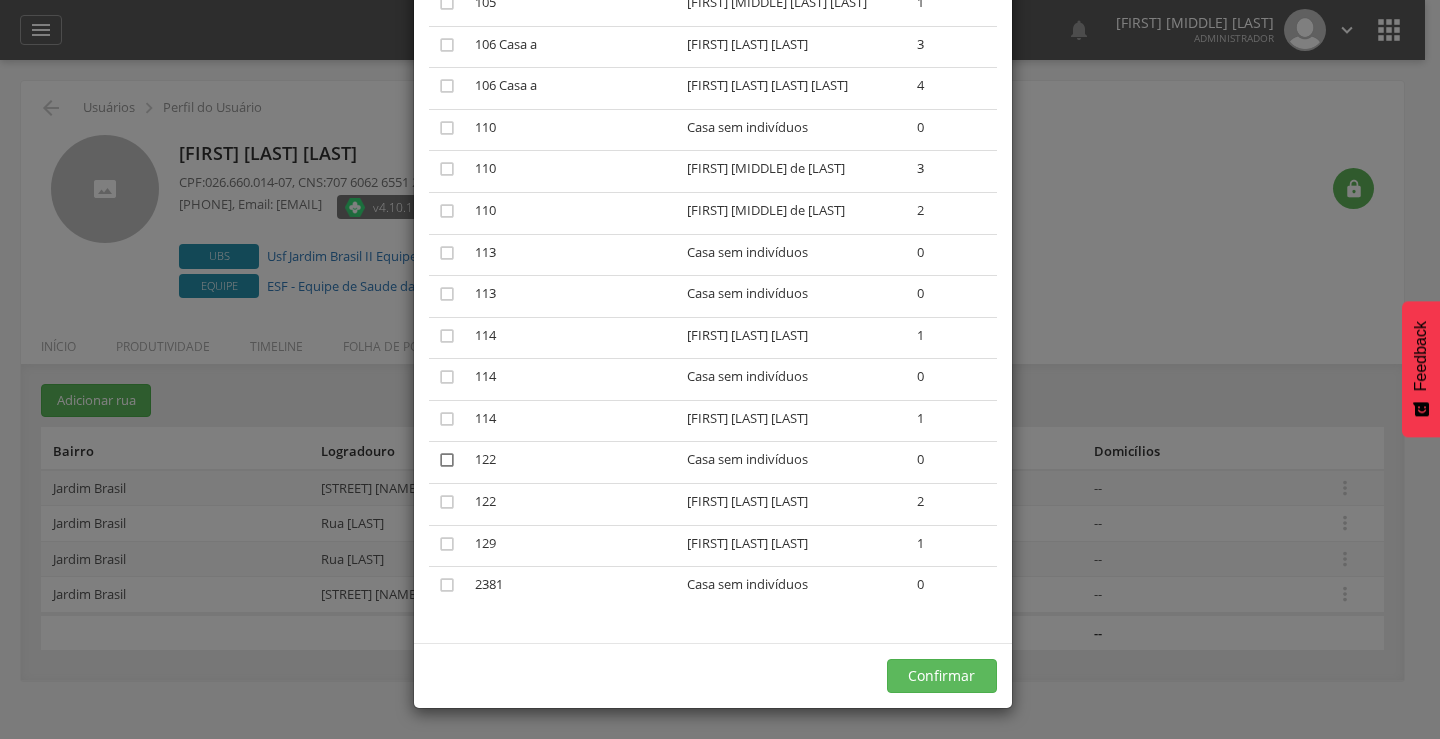 click on "" at bounding box center [447, 460] 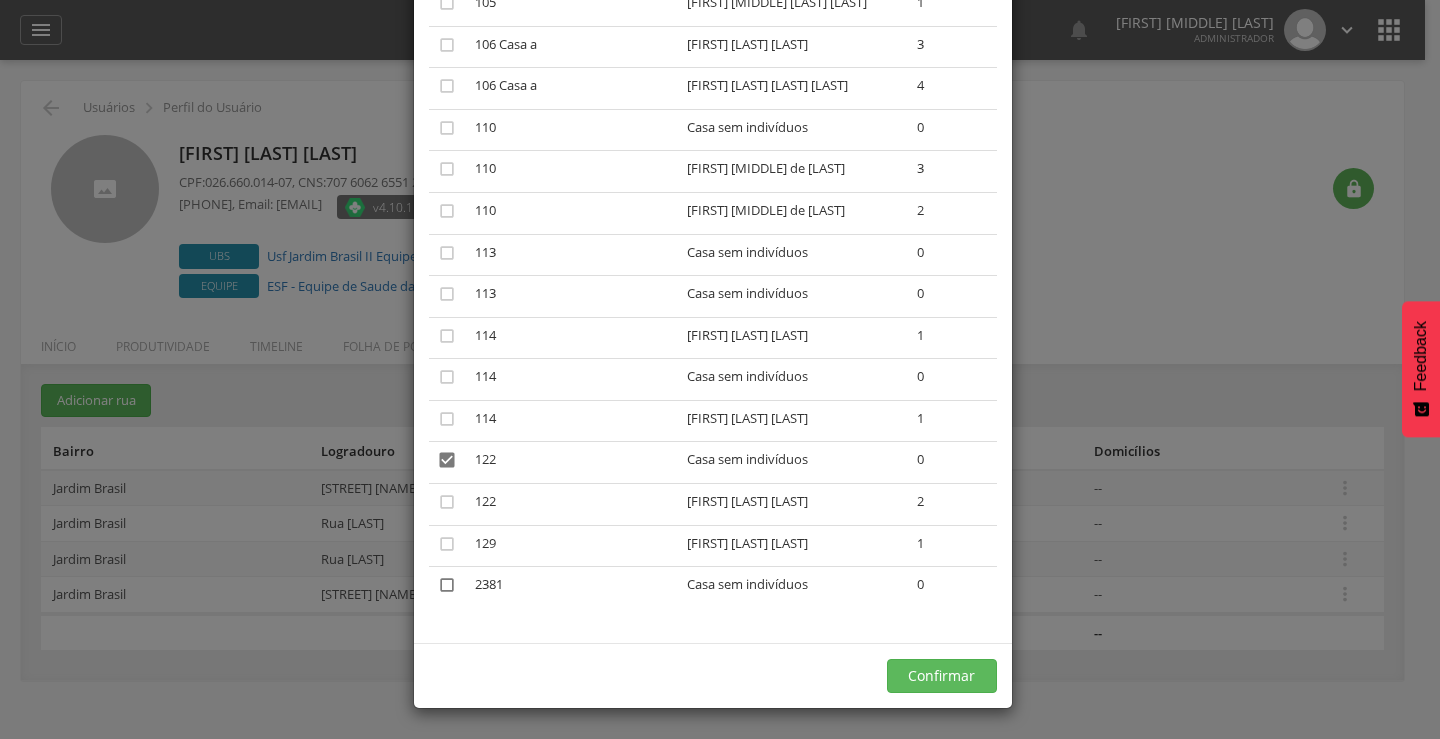 click on "" at bounding box center (447, 585) 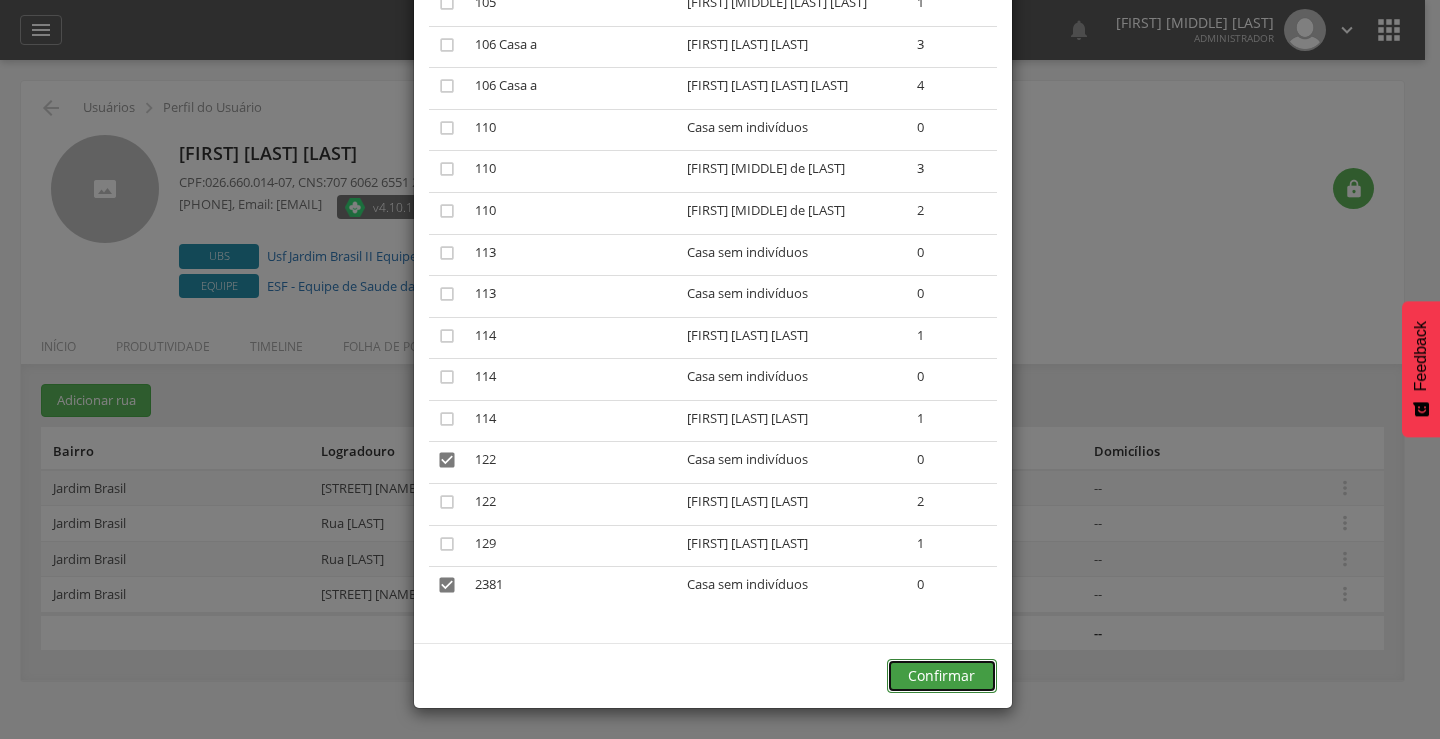 click on "Confirmar" at bounding box center (942, 676) 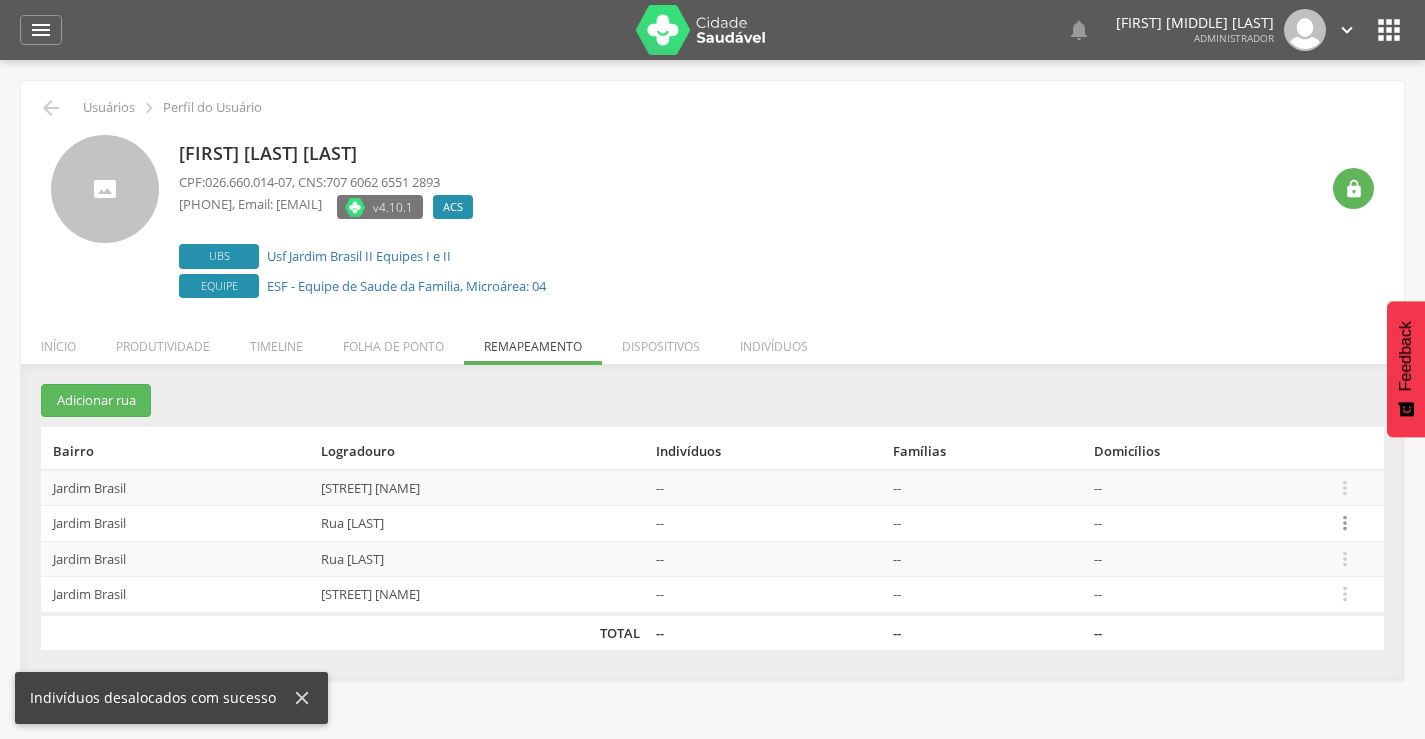 click on "" at bounding box center [1345, 523] 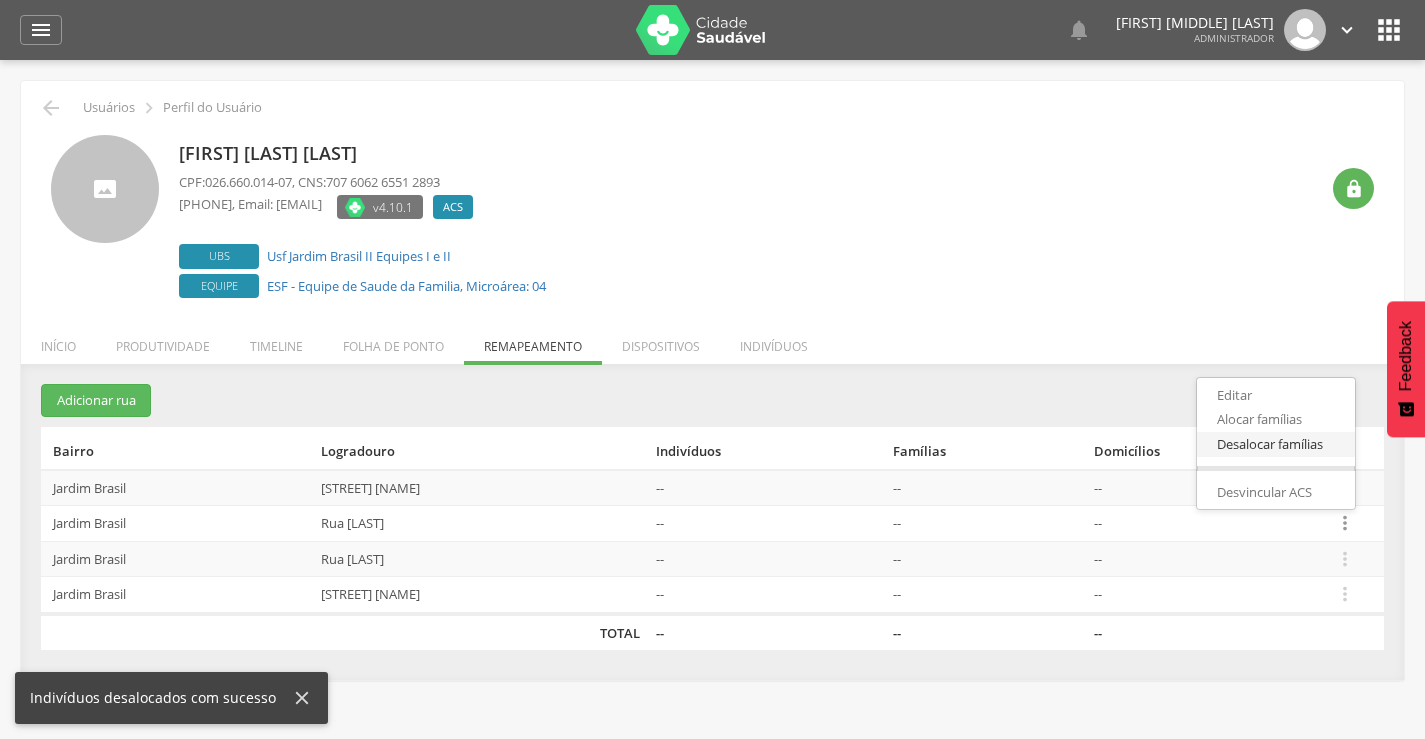 click on "Desalocar famílias" at bounding box center (1276, 444) 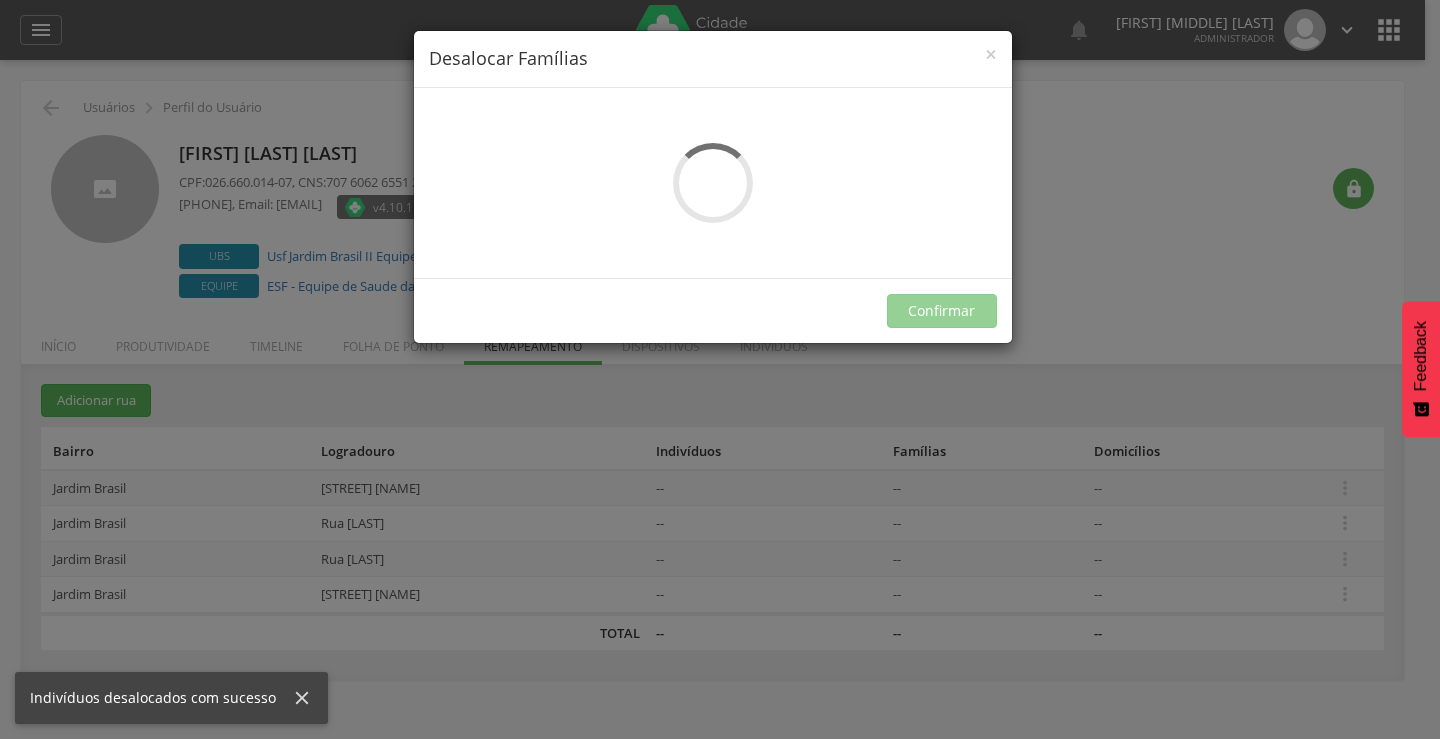 scroll, scrollTop: 0, scrollLeft: 0, axis: both 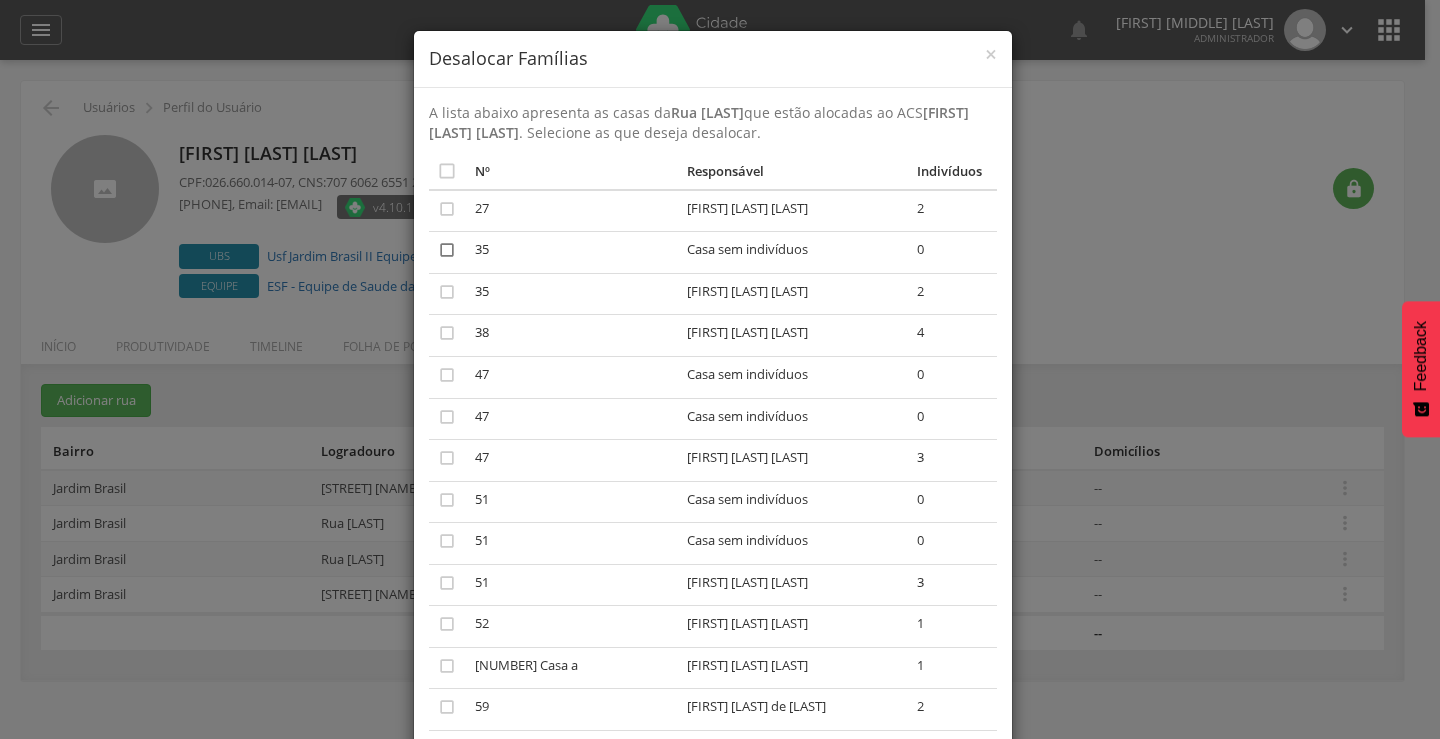 click on "" at bounding box center [447, 250] 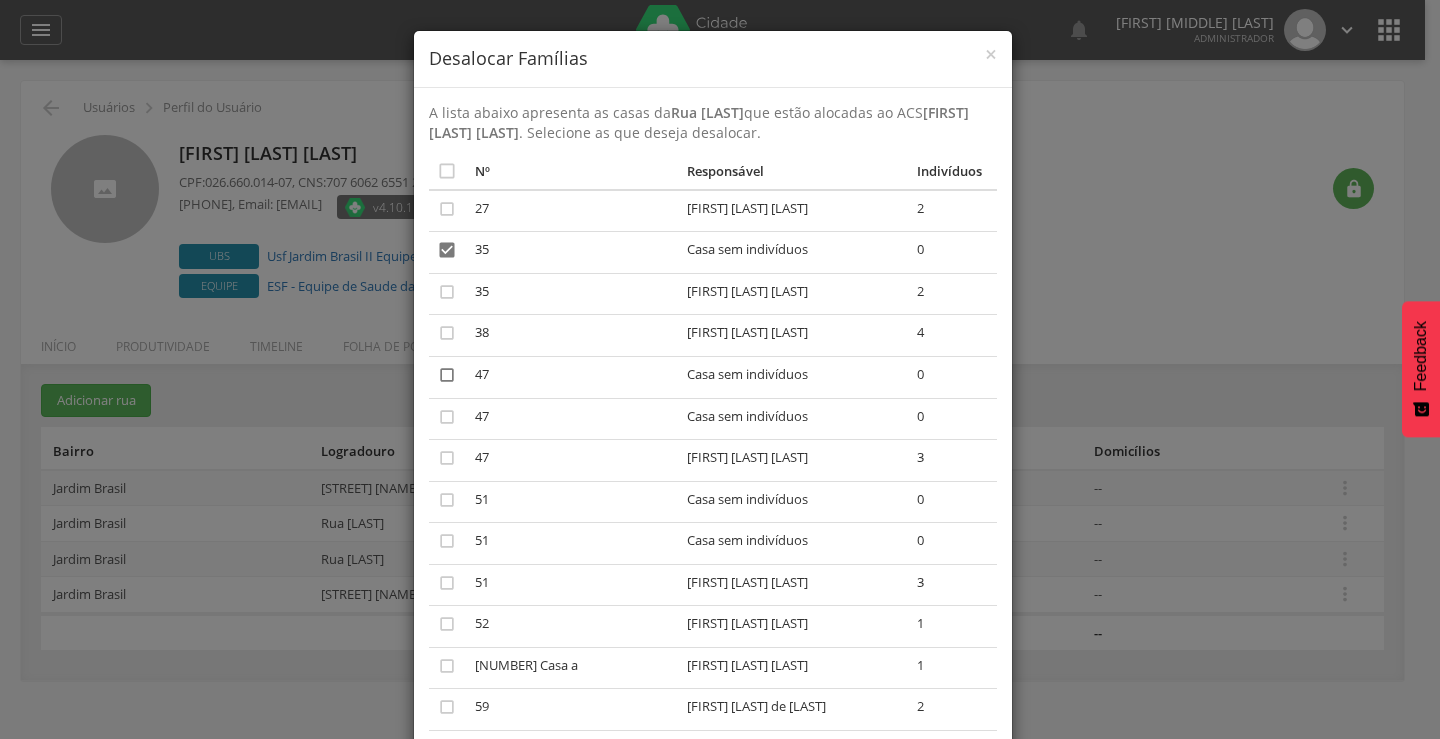 click on "" at bounding box center [447, 375] 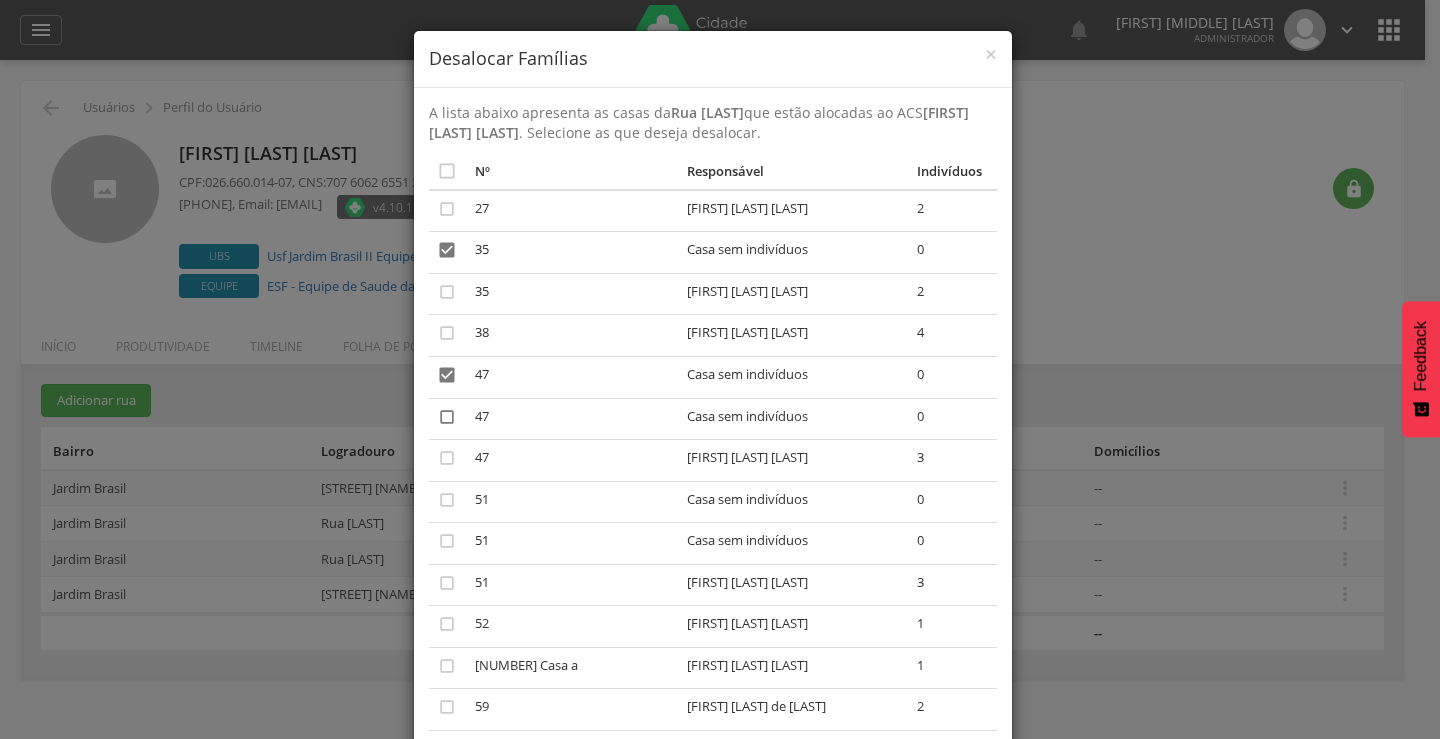 click on "" at bounding box center [447, 417] 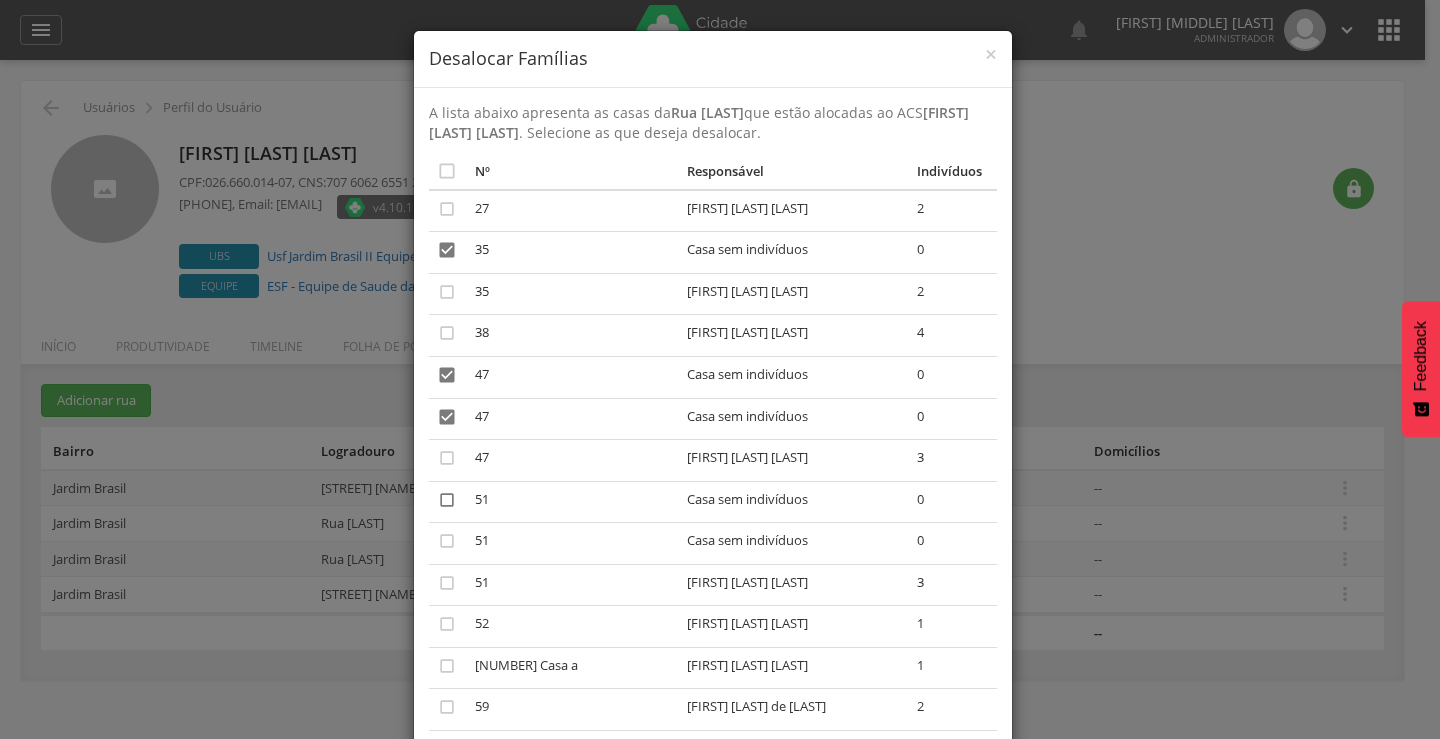click on "" at bounding box center (447, 500) 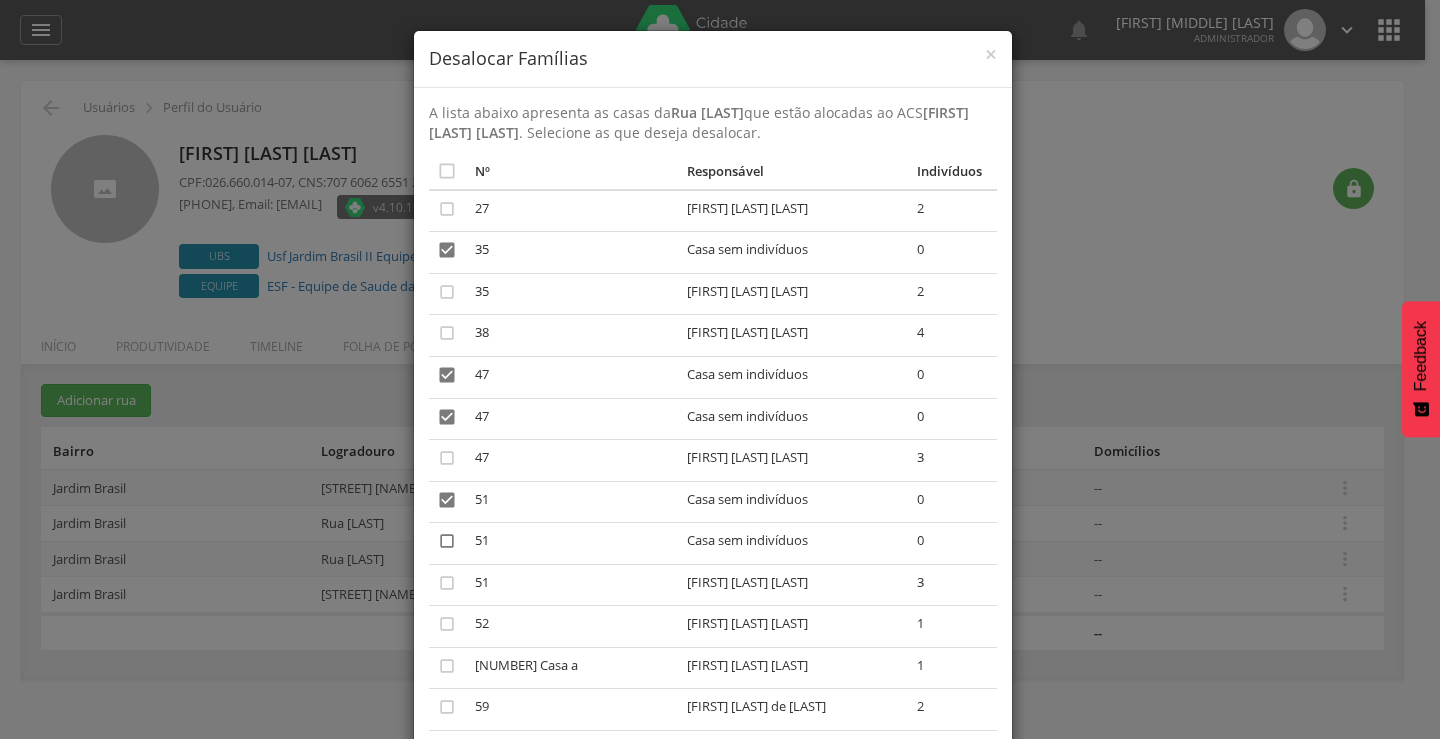 click on "" at bounding box center [447, 541] 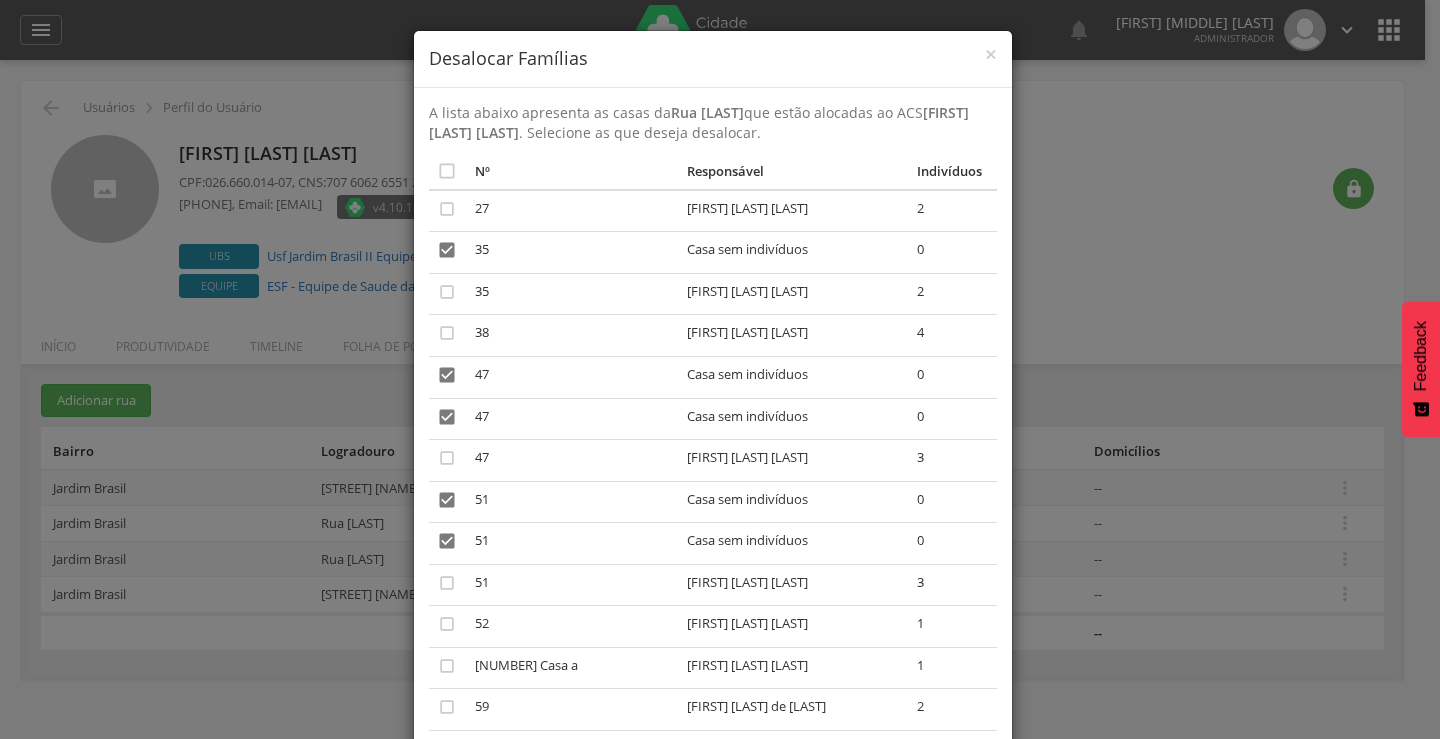 scroll, scrollTop: 647, scrollLeft: 0, axis: vertical 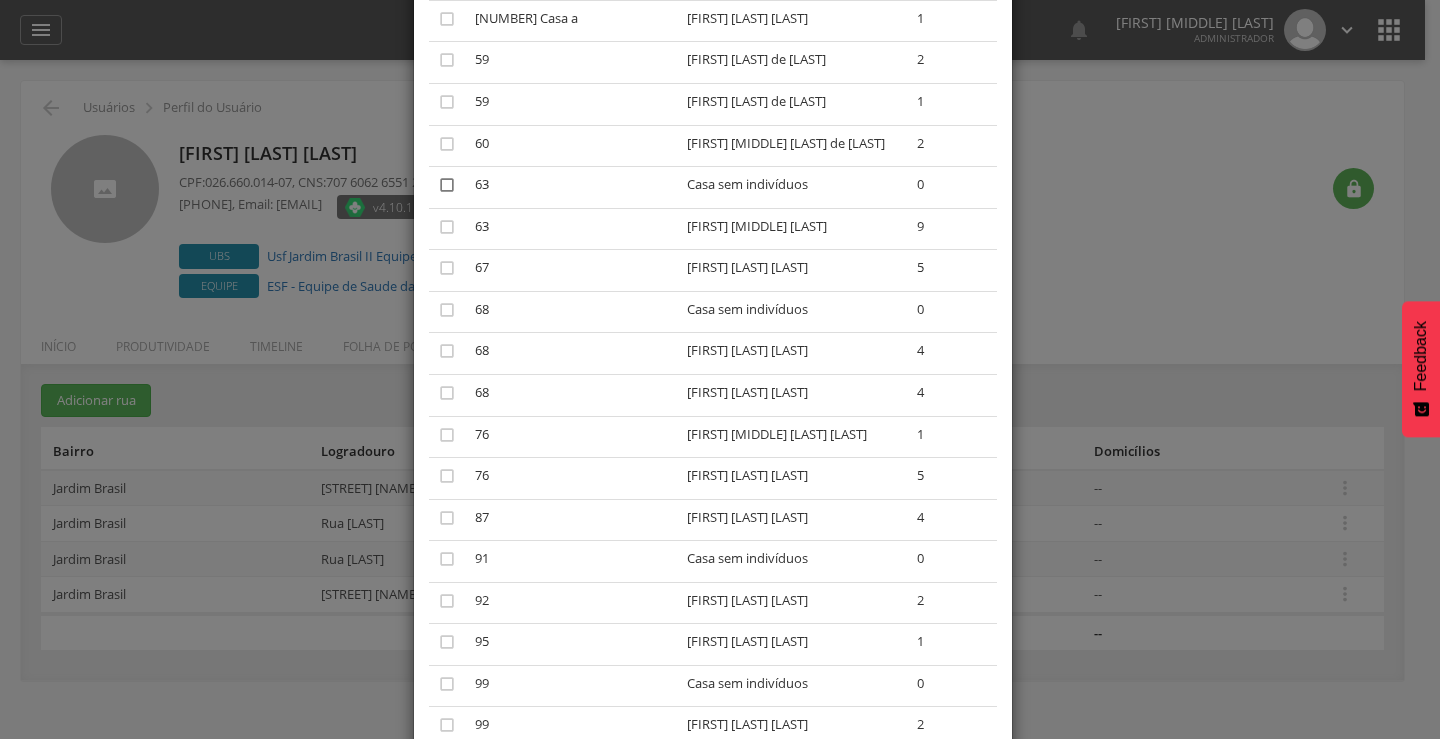 click on "" at bounding box center [447, 185] 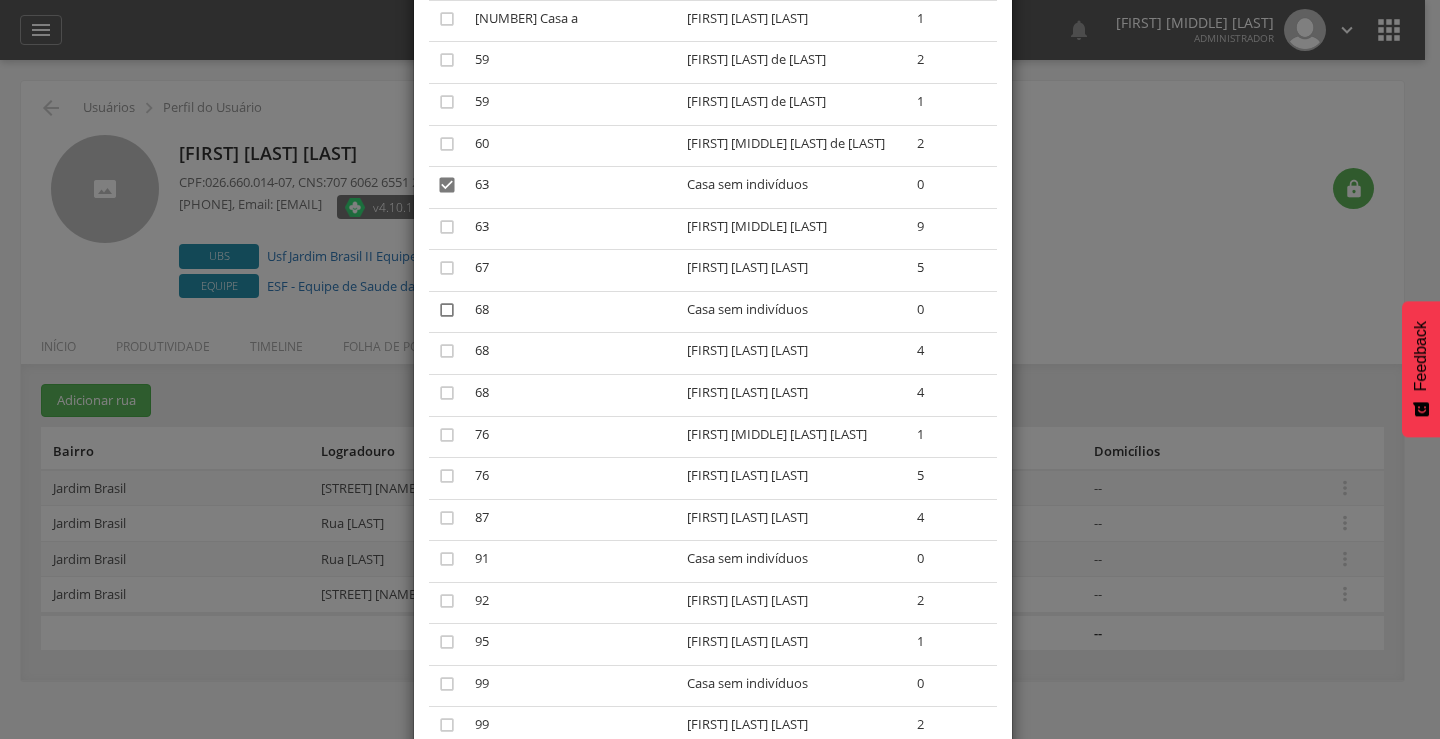 click on "" at bounding box center [447, 310] 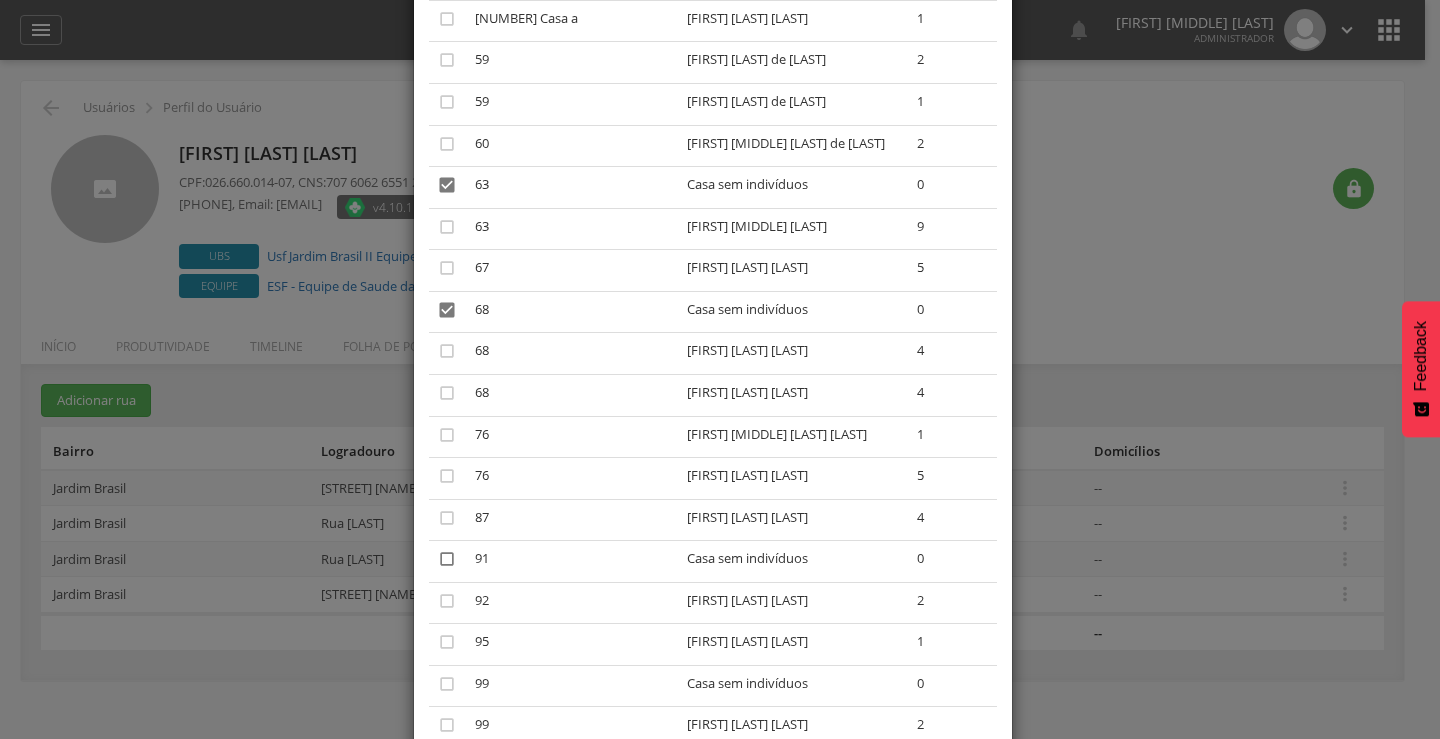 click on "" at bounding box center (447, 559) 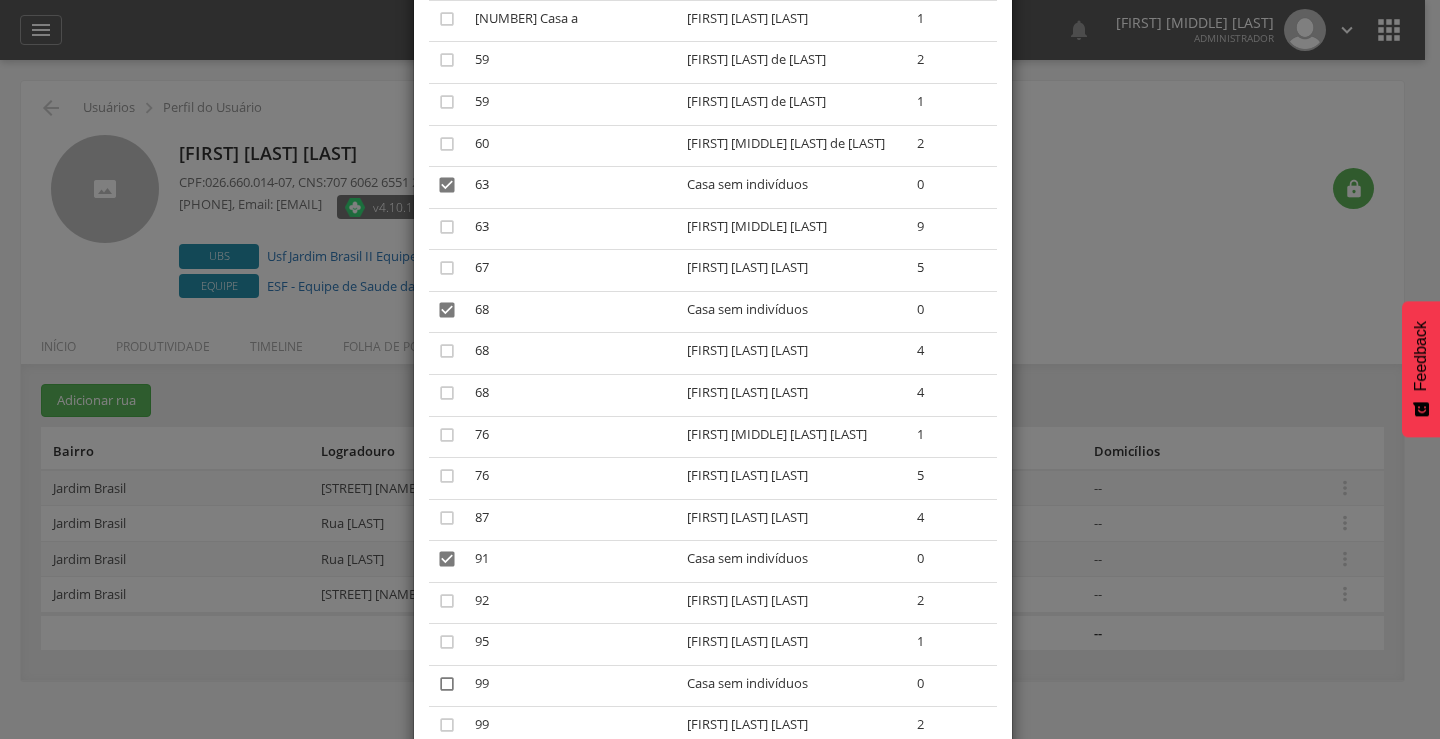 click on "" at bounding box center (447, 684) 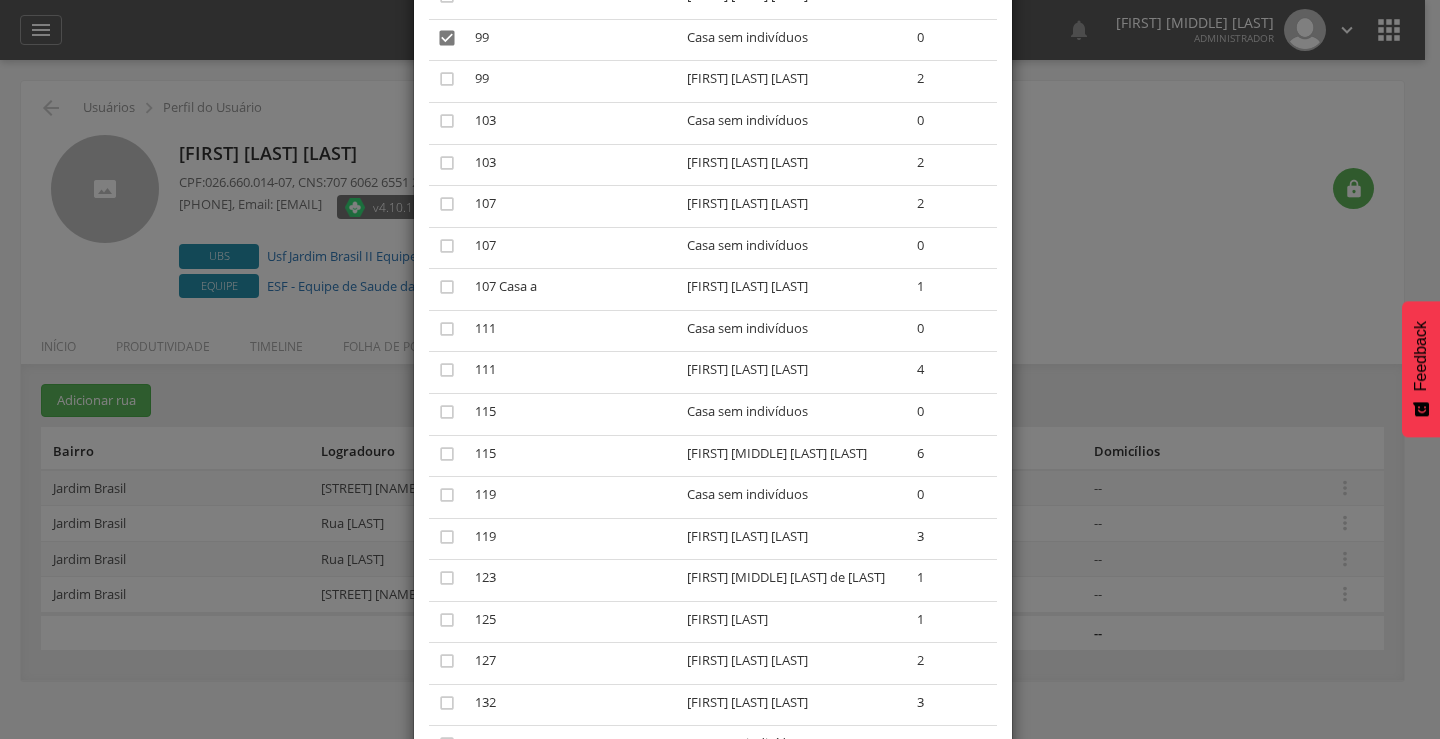 scroll, scrollTop: 1940, scrollLeft: 0, axis: vertical 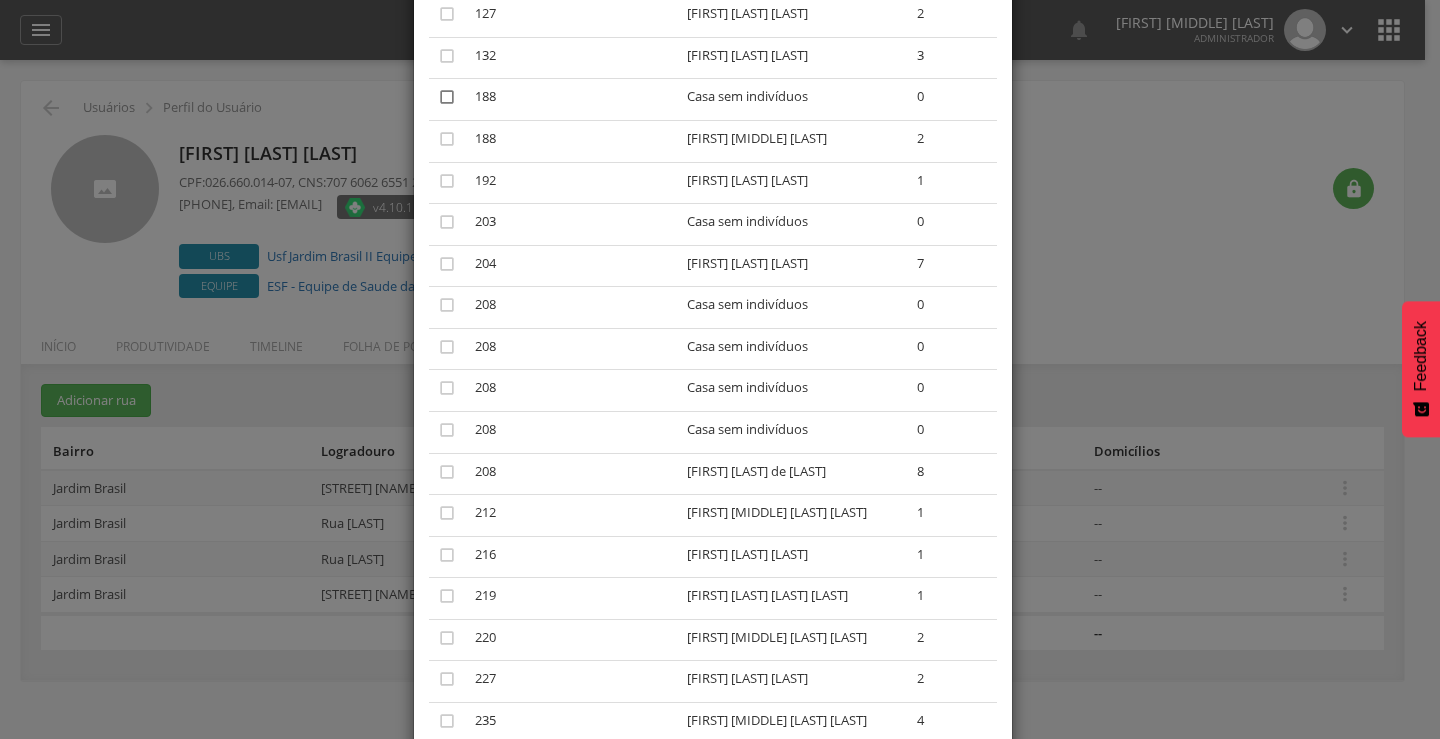 click on "" at bounding box center [447, 97] 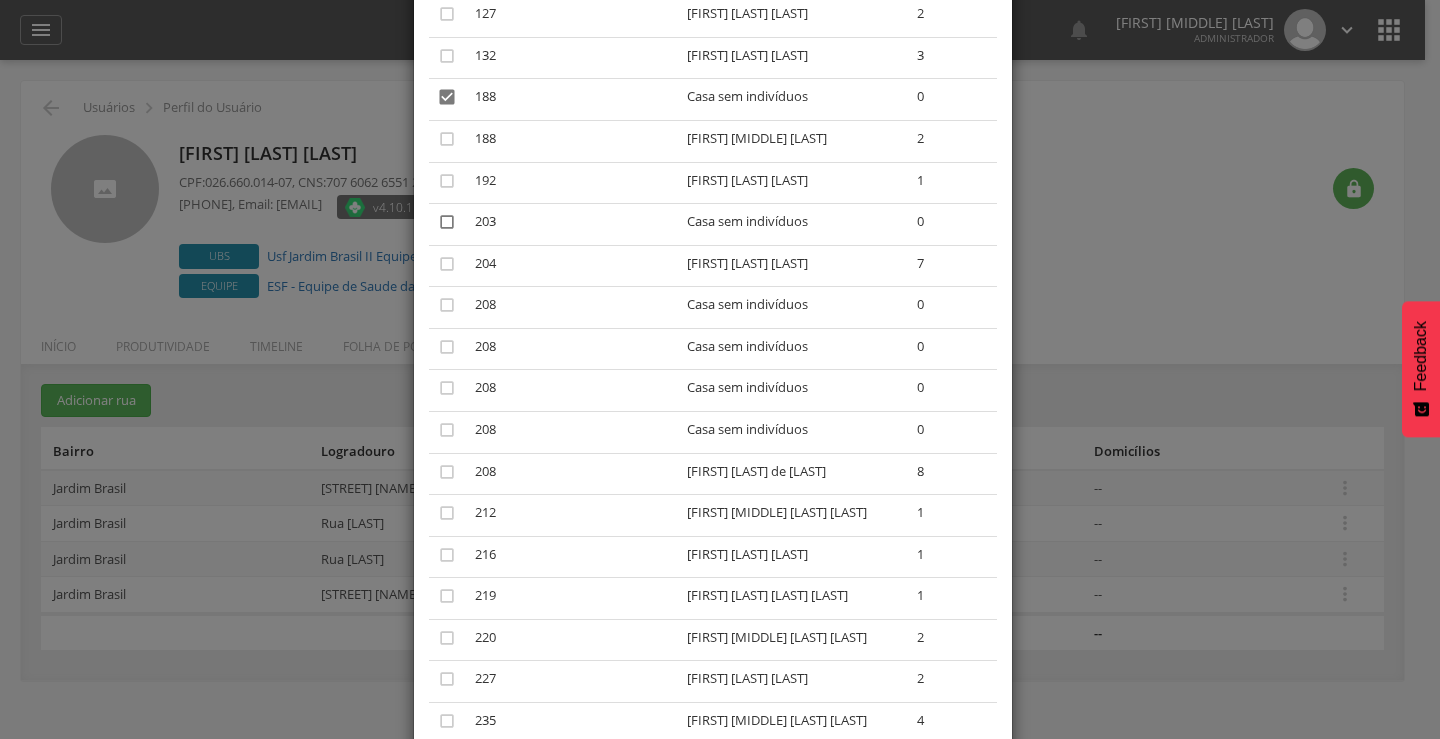 click on "" at bounding box center [447, 222] 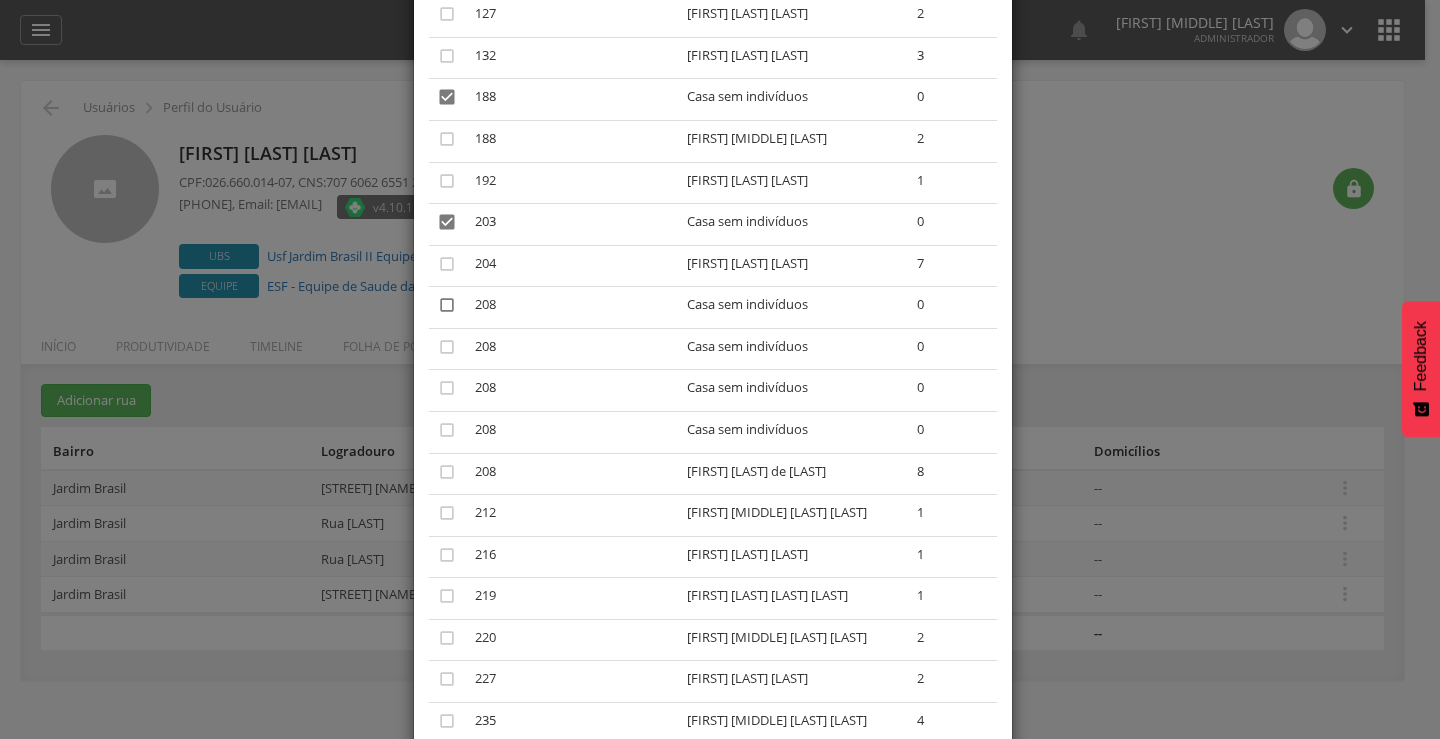 click on "" at bounding box center (447, 305) 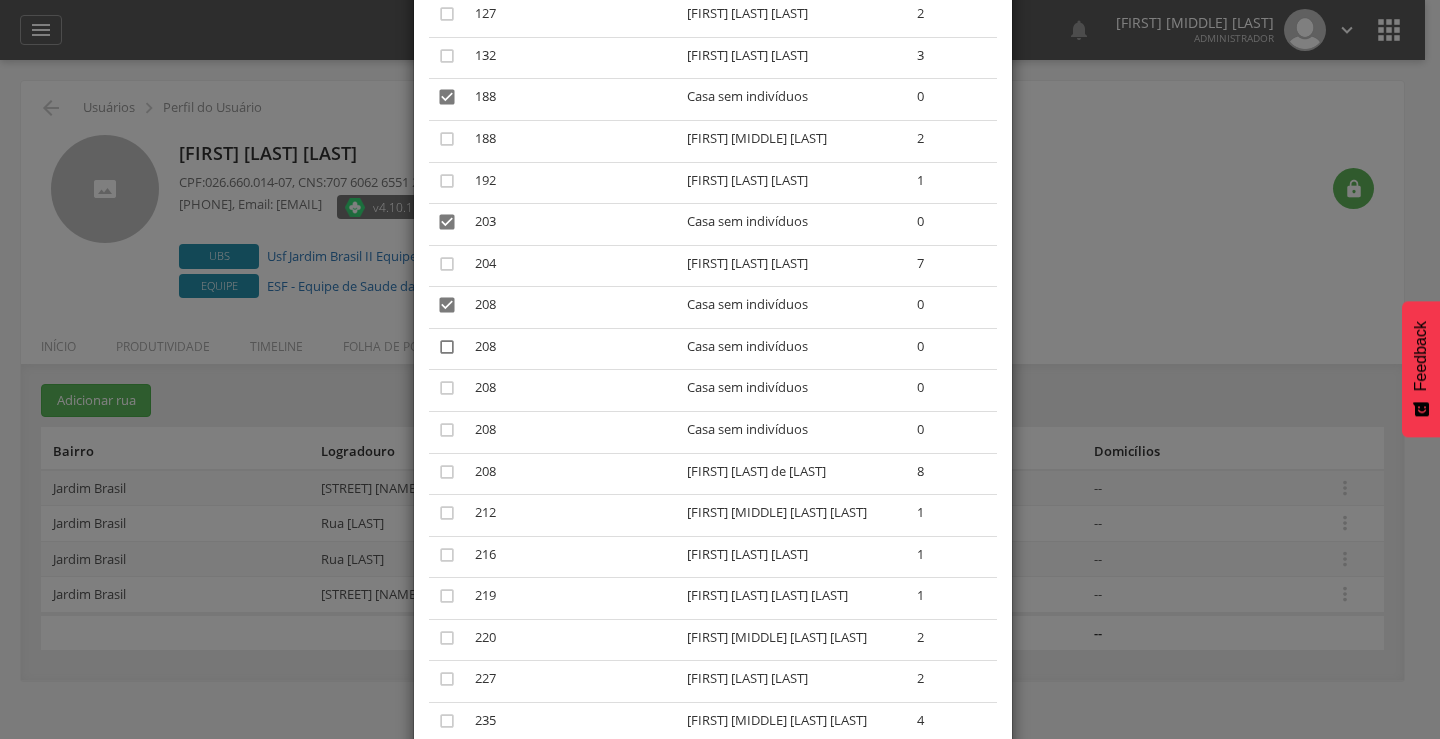 click on "" at bounding box center [447, 347] 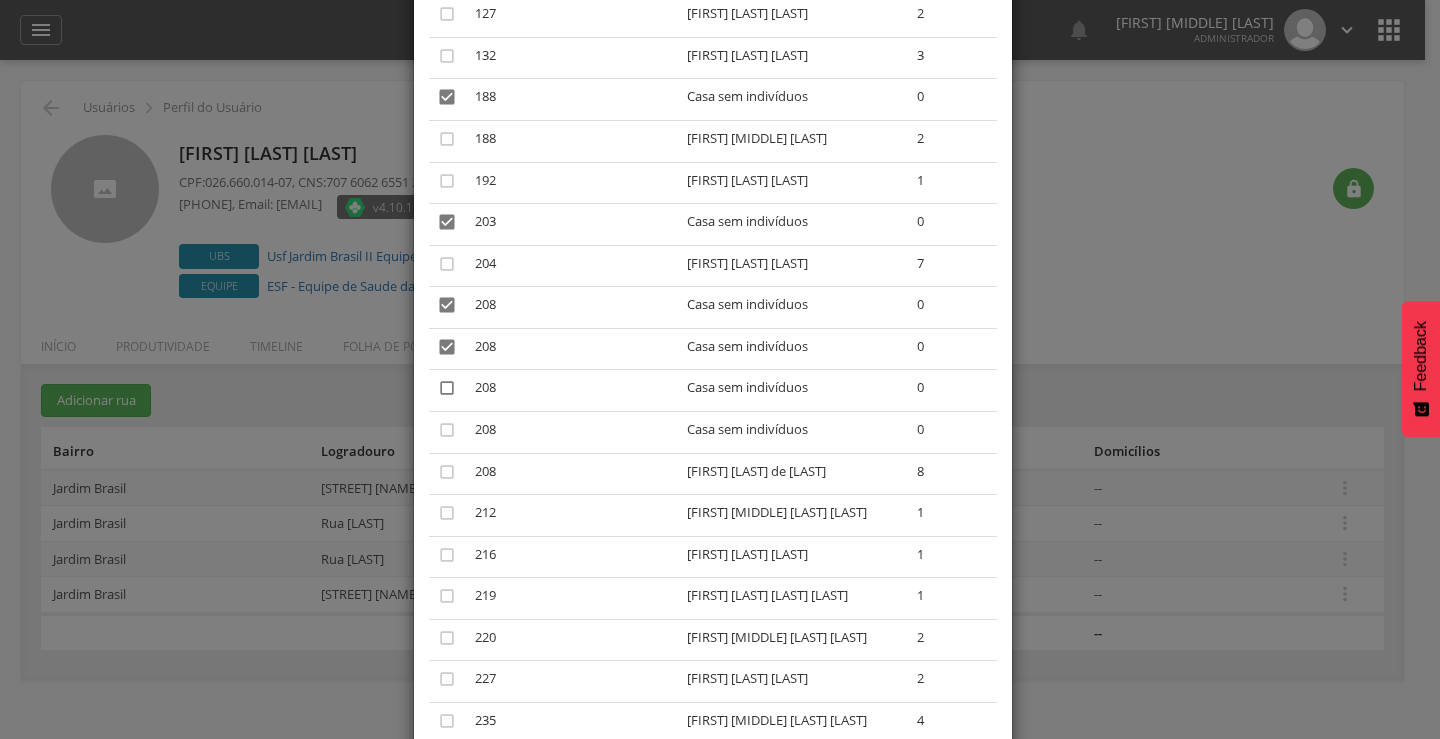 click on "" at bounding box center (447, 388) 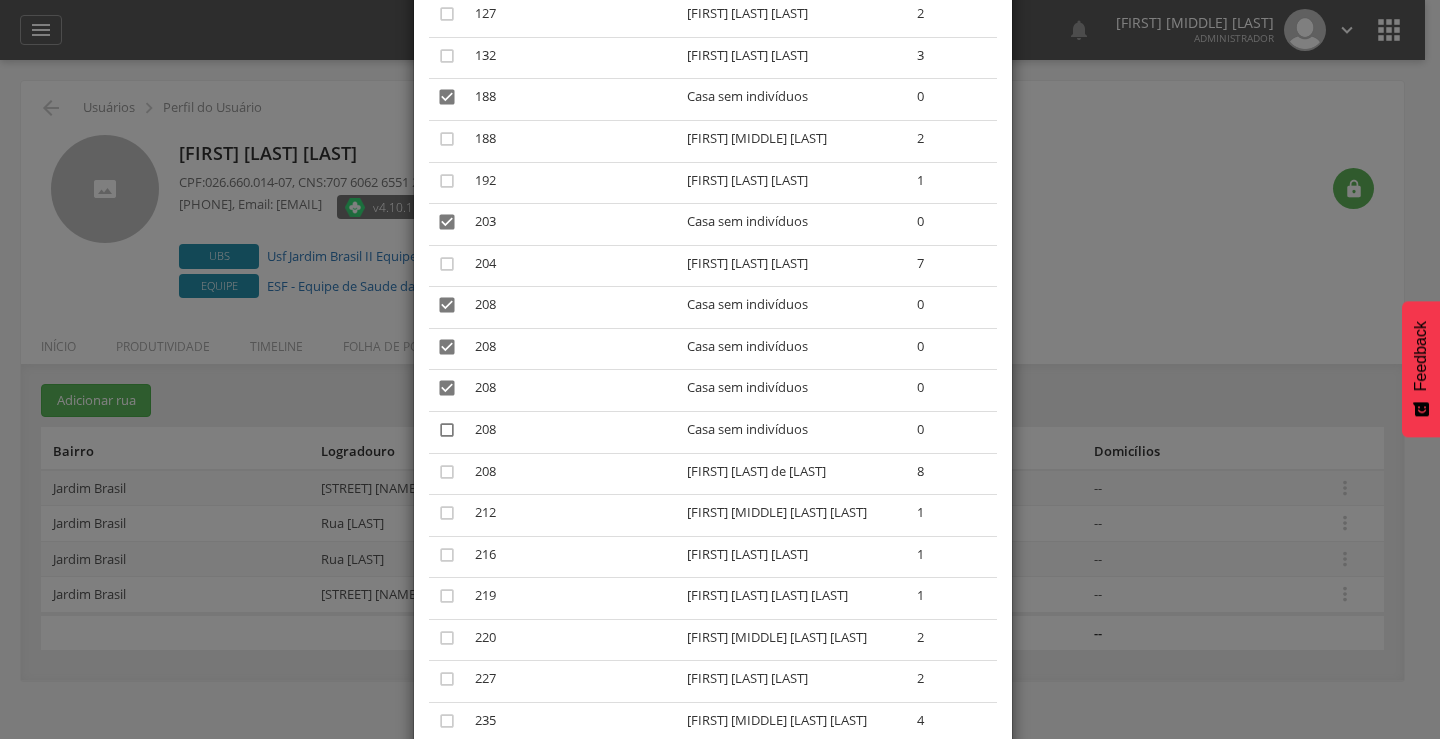 click on "" at bounding box center (447, 430) 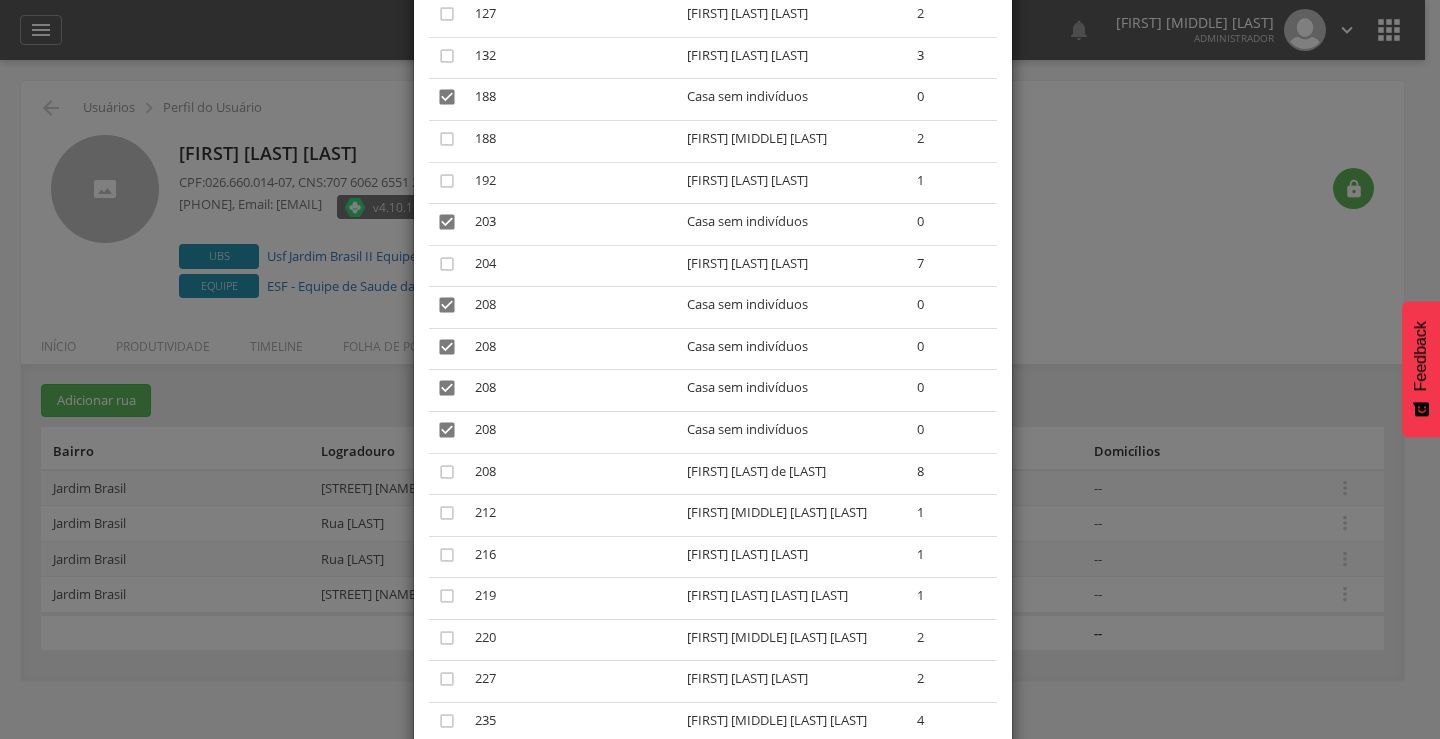 scroll, scrollTop: 2587, scrollLeft: 0, axis: vertical 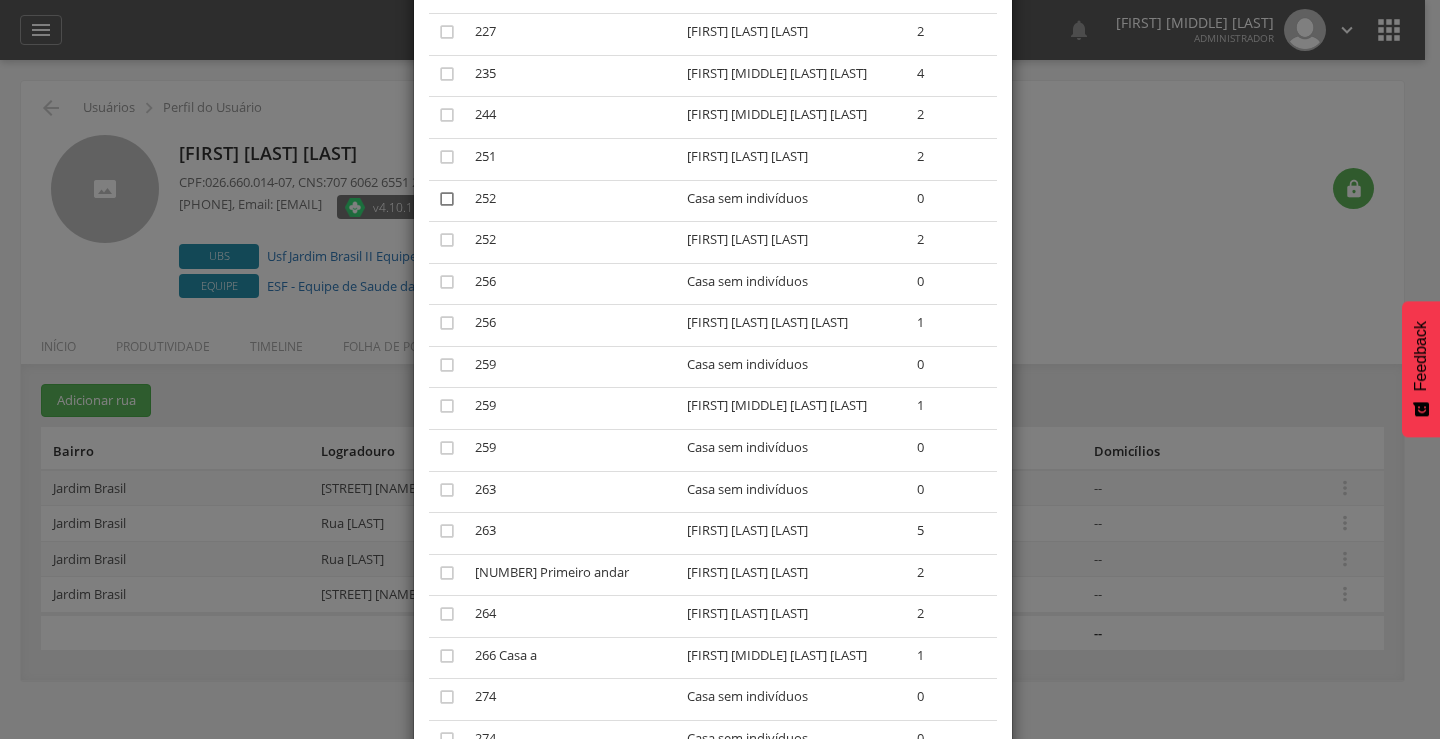 click on "" at bounding box center [447, 199] 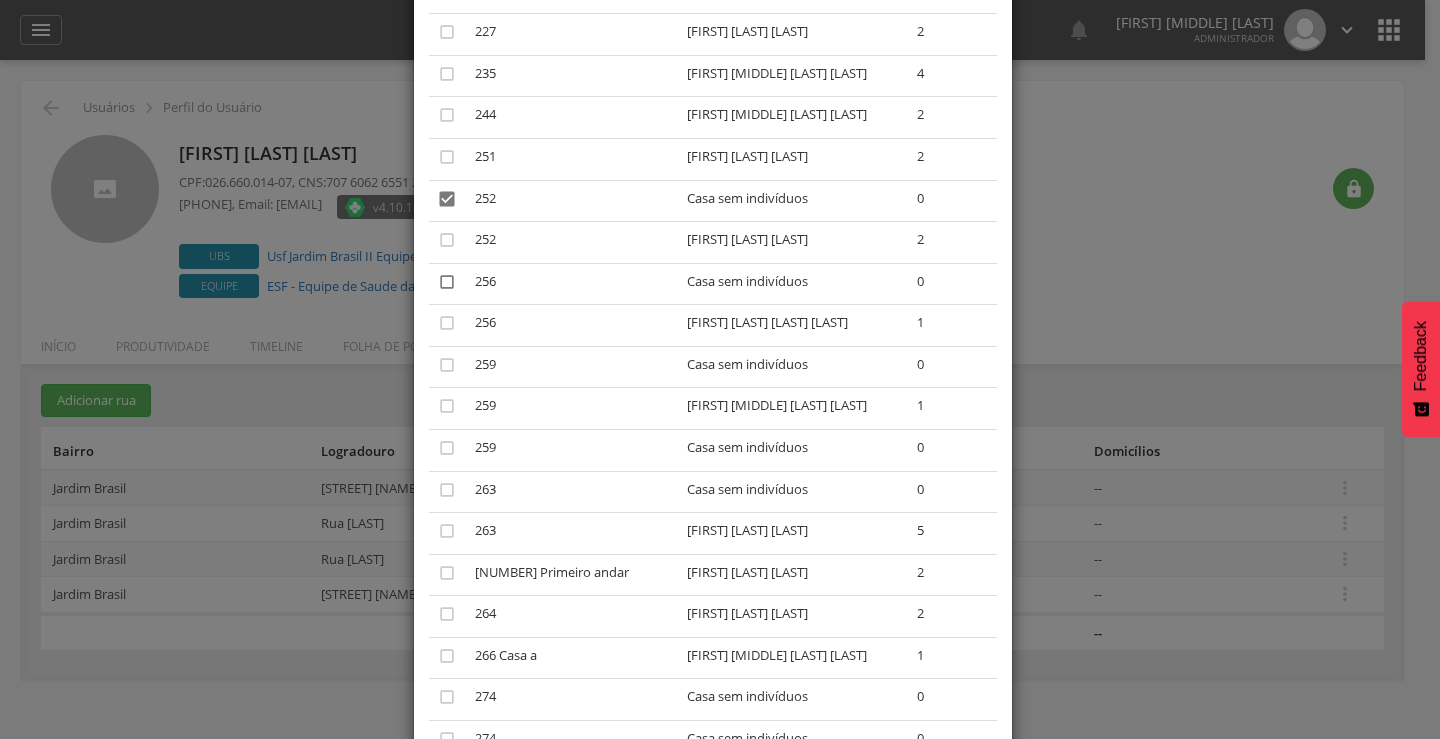 click on "" at bounding box center [447, 282] 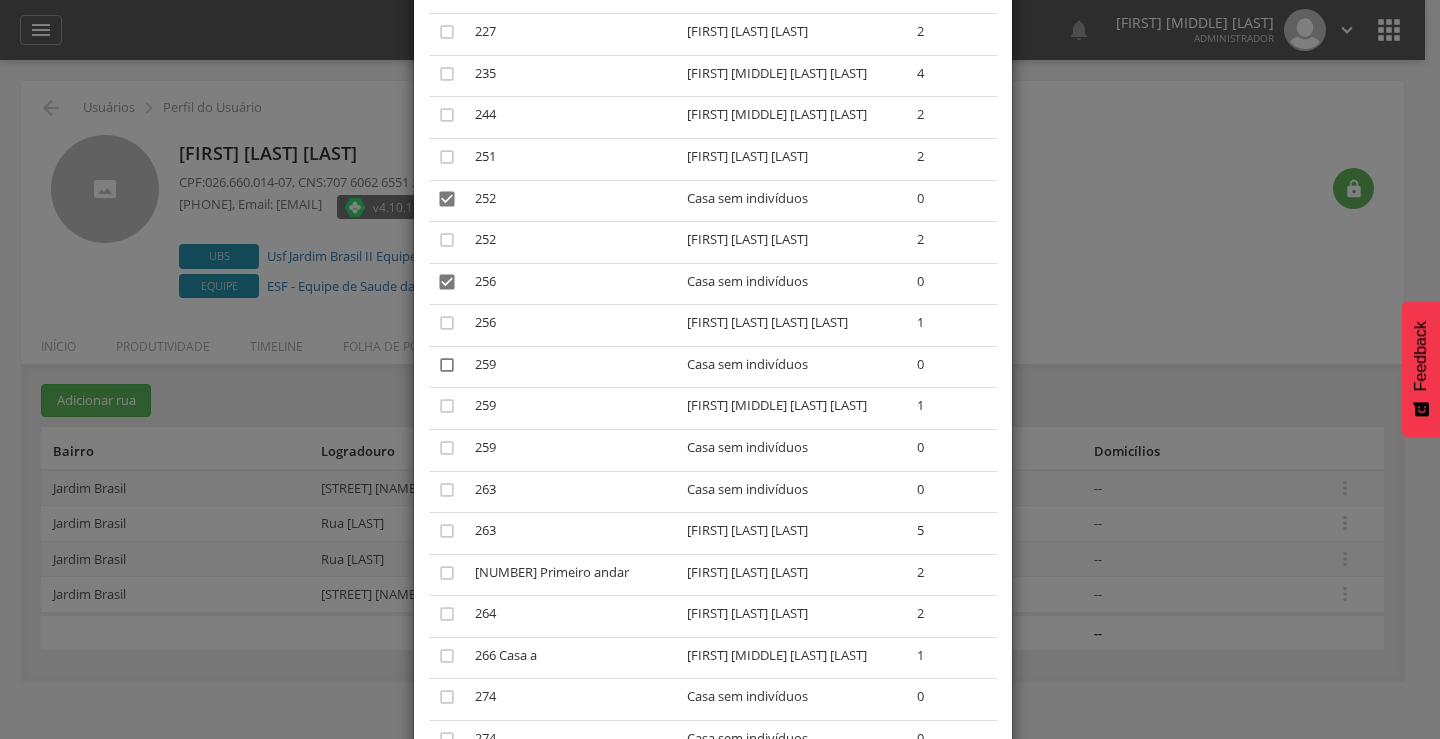 click on "" at bounding box center (447, 365) 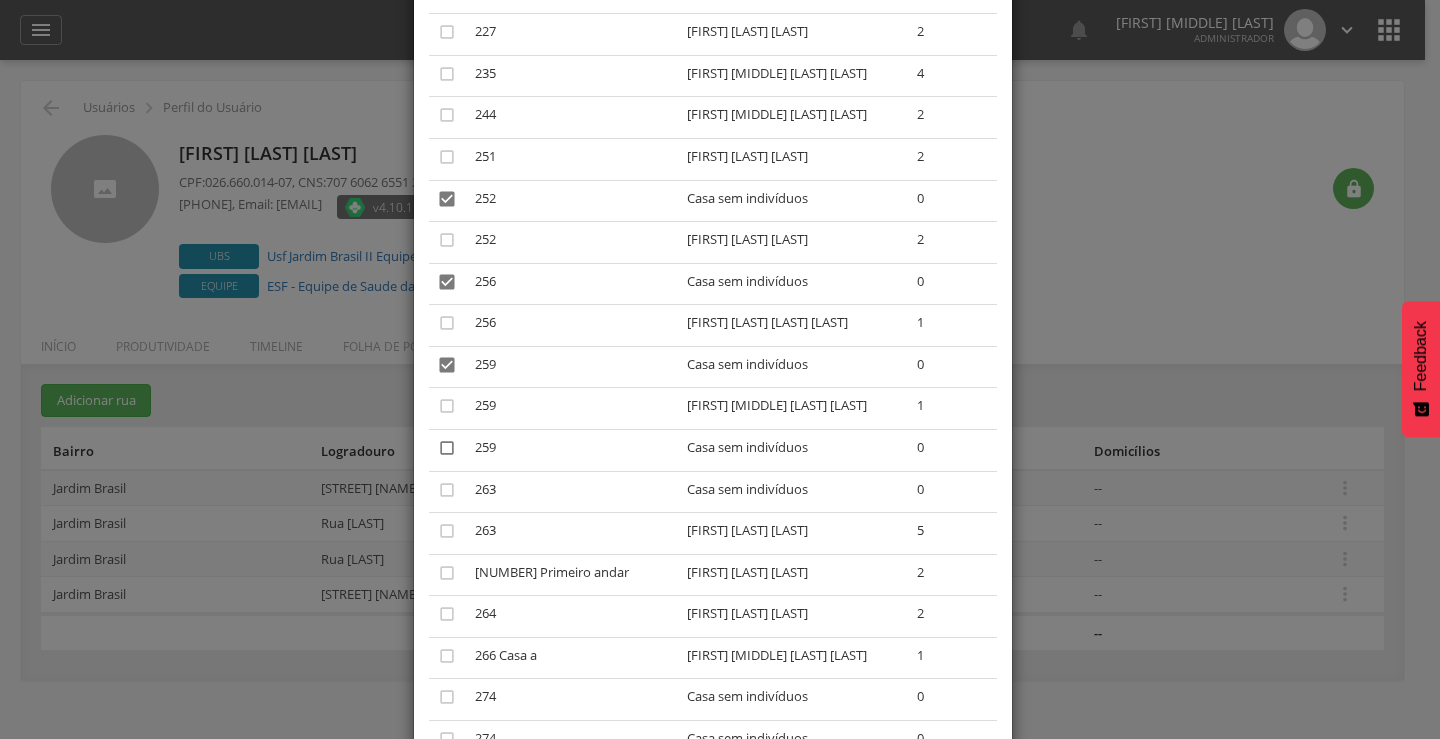 click on "" at bounding box center (447, 448) 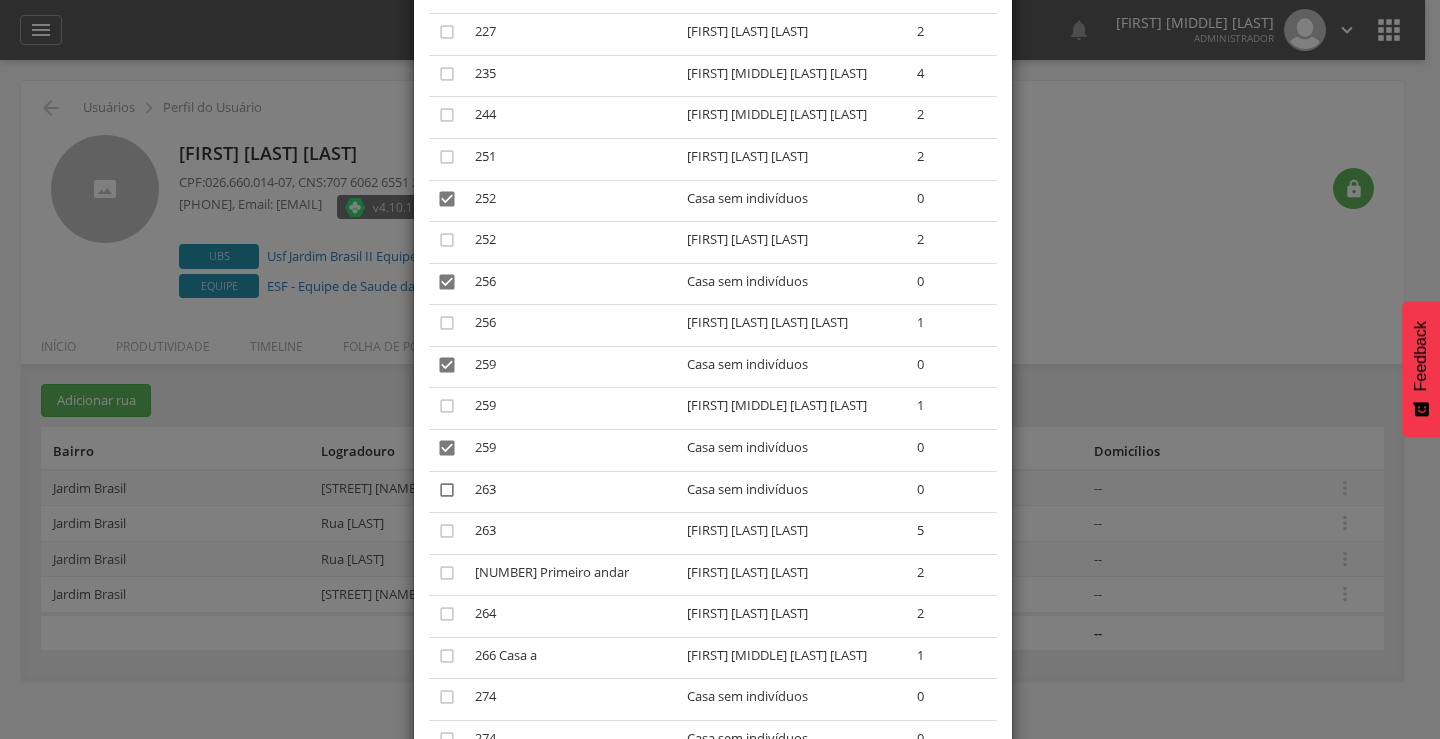 click on "" at bounding box center [447, 490] 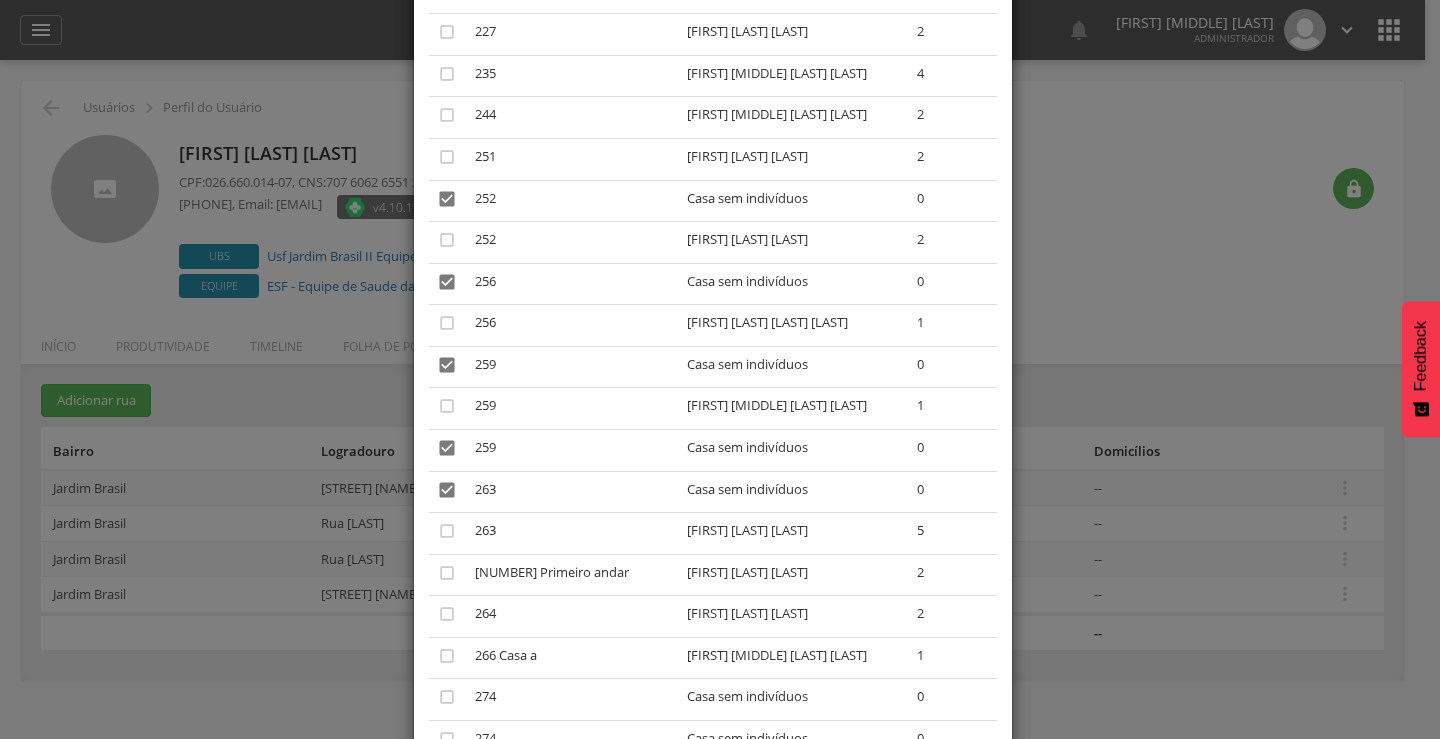 scroll, scrollTop: 3233, scrollLeft: 0, axis: vertical 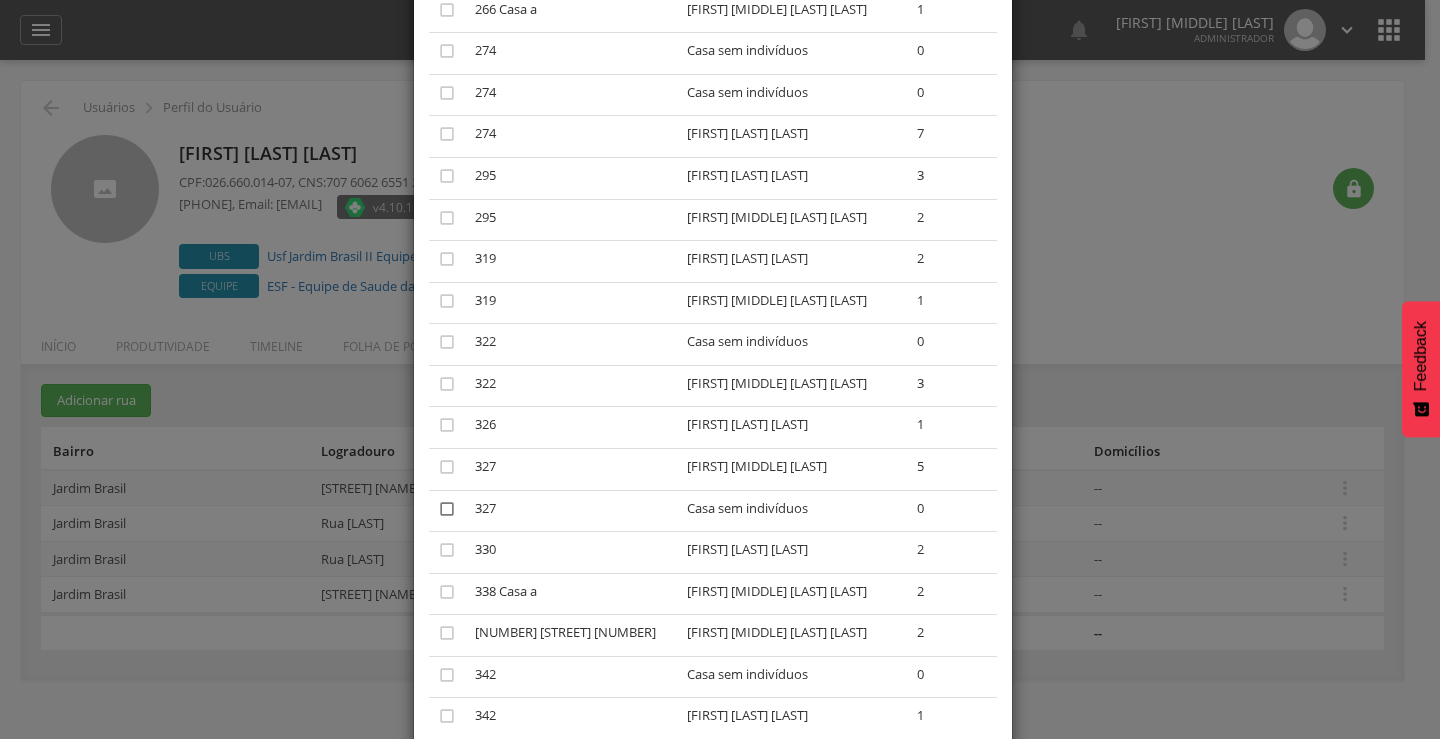 click on "" at bounding box center [447, 509] 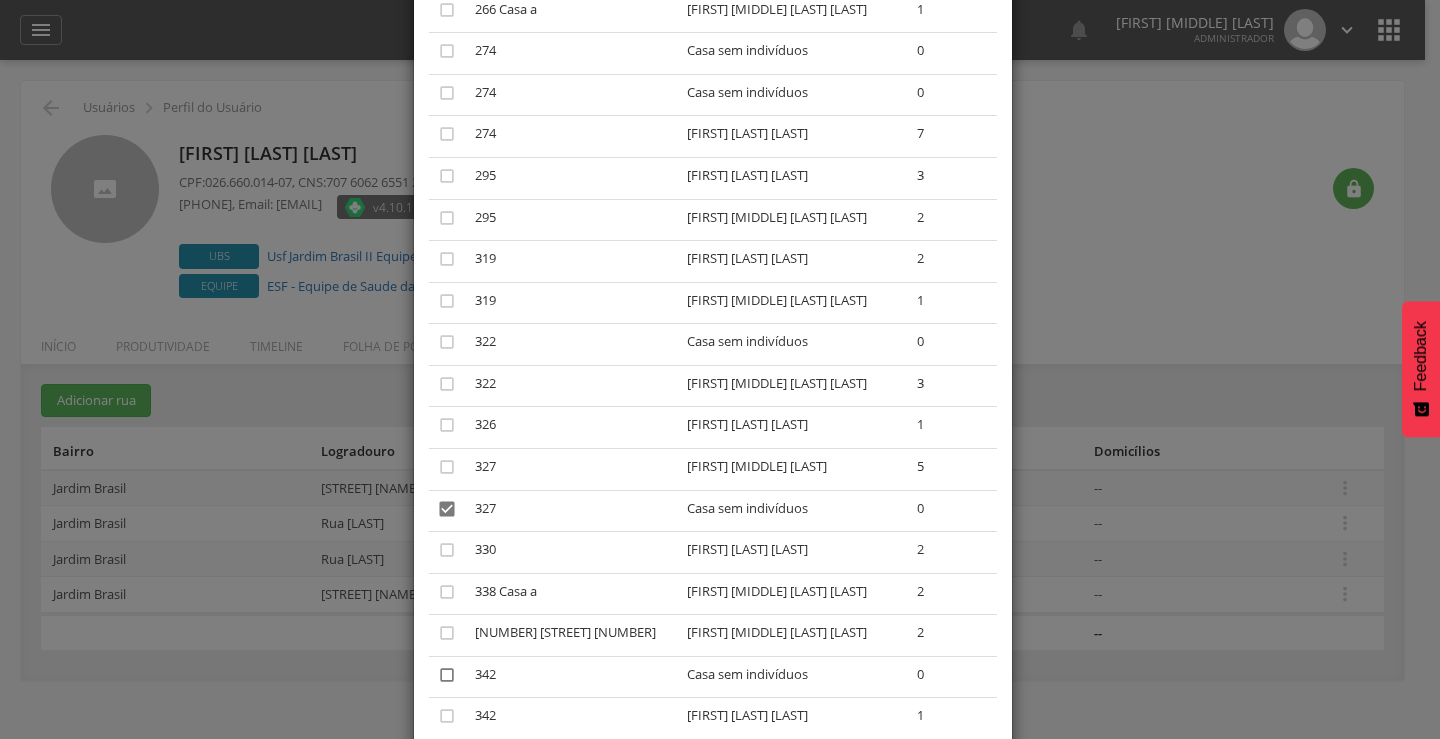 click on "" at bounding box center (447, 675) 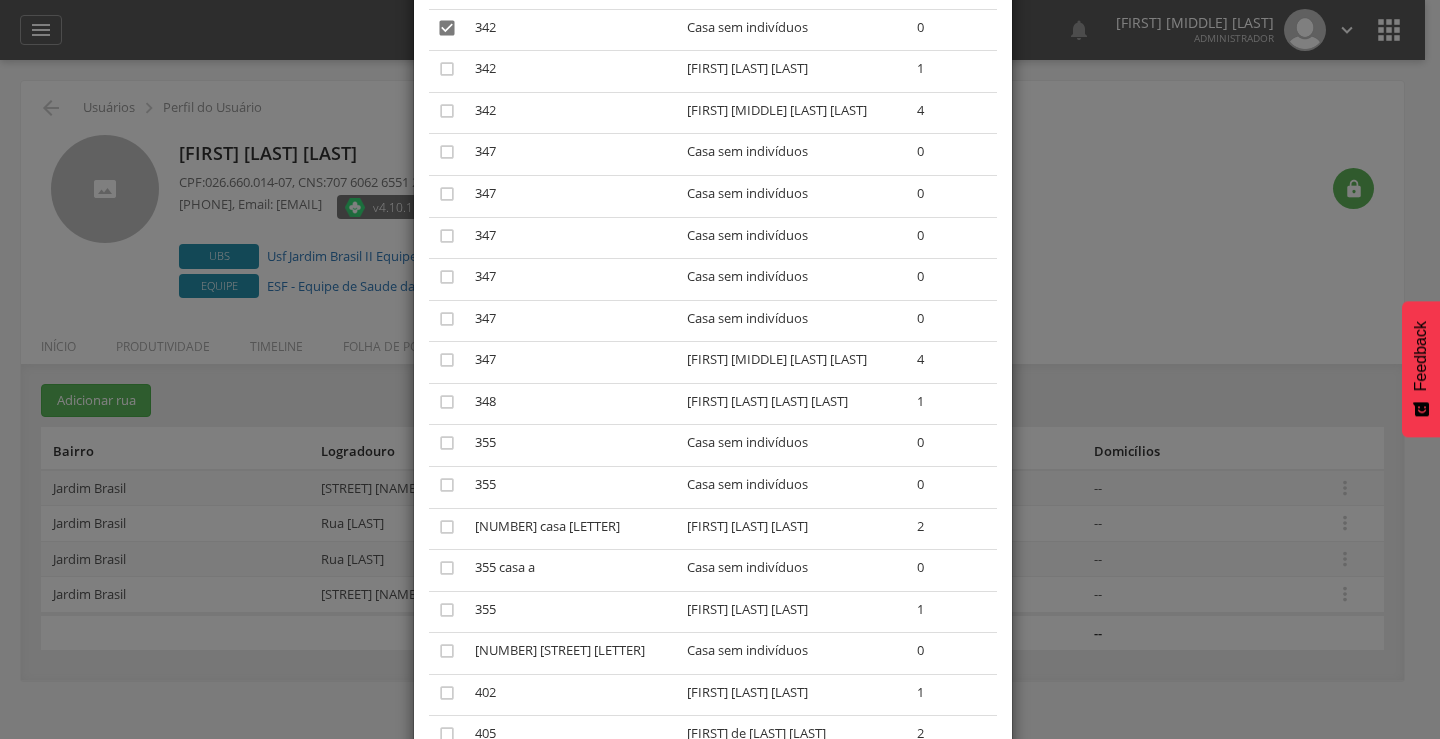 scroll, scrollTop: 3233, scrollLeft: 0, axis: vertical 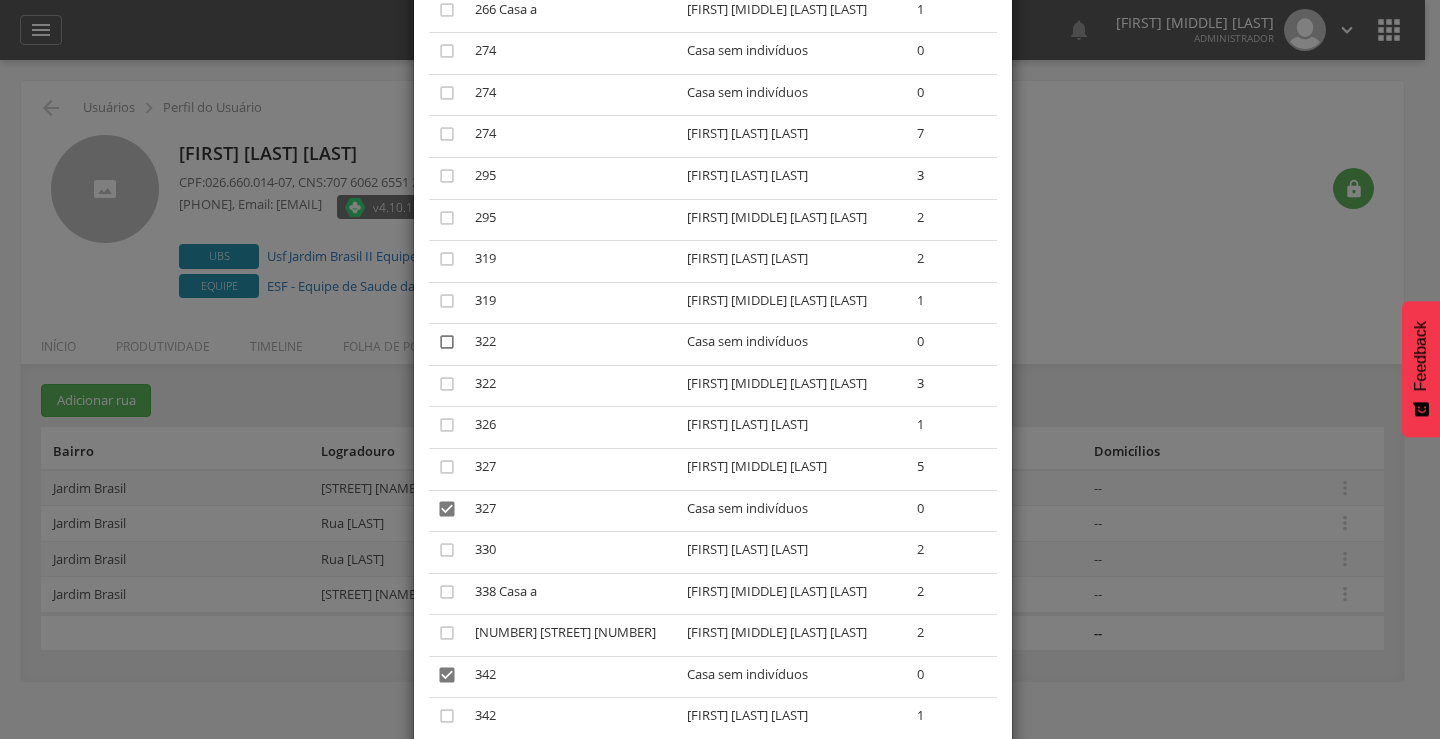 click on "" at bounding box center (447, 342) 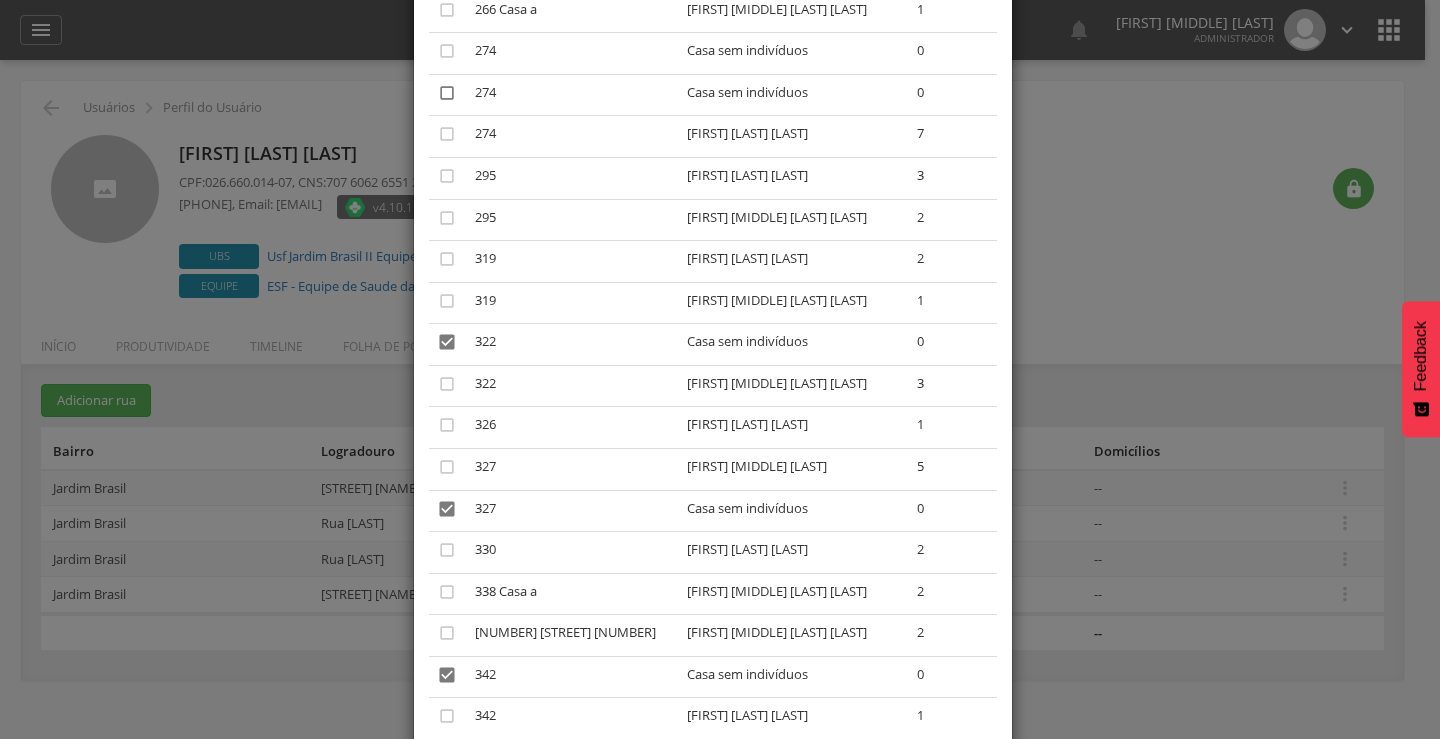 click on "" at bounding box center (447, 93) 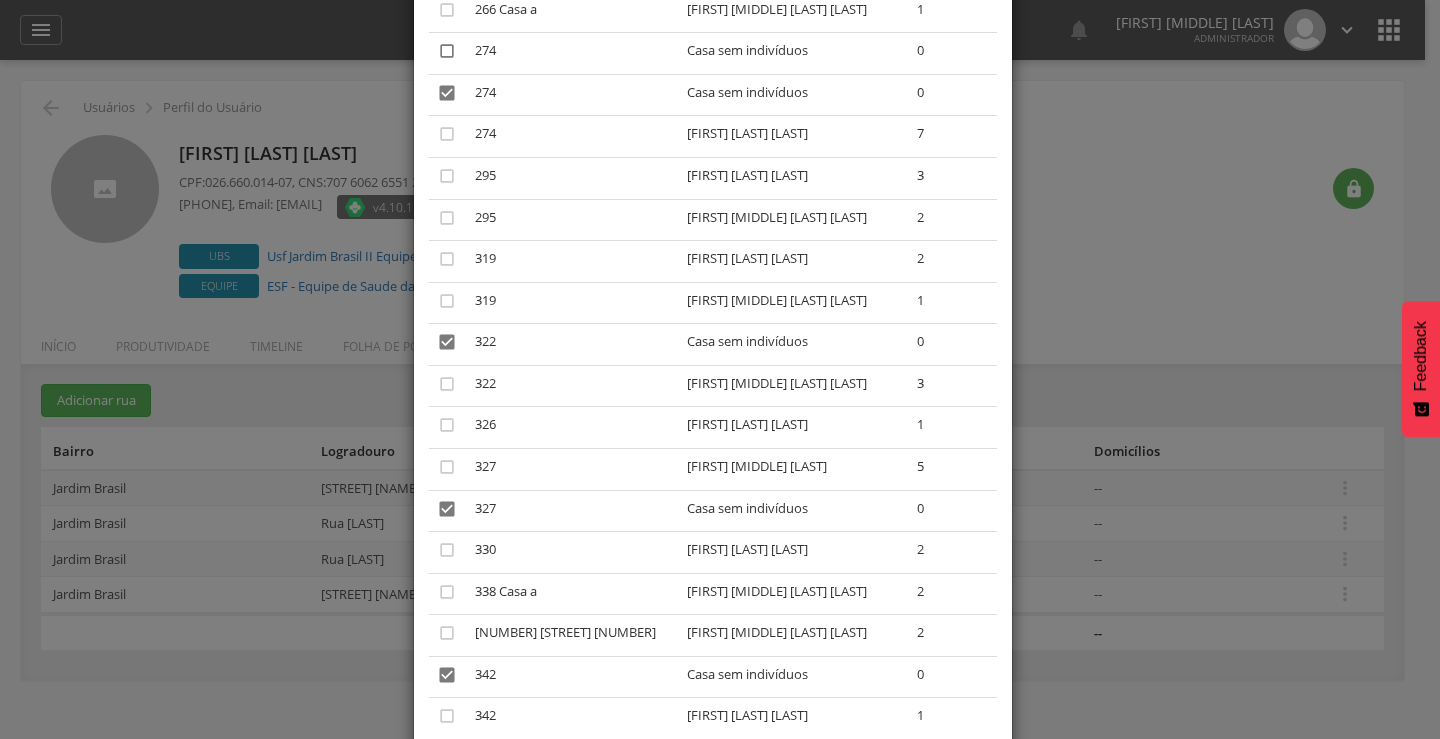 click on "" at bounding box center (447, 51) 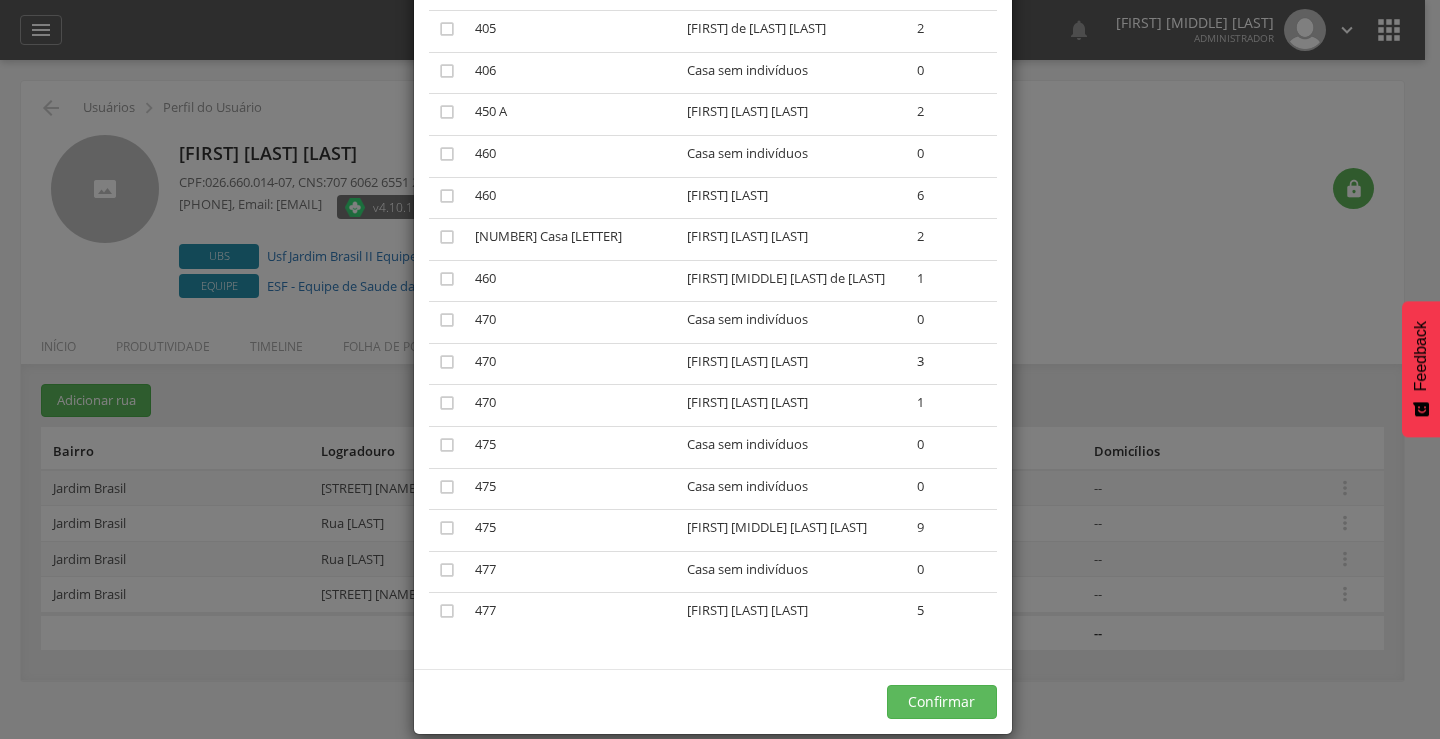 scroll, scrollTop: 4611, scrollLeft: 0, axis: vertical 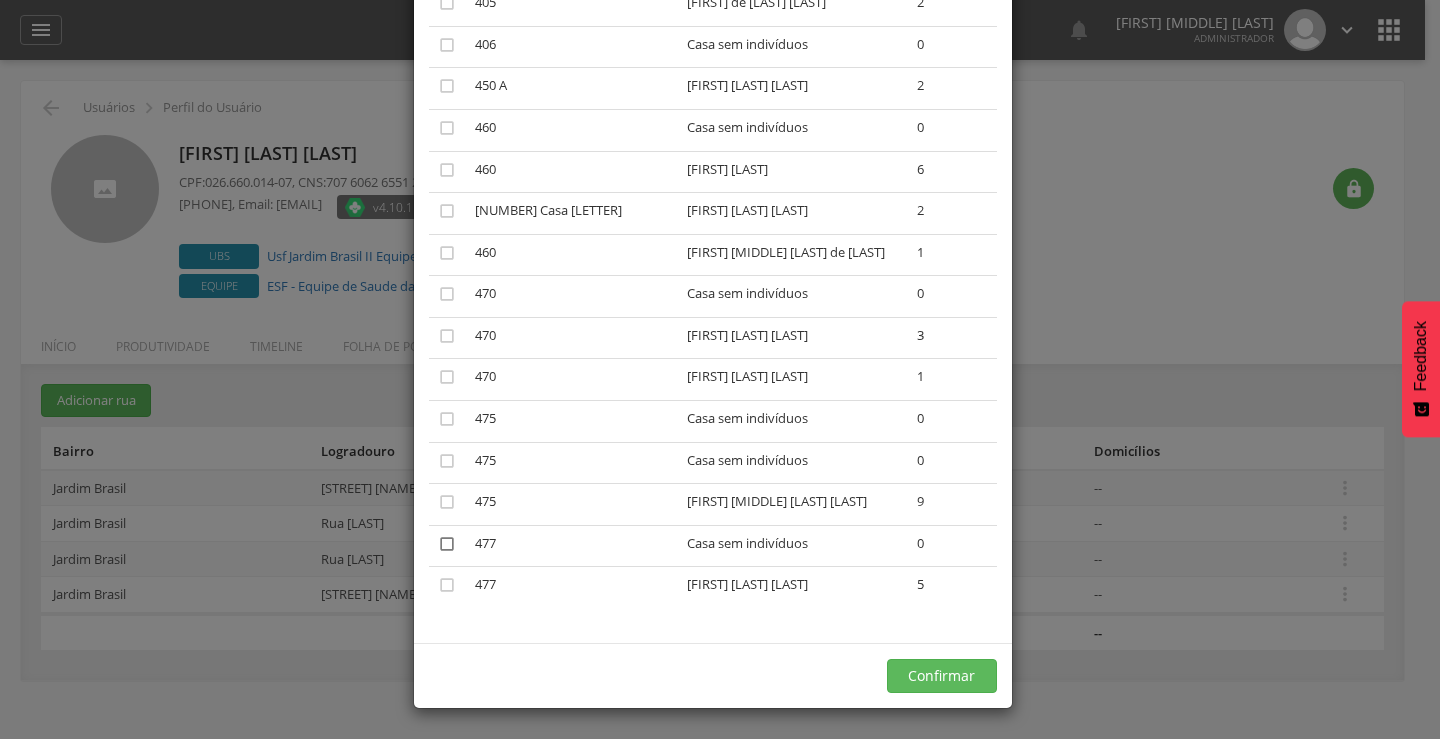 click on "" at bounding box center (447, 544) 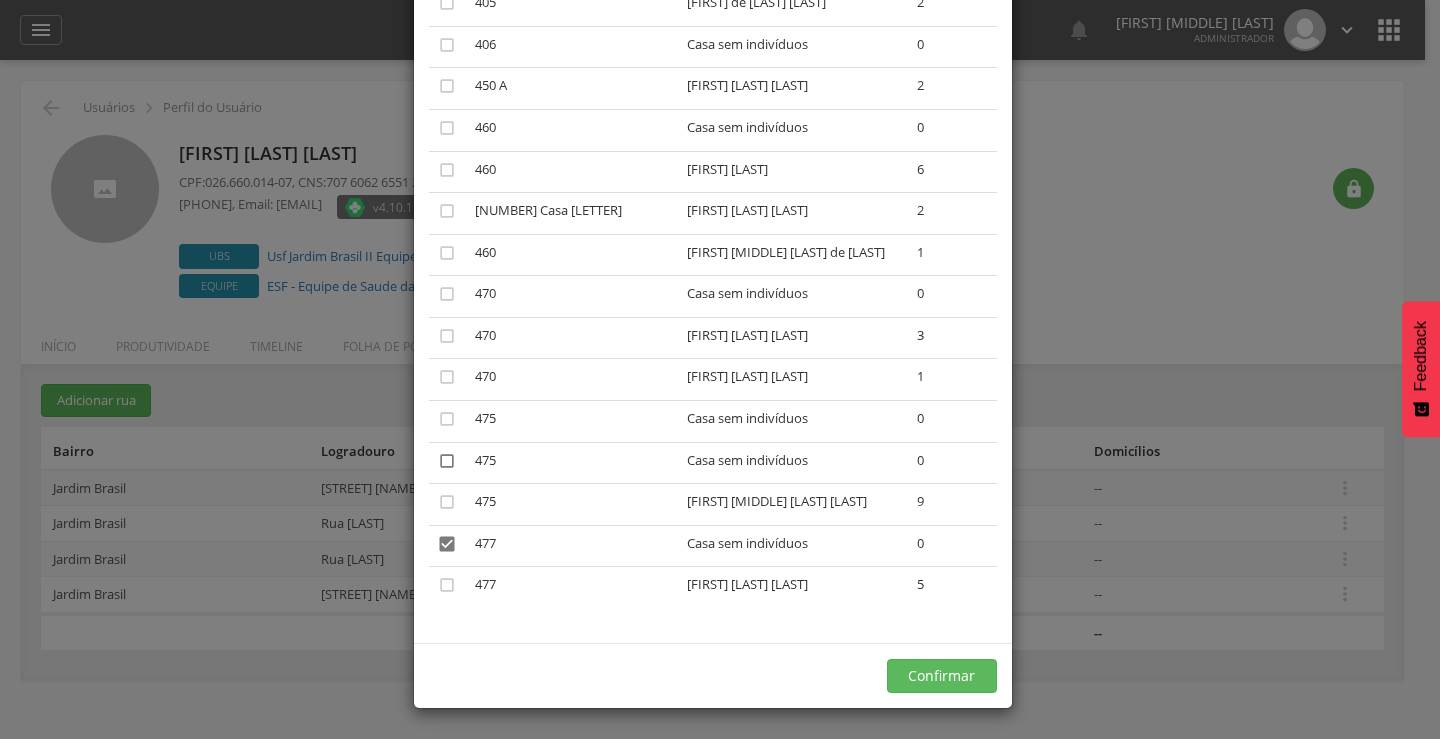click on "" at bounding box center (447, 461) 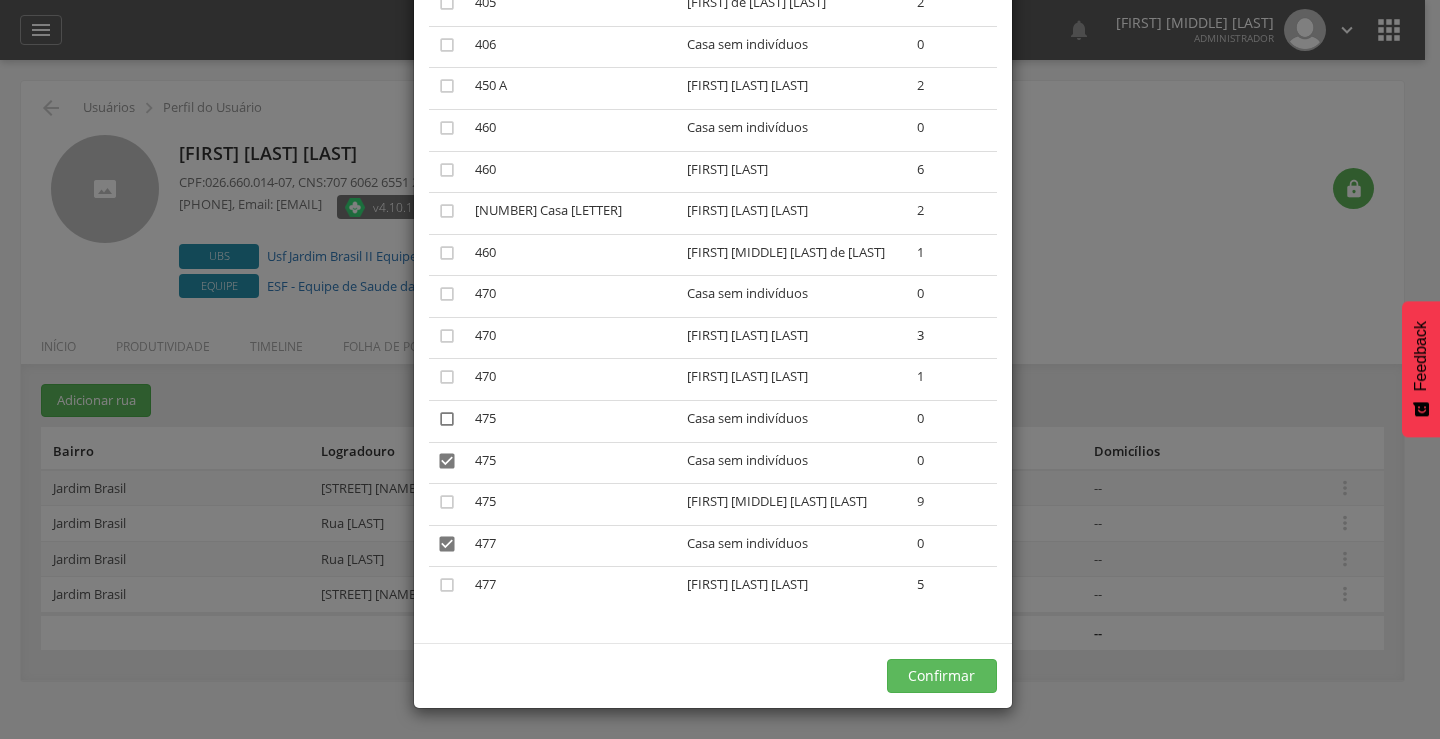 click on "" at bounding box center (447, 419) 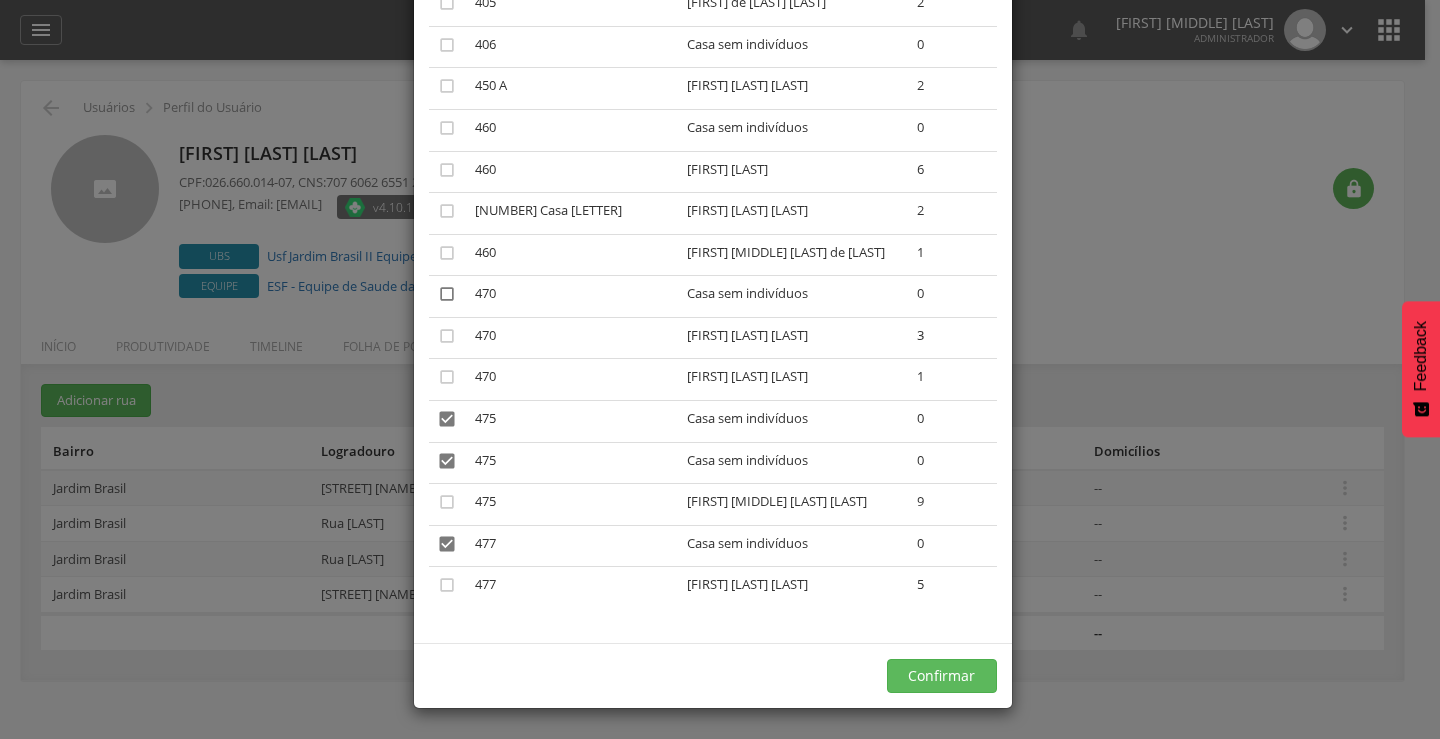click on "" at bounding box center (447, 294) 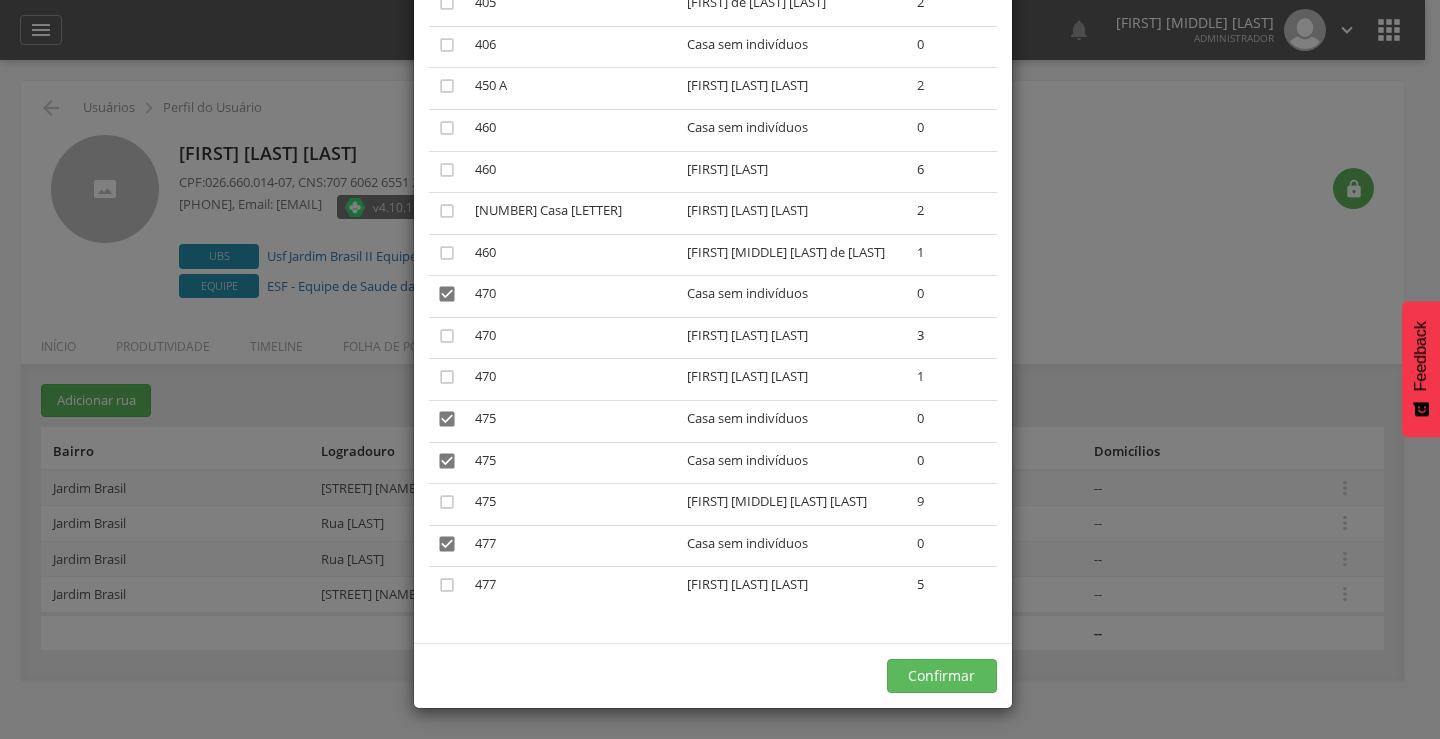 scroll, scrollTop: 3964, scrollLeft: 0, axis: vertical 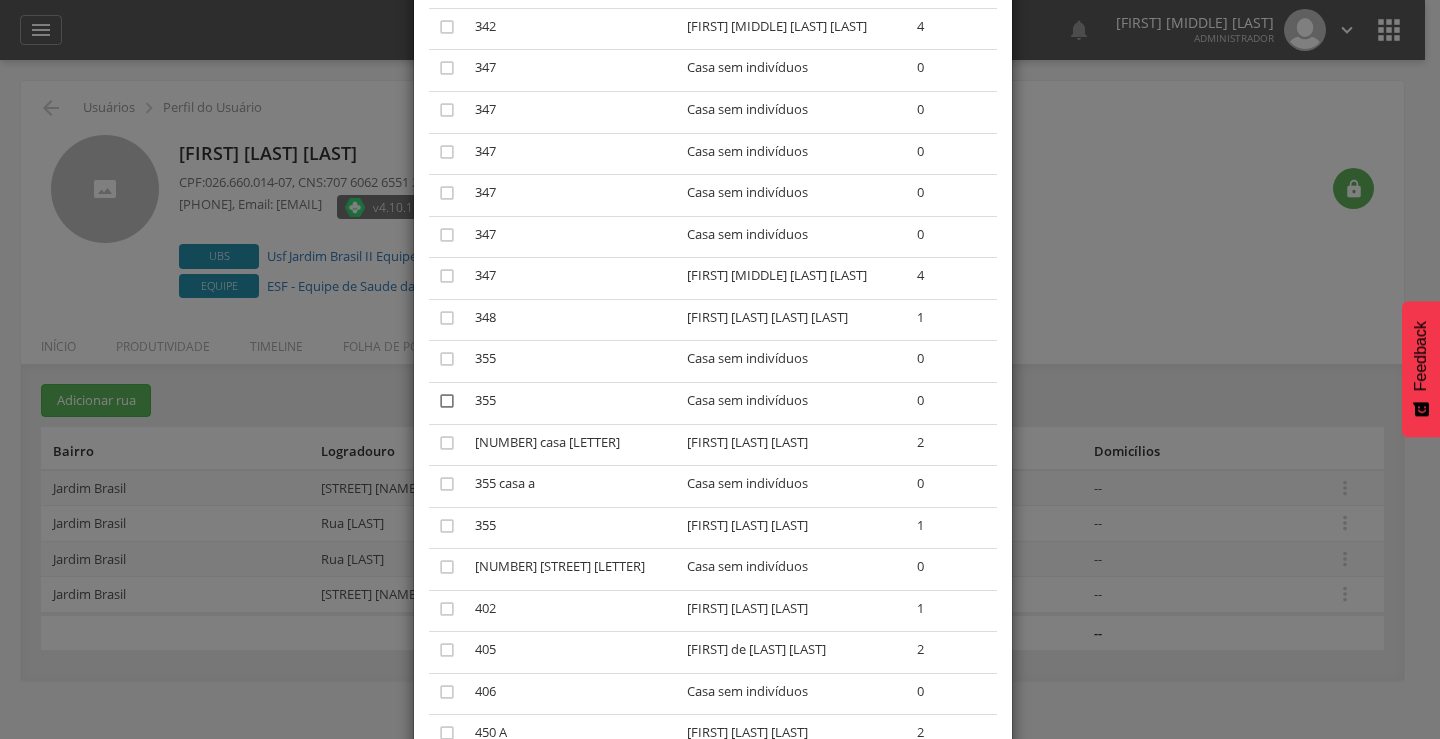 click on "" at bounding box center (447, 401) 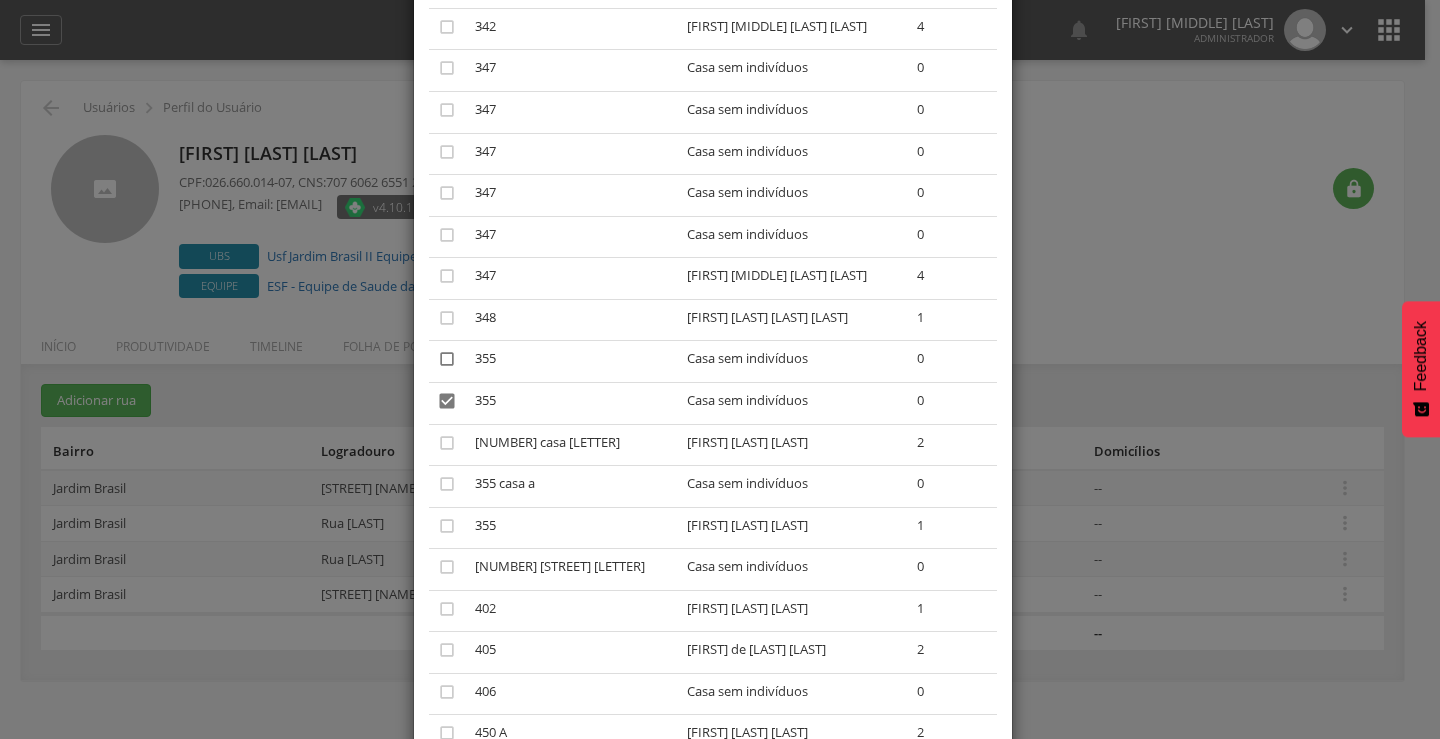 click on "" at bounding box center [447, 359] 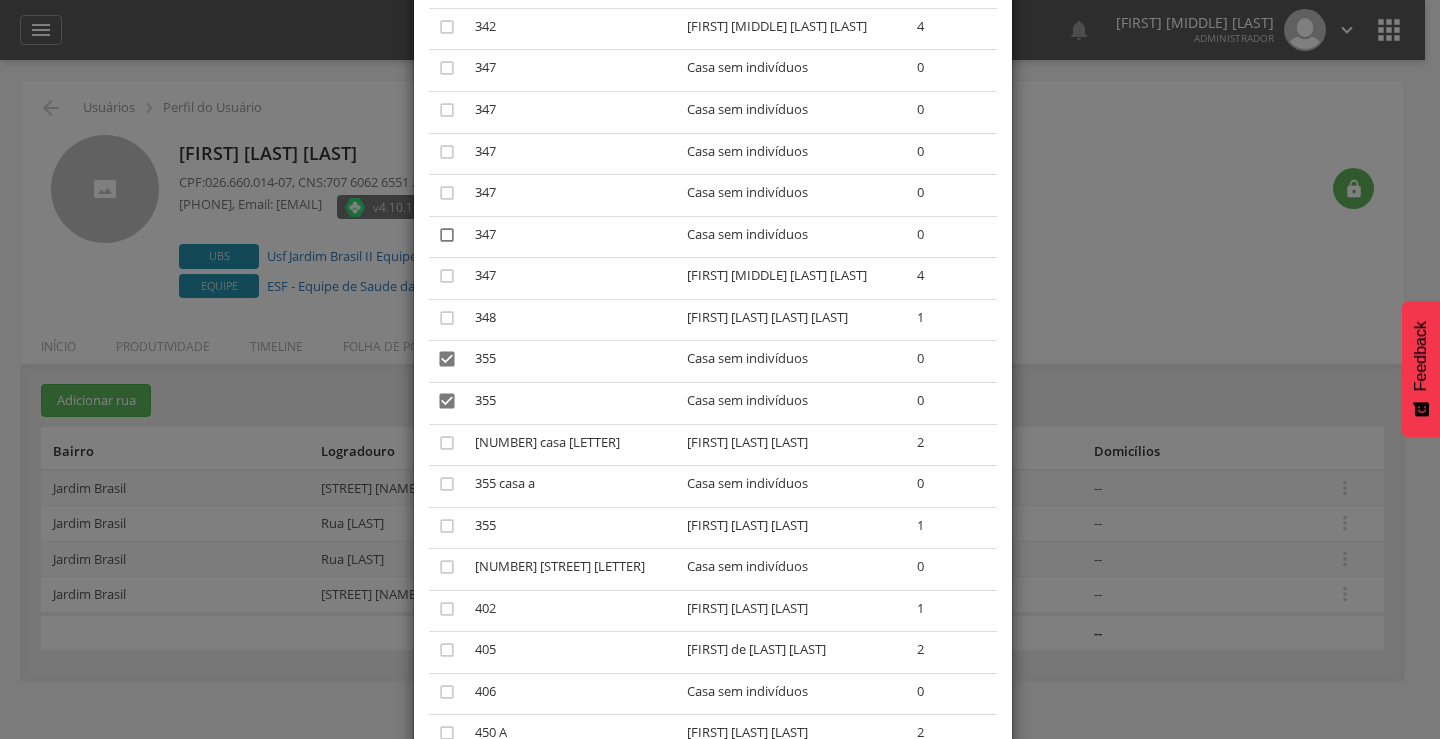 click on "" at bounding box center [447, 235] 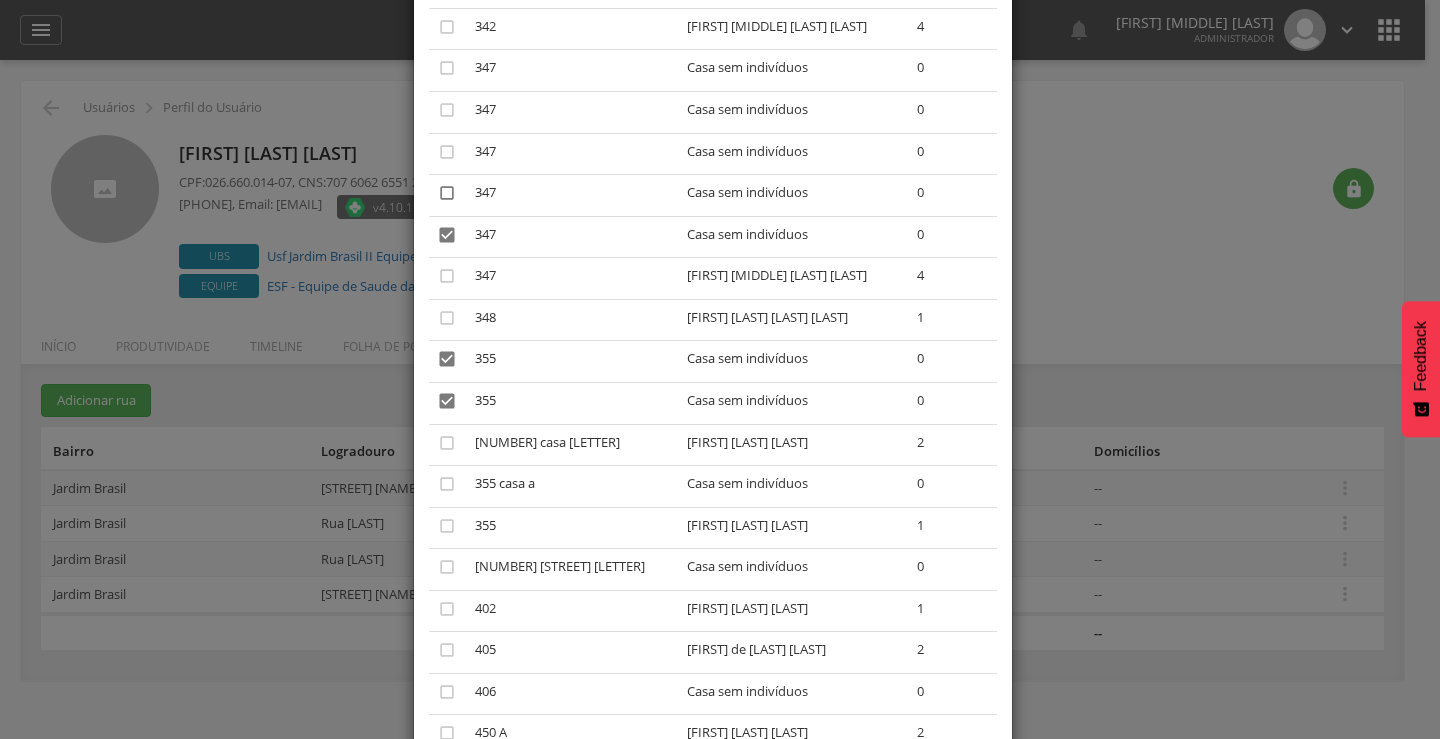 click on "" at bounding box center [447, 193] 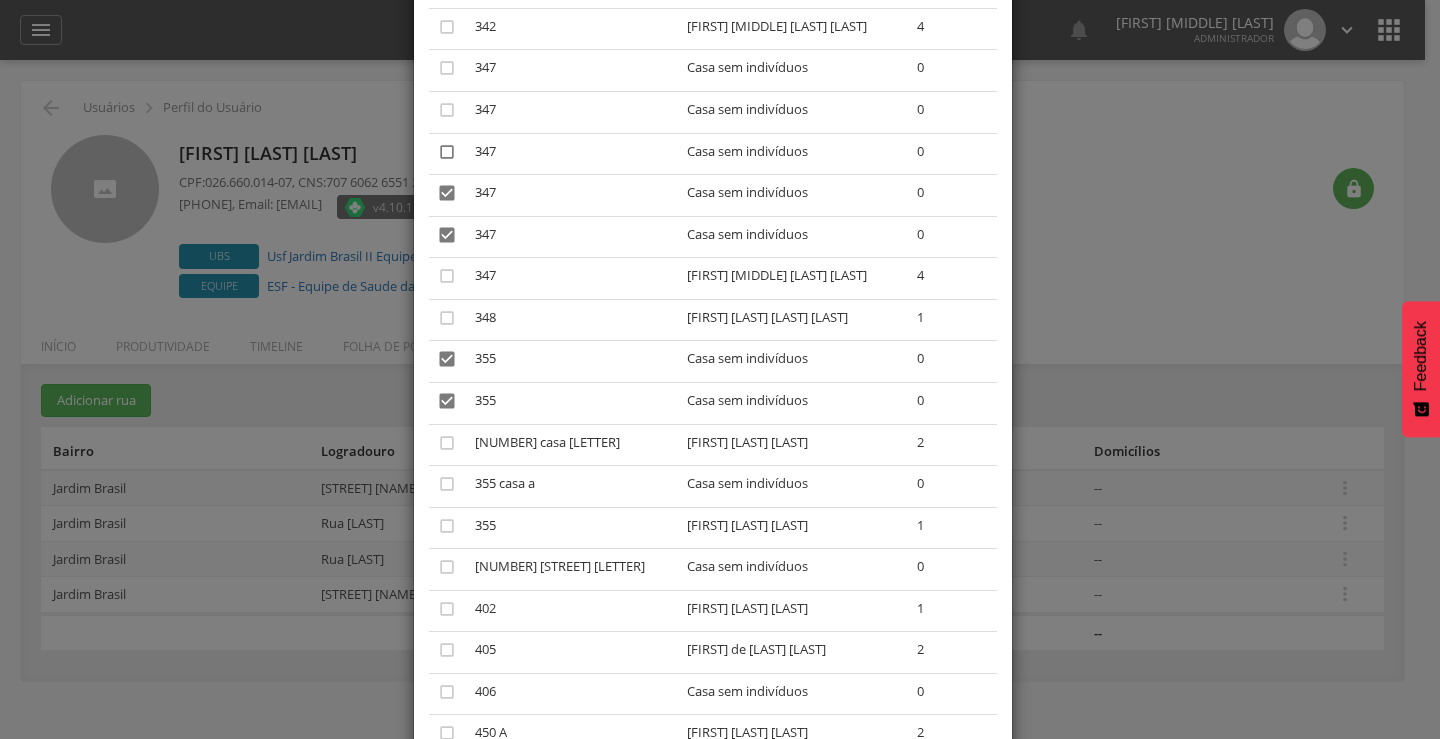 click on "" at bounding box center (447, 152) 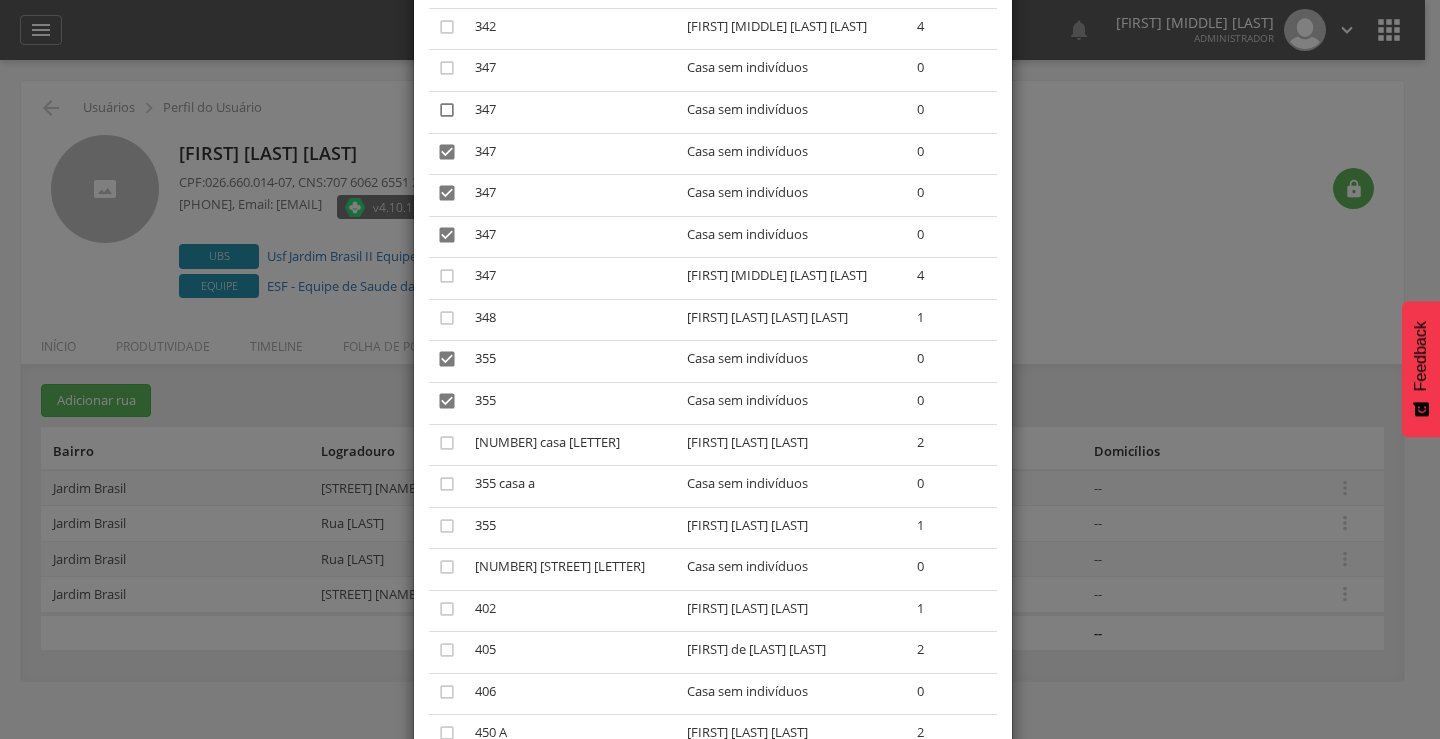 click on "" at bounding box center (447, 110) 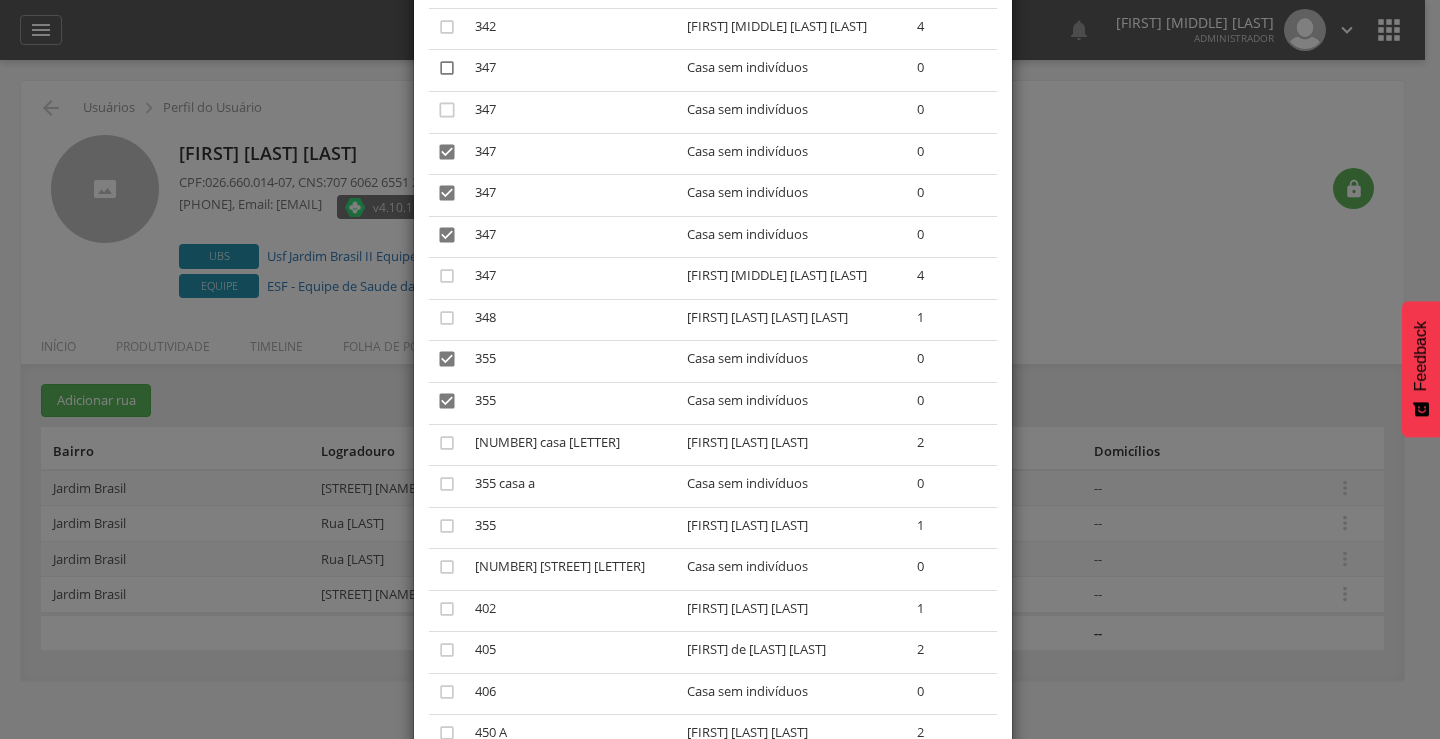 click on "" at bounding box center [447, 68] 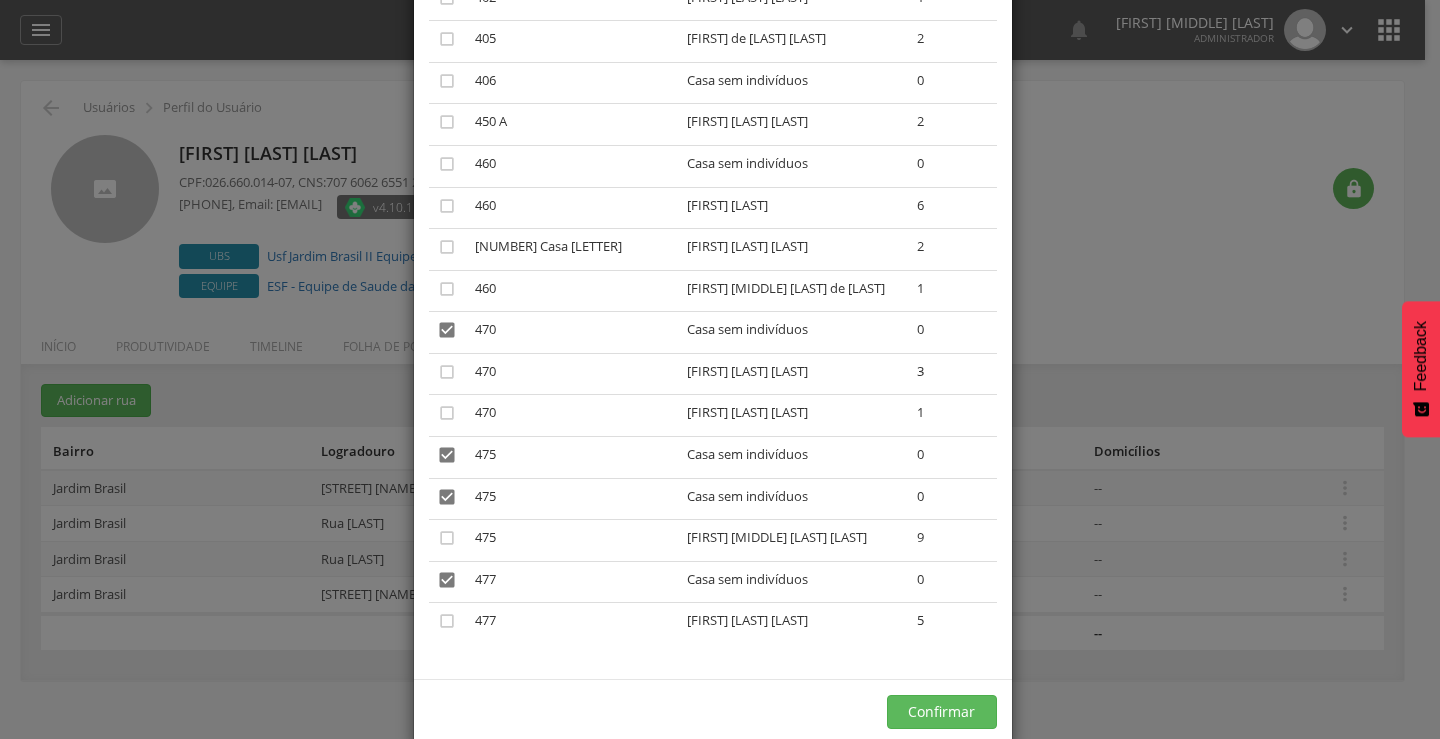 scroll, scrollTop: 4611, scrollLeft: 0, axis: vertical 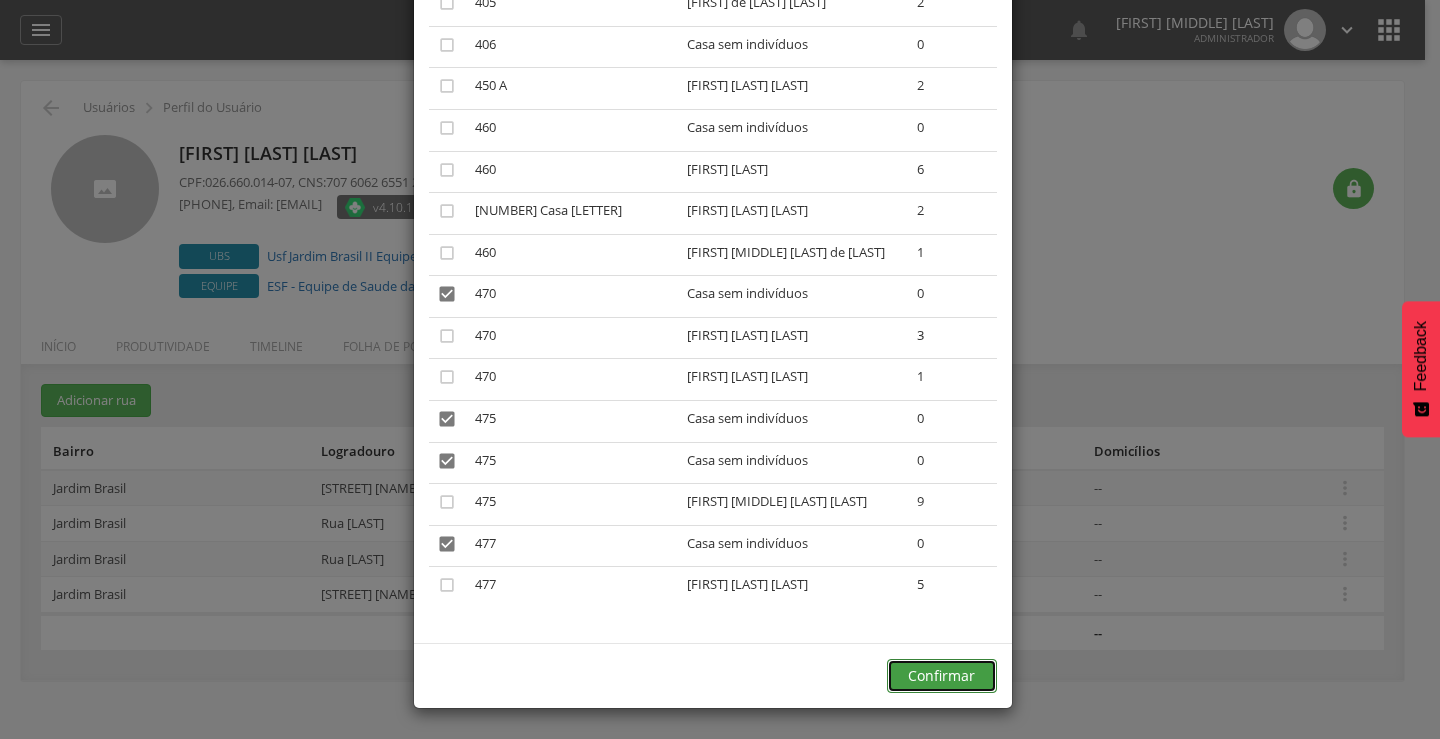click on "Confirmar" at bounding box center [942, 676] 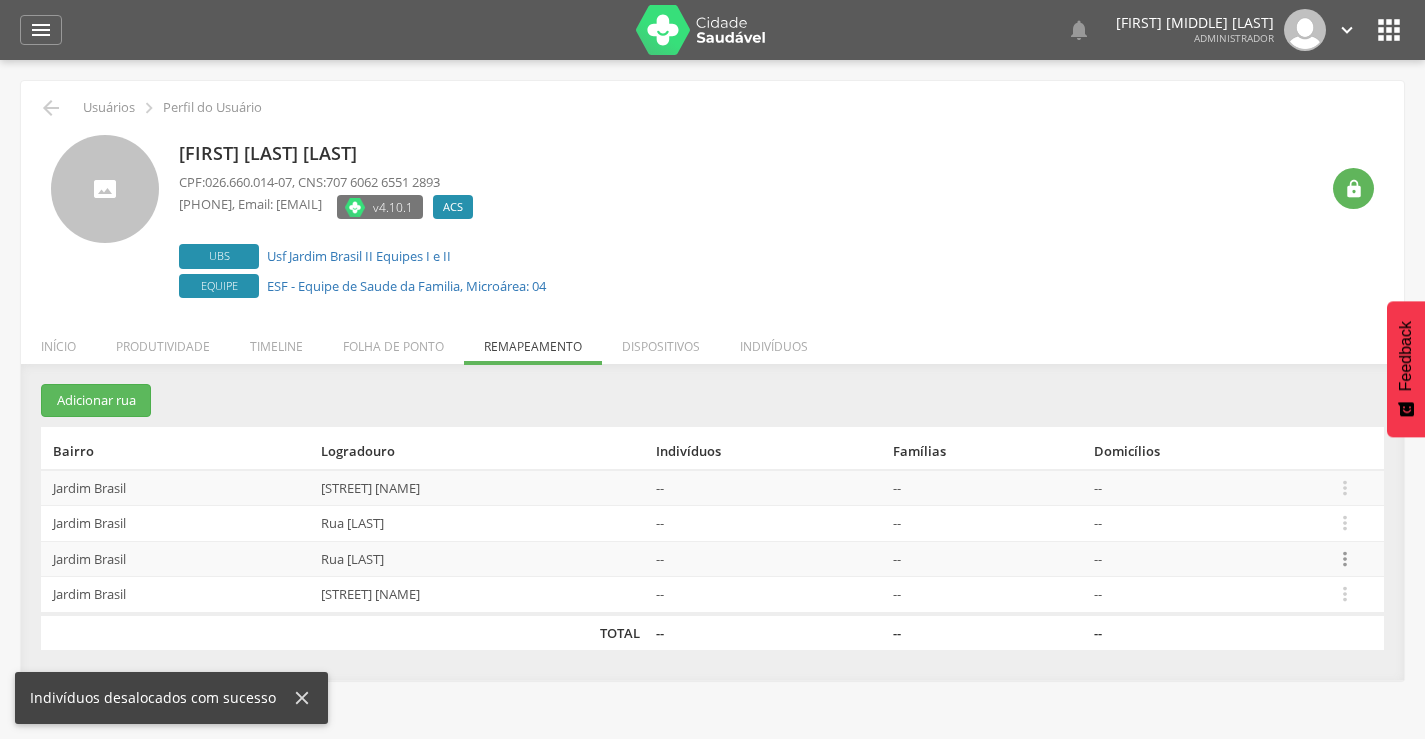 click on "" at bounding box center (1345, 559) 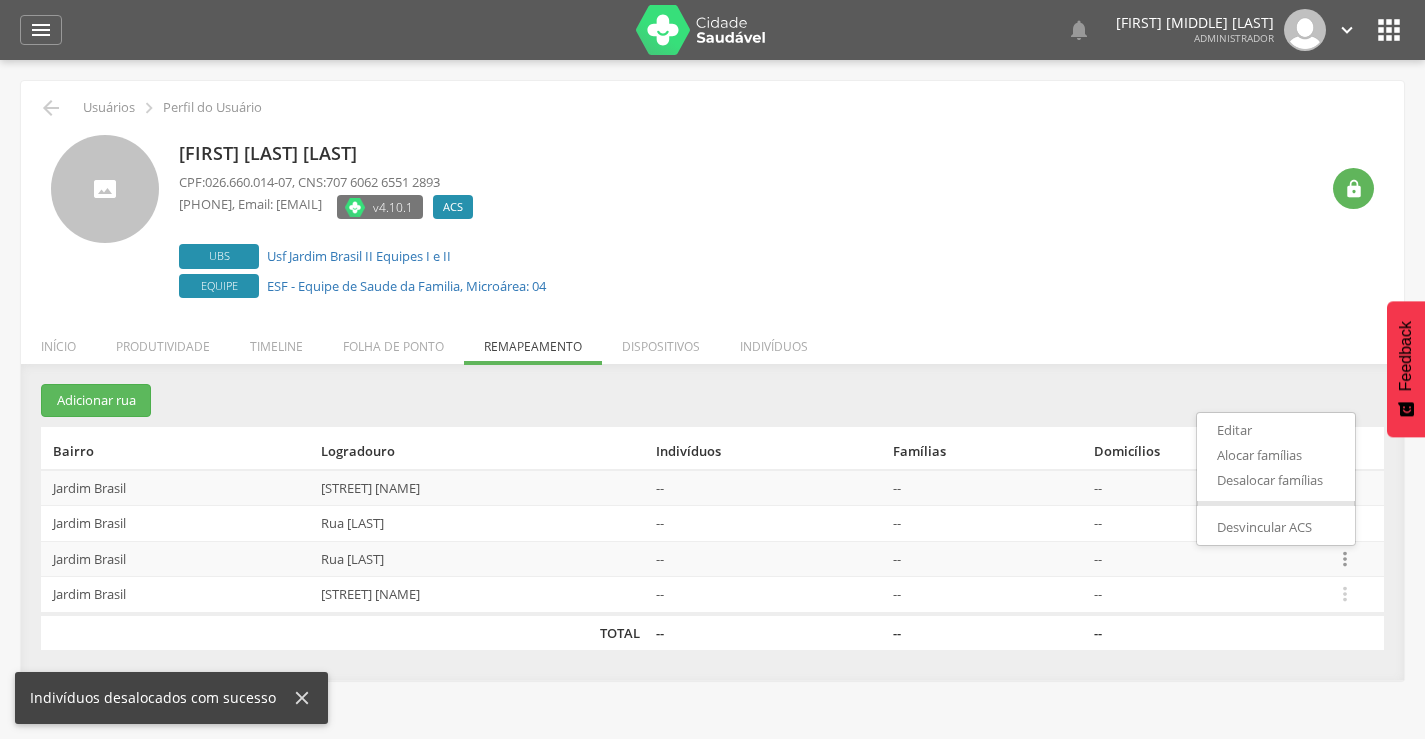 click on "--" at bounding box center [1205, 488] 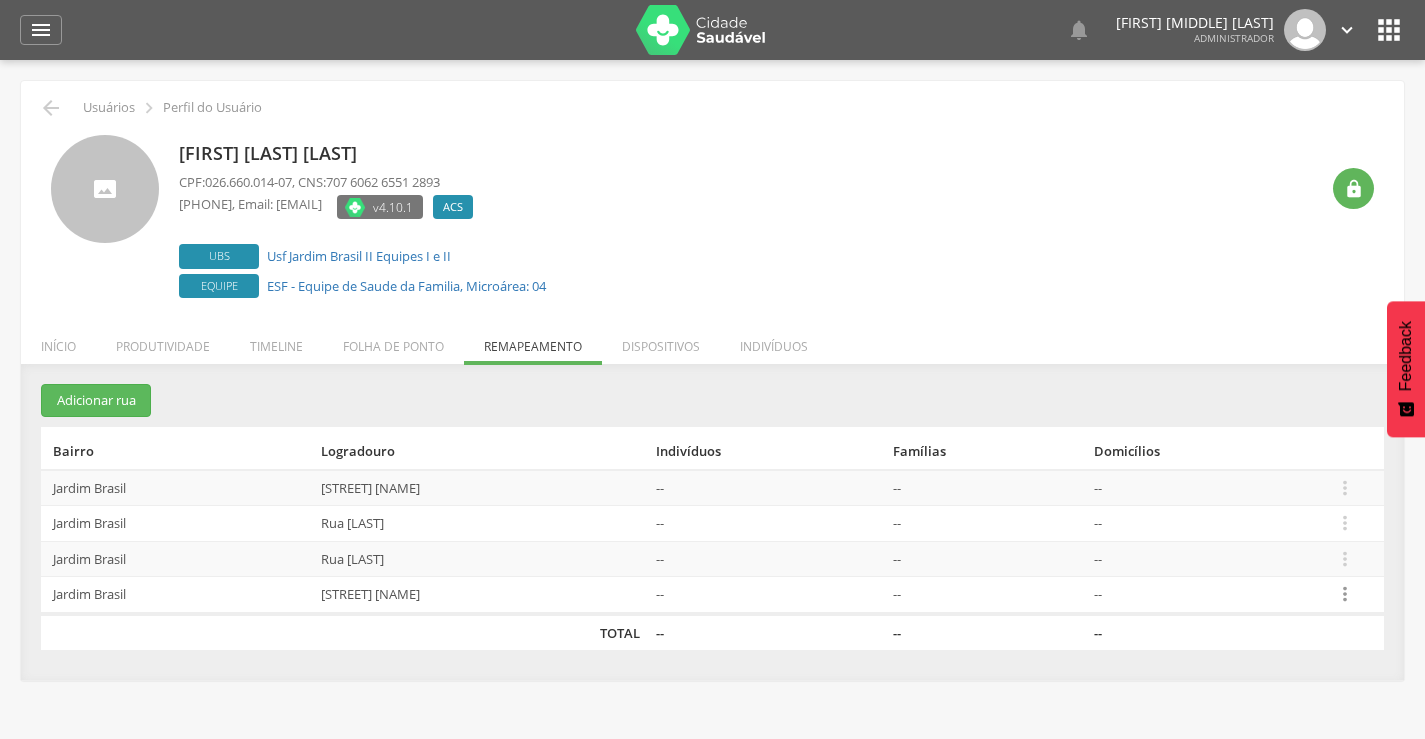 click on "" at bounding box center [1345, 594] 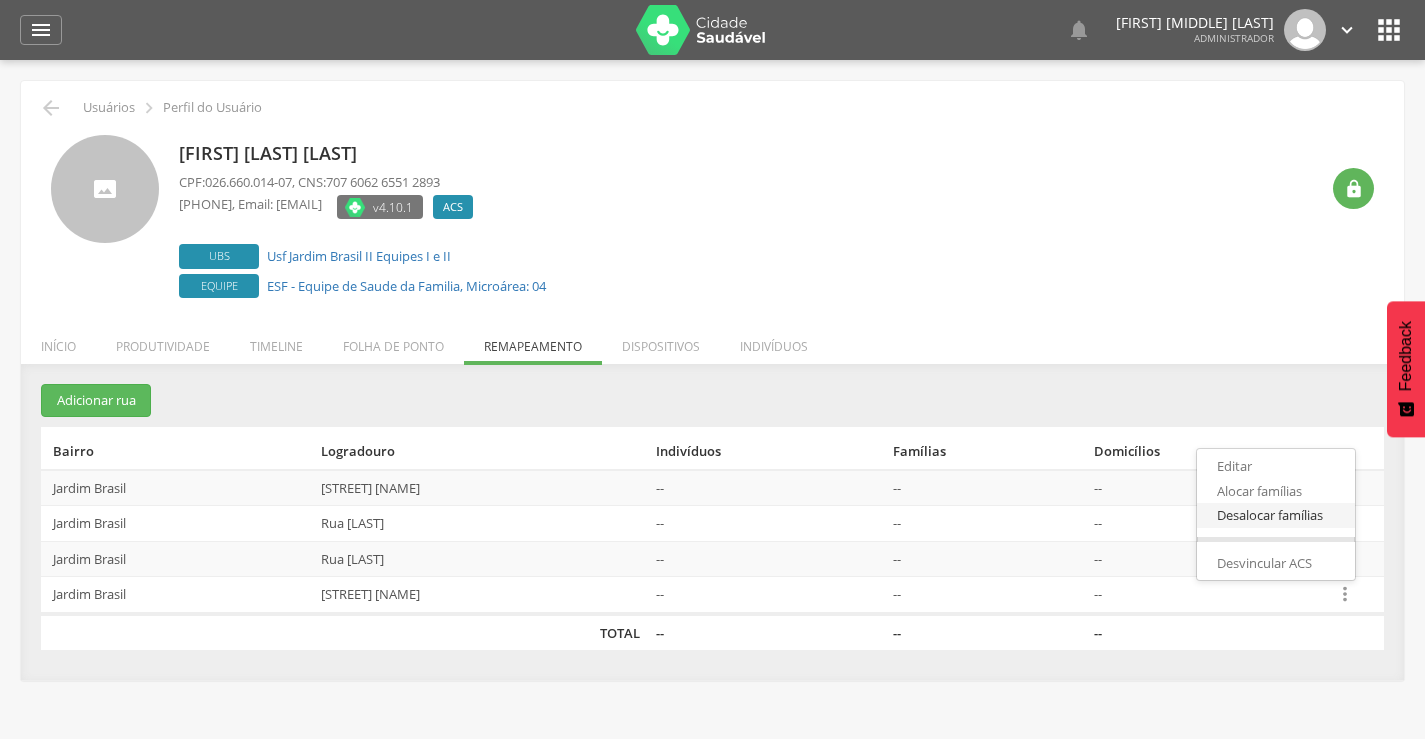 click on "Desalocar famílias" at bounding box center (1276, 515) 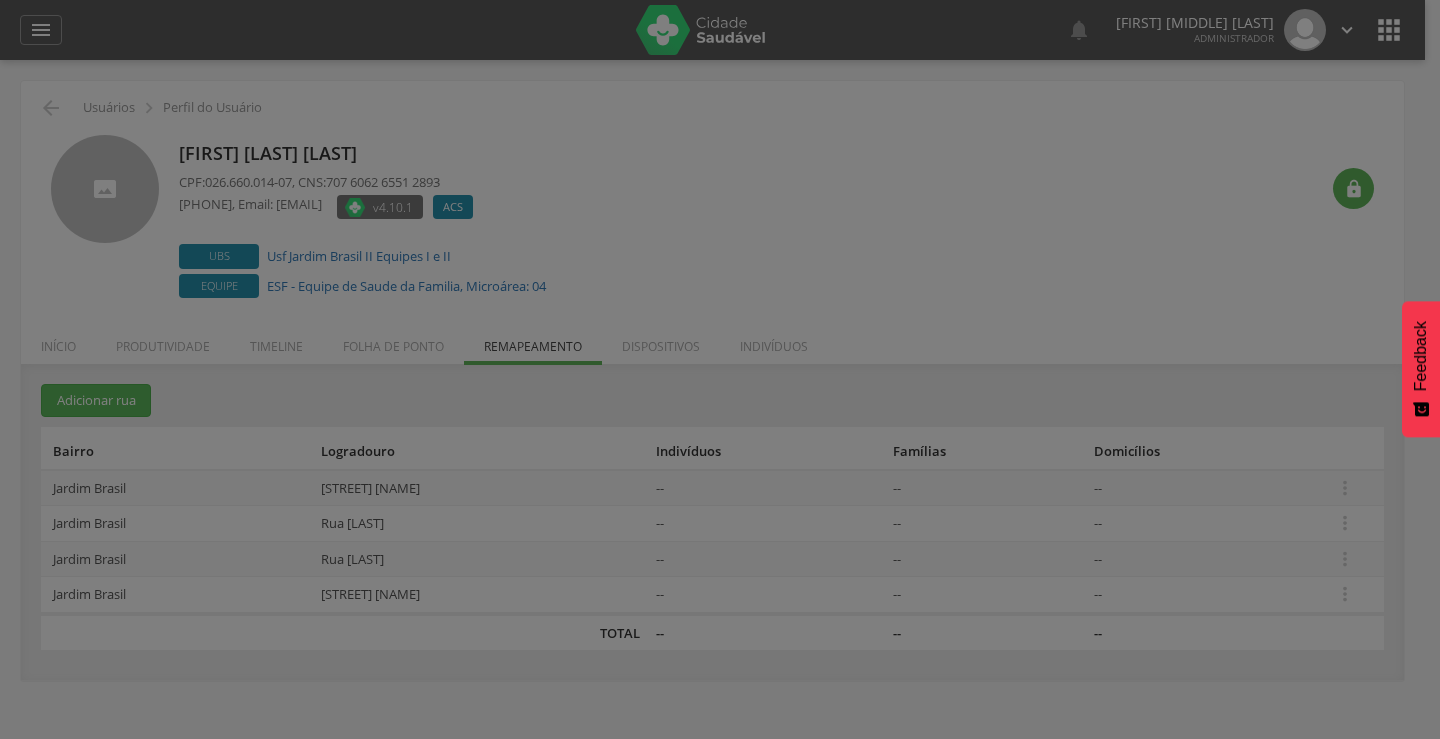scroll, scrollTop: 0, scrollLeft: 0, axis: both 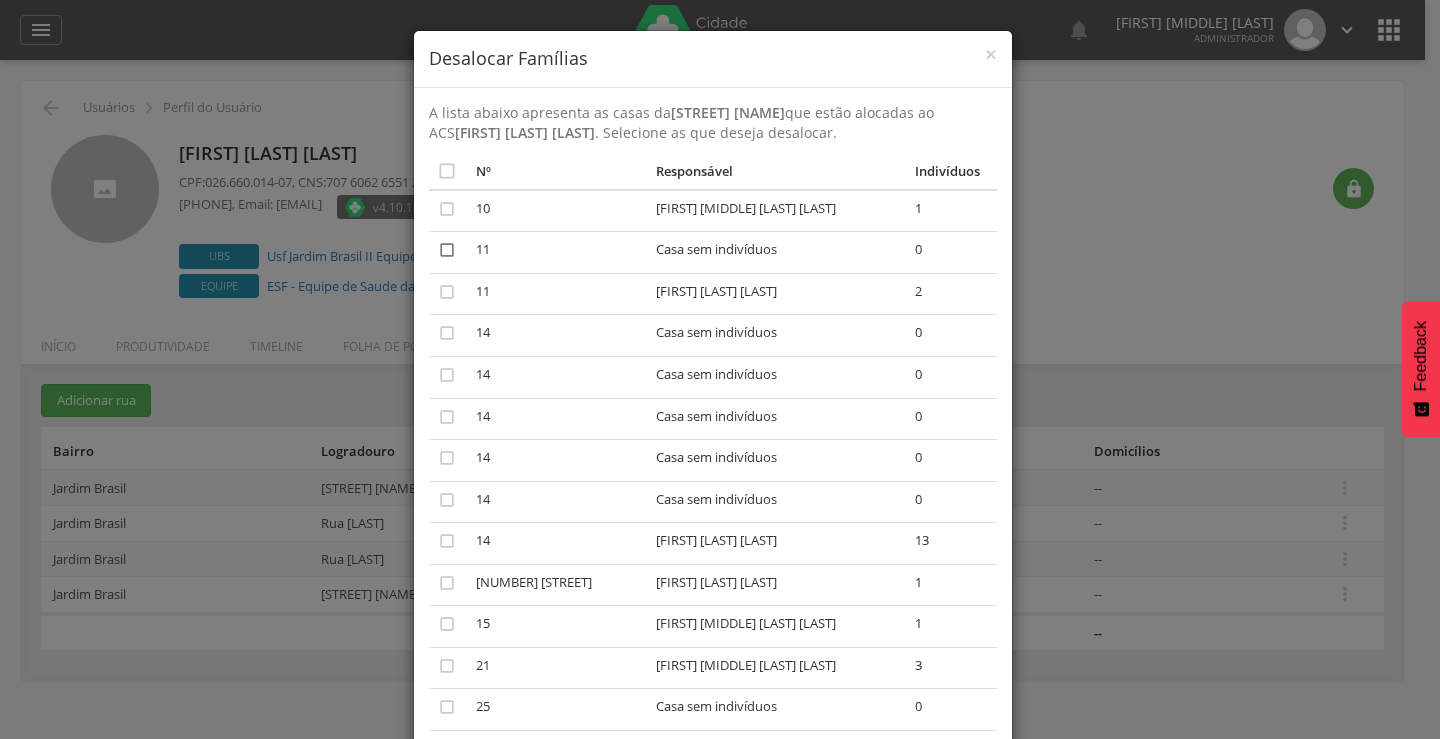 click on "" at bounding box center [447, 250] 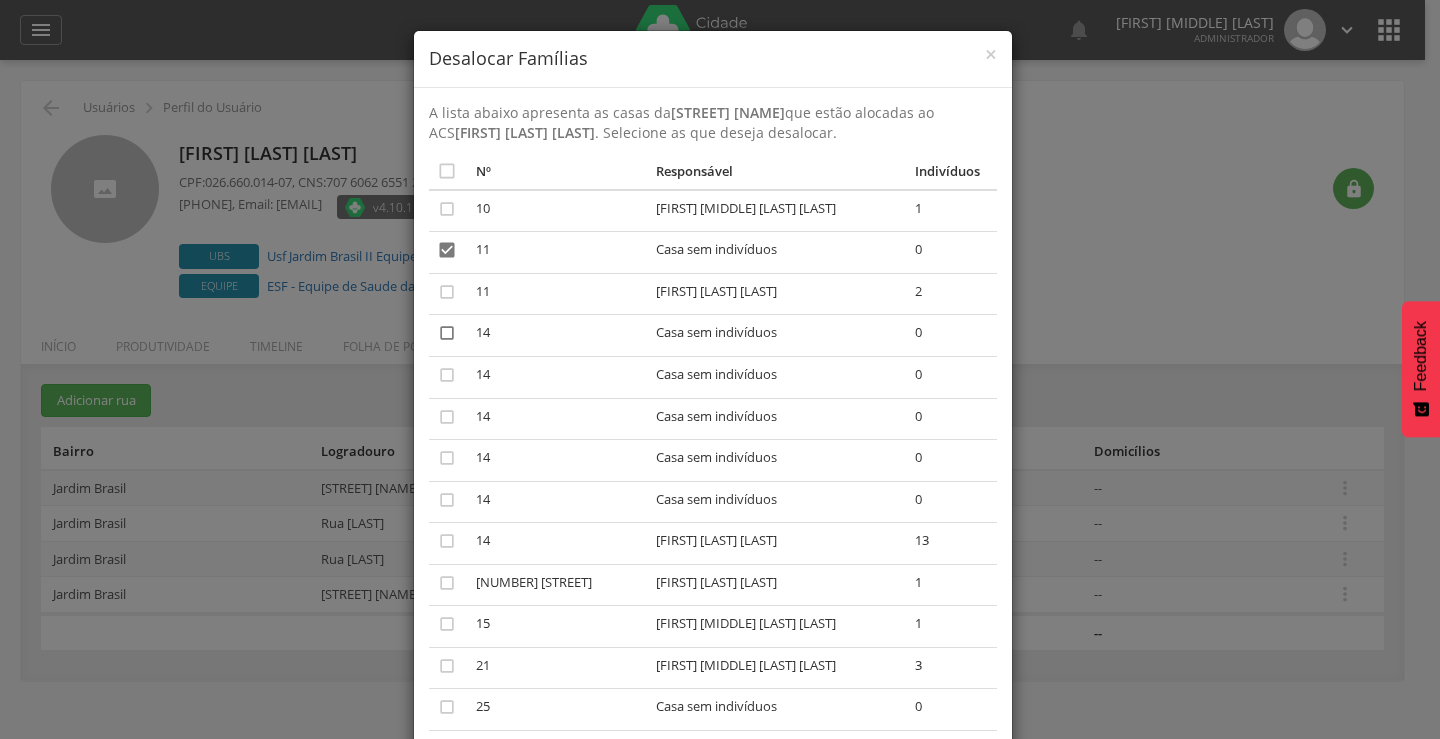 click on "" at bounding box center (447, 333) 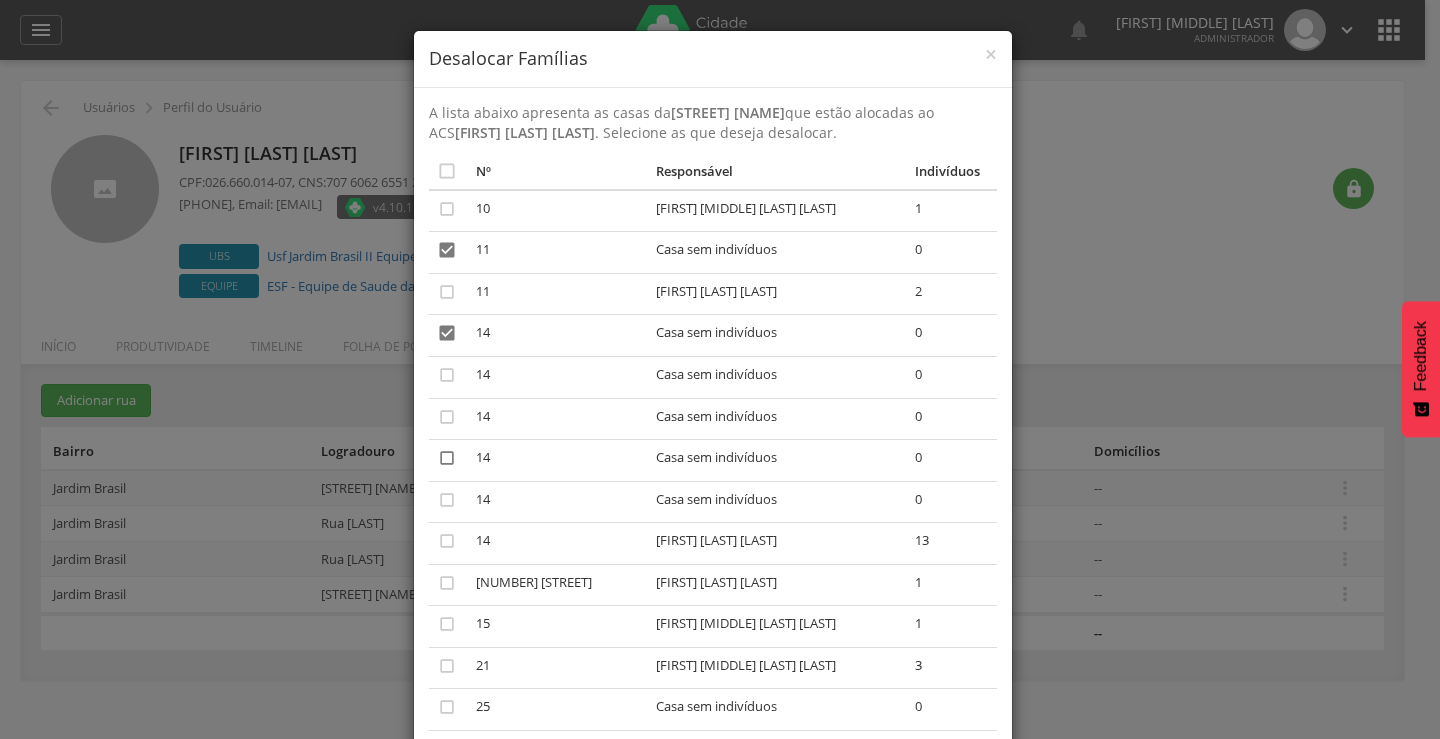 click on "" at bounding box center (447, 458) 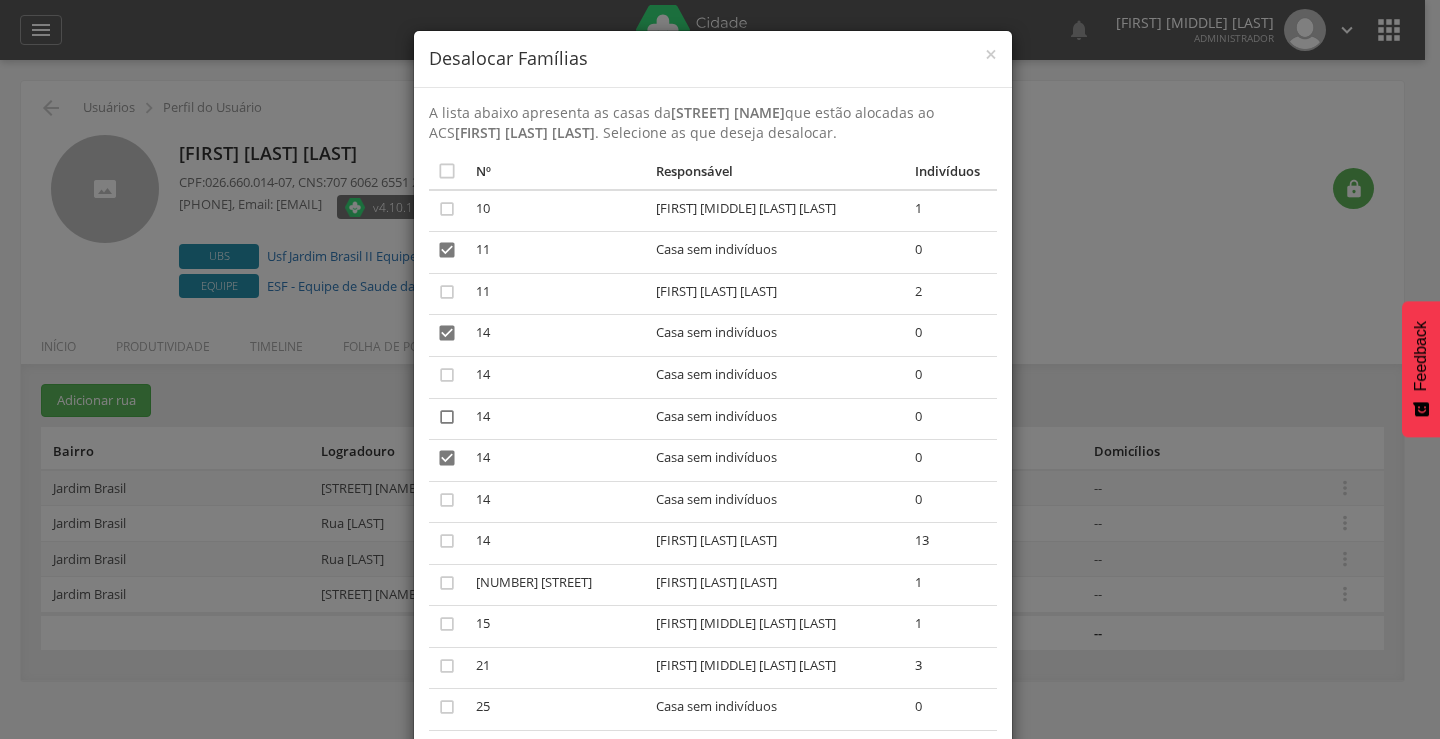 click on "" at bounding box center [447, 417] 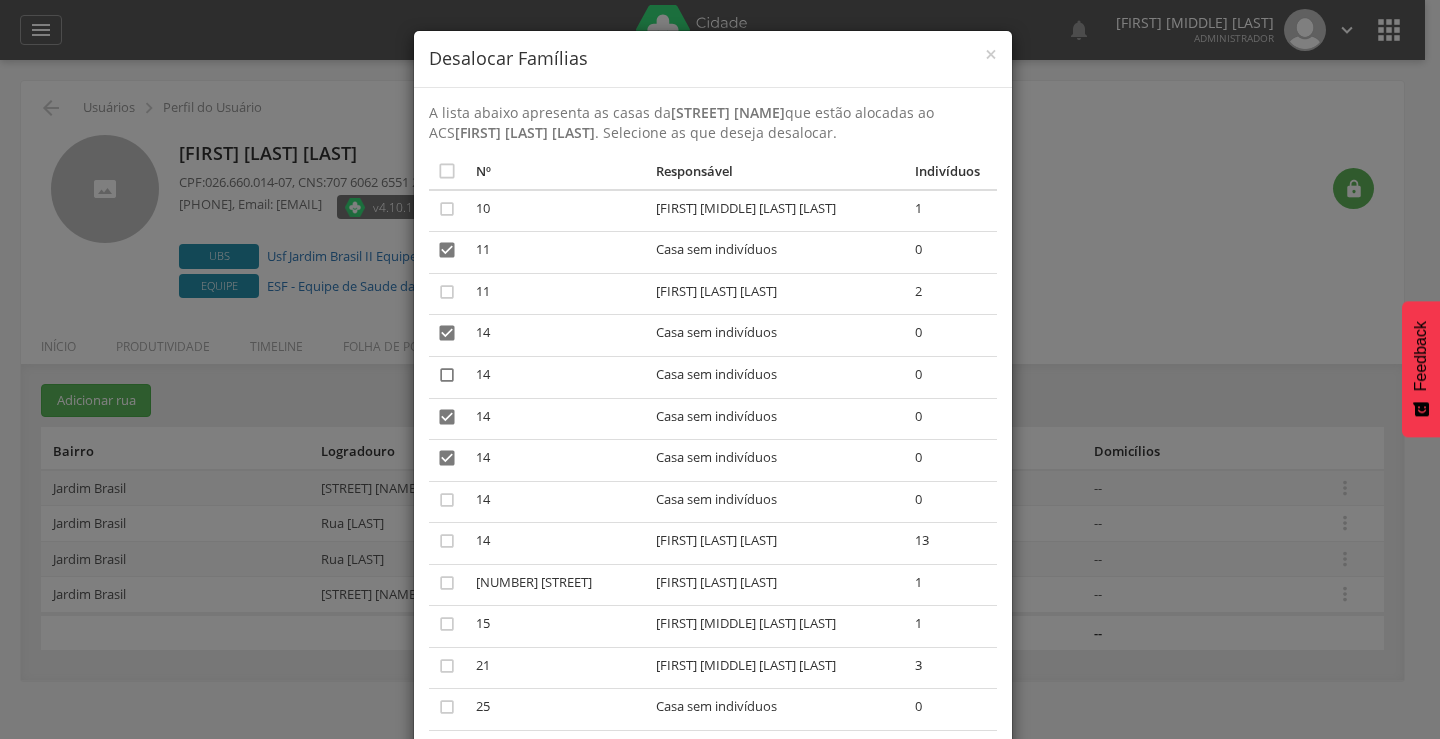 click on "" at bounding box center [447, 375] 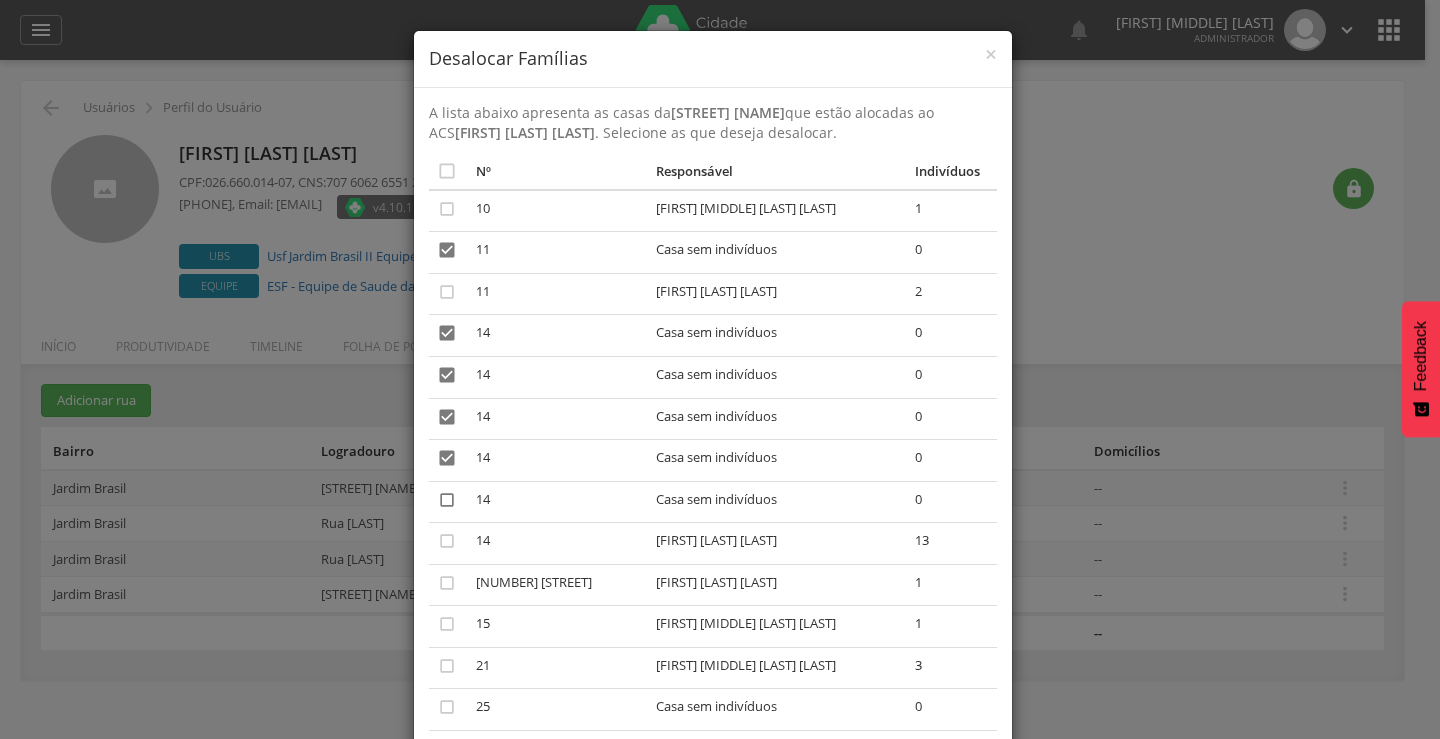 click on "" at bounding box center (447, 500) 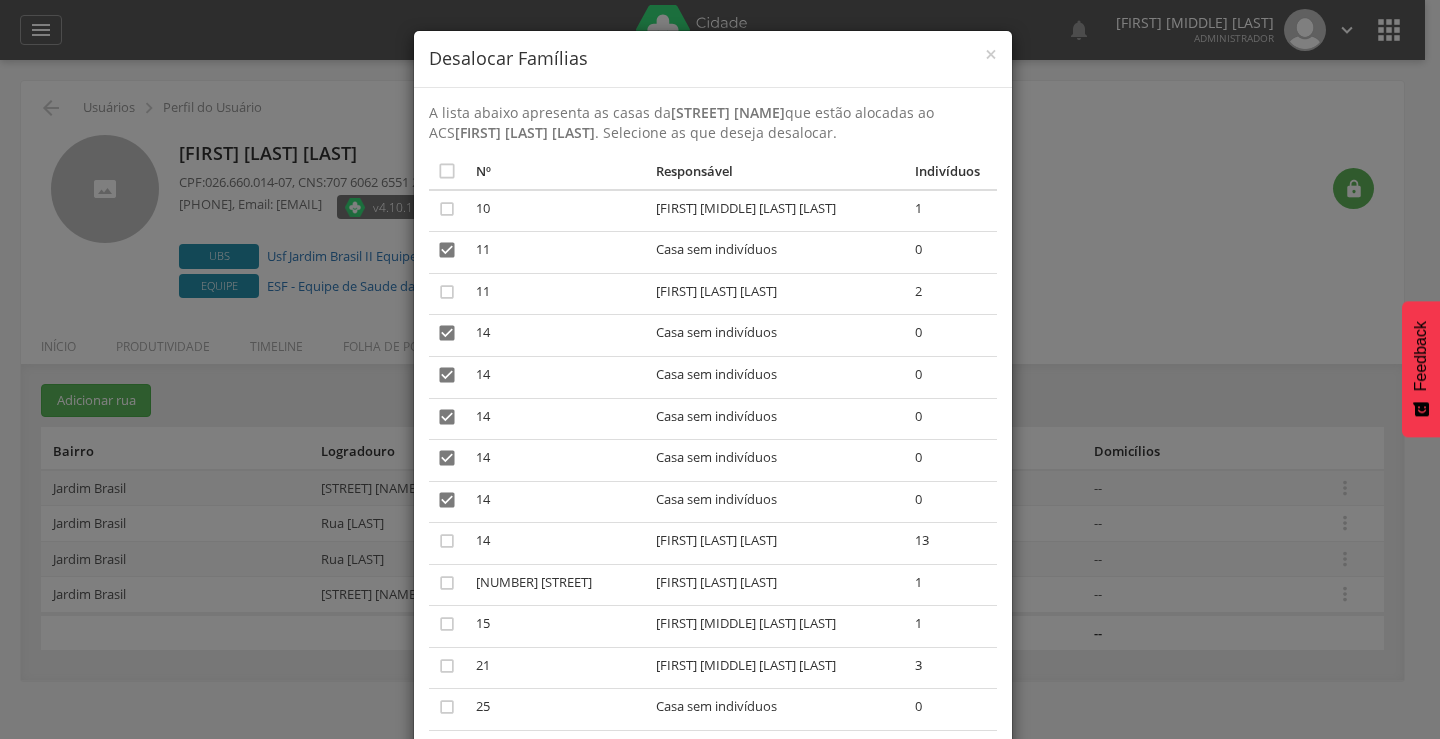 scroll, scrollTop: 647, scrollLeft: 0, axis: vertical 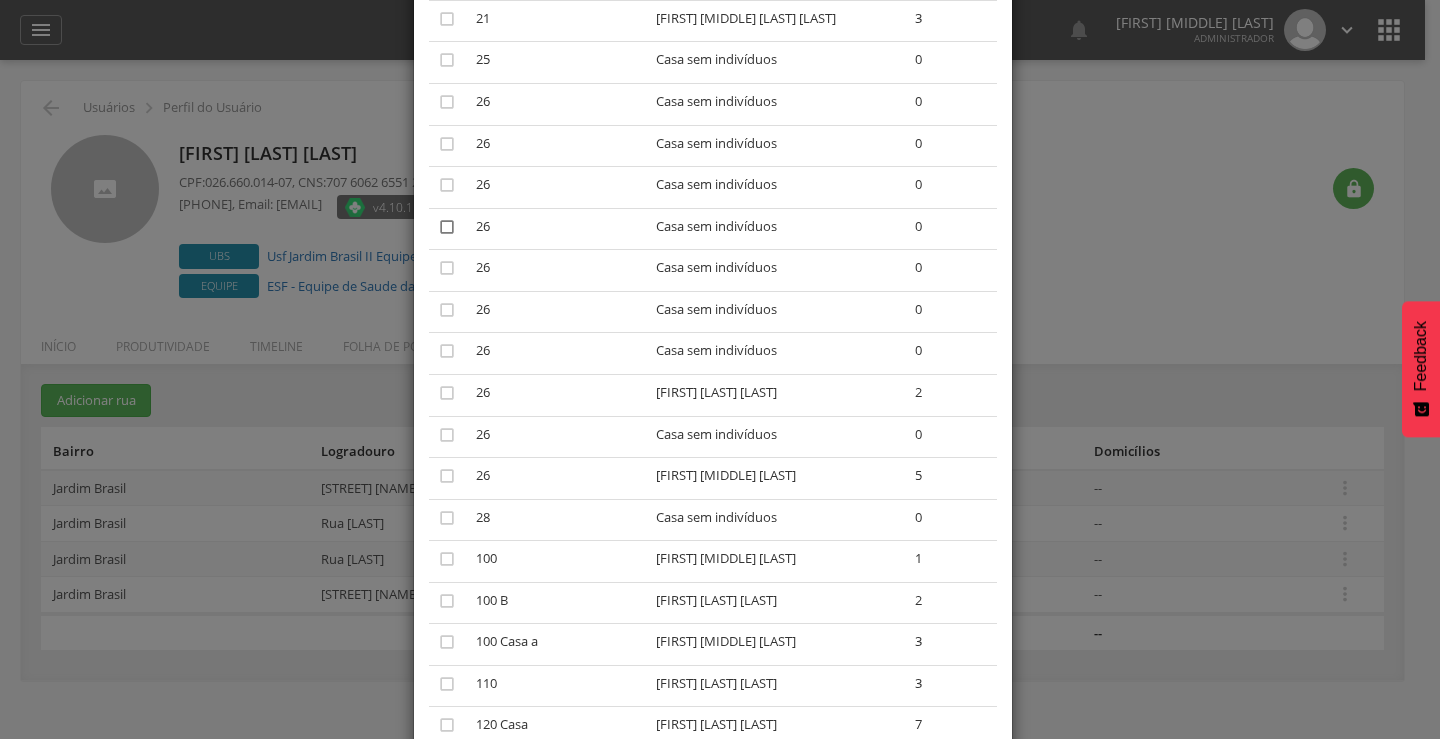 click on "" at bounding box center (447, 227) 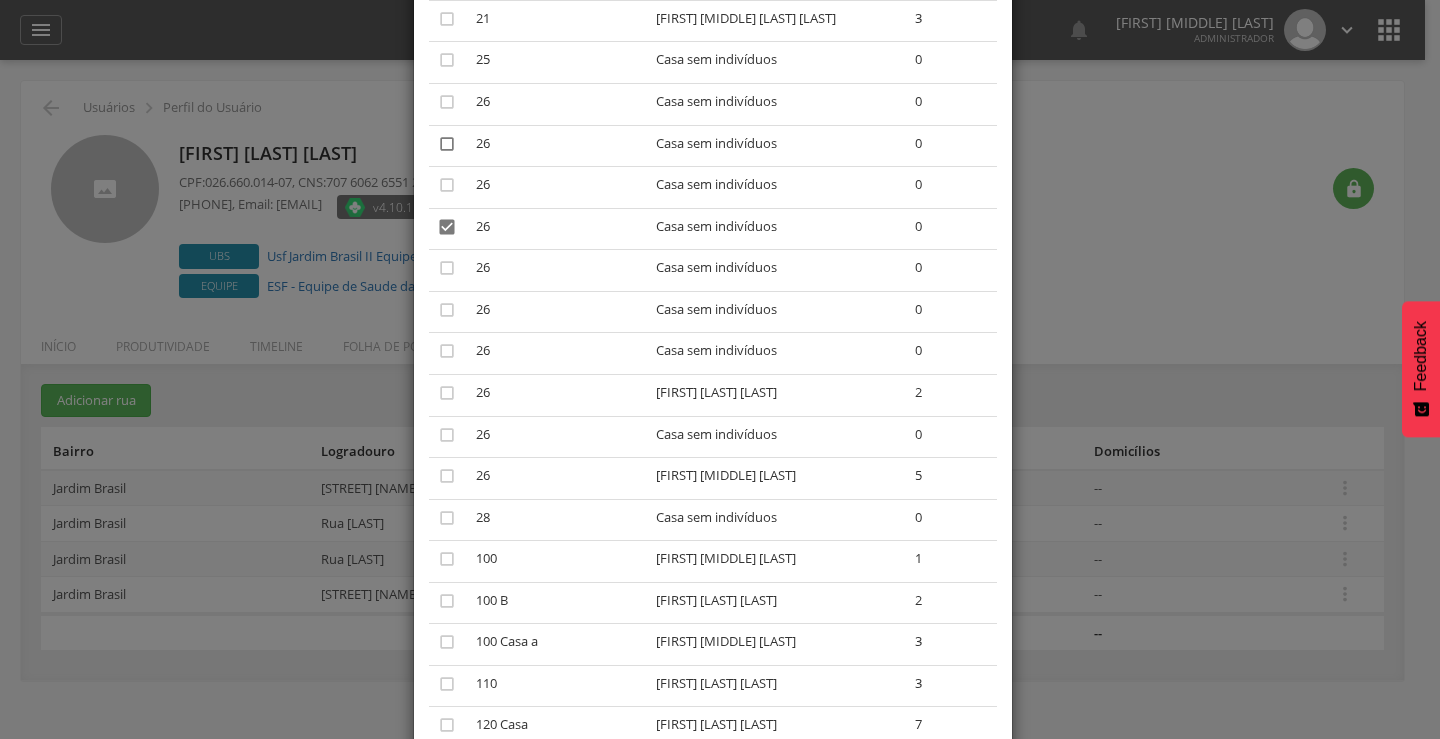 click on "" at bounding box center (447, 144) 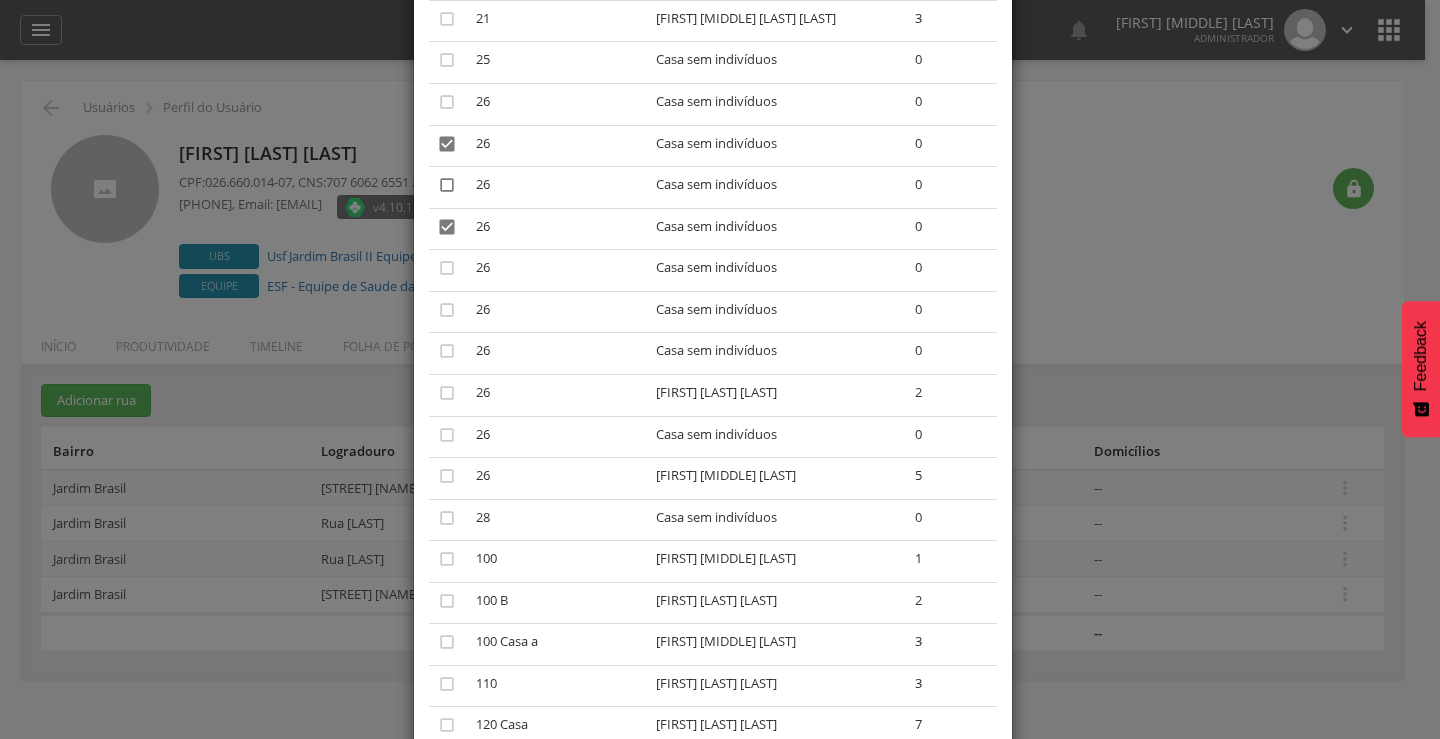click on "" at bounding box center (447, 185) 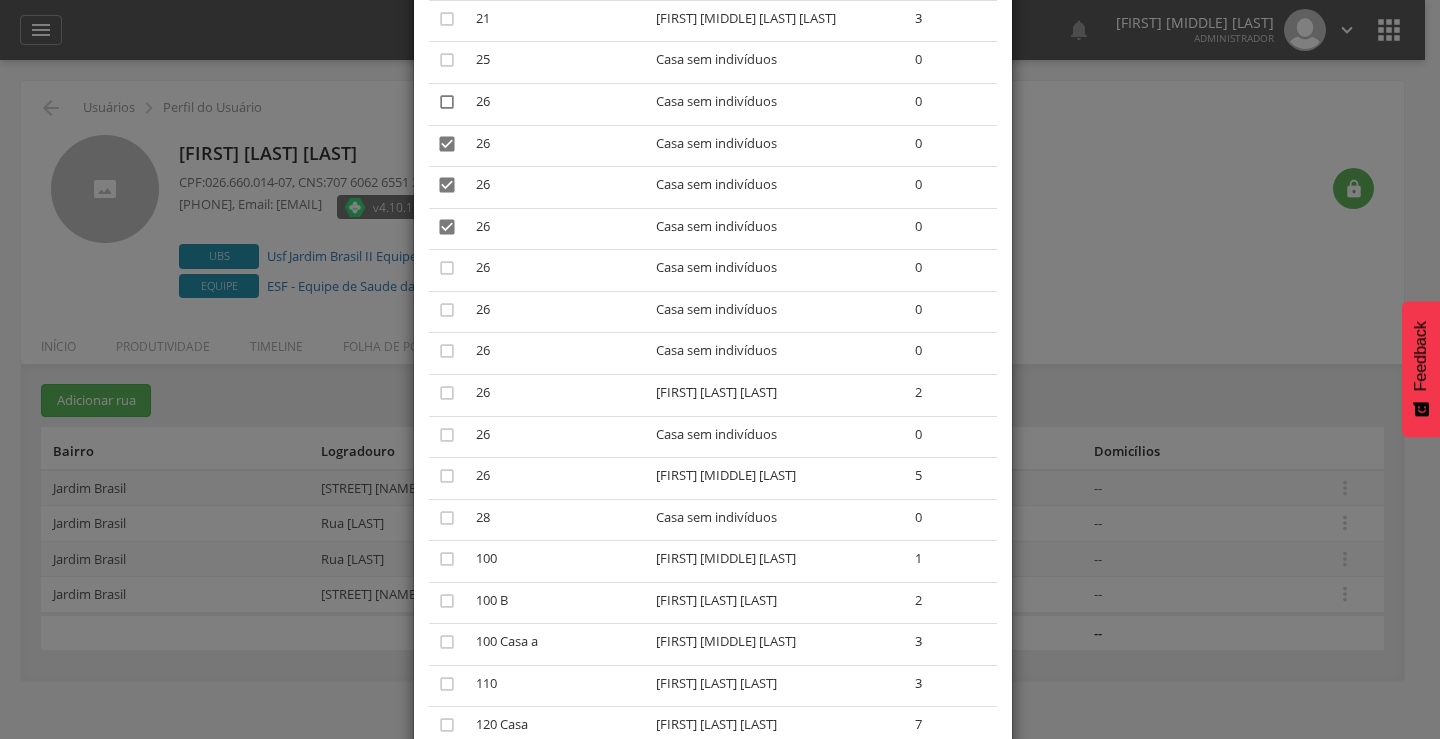 click on "" at bounding box center [447, 102] 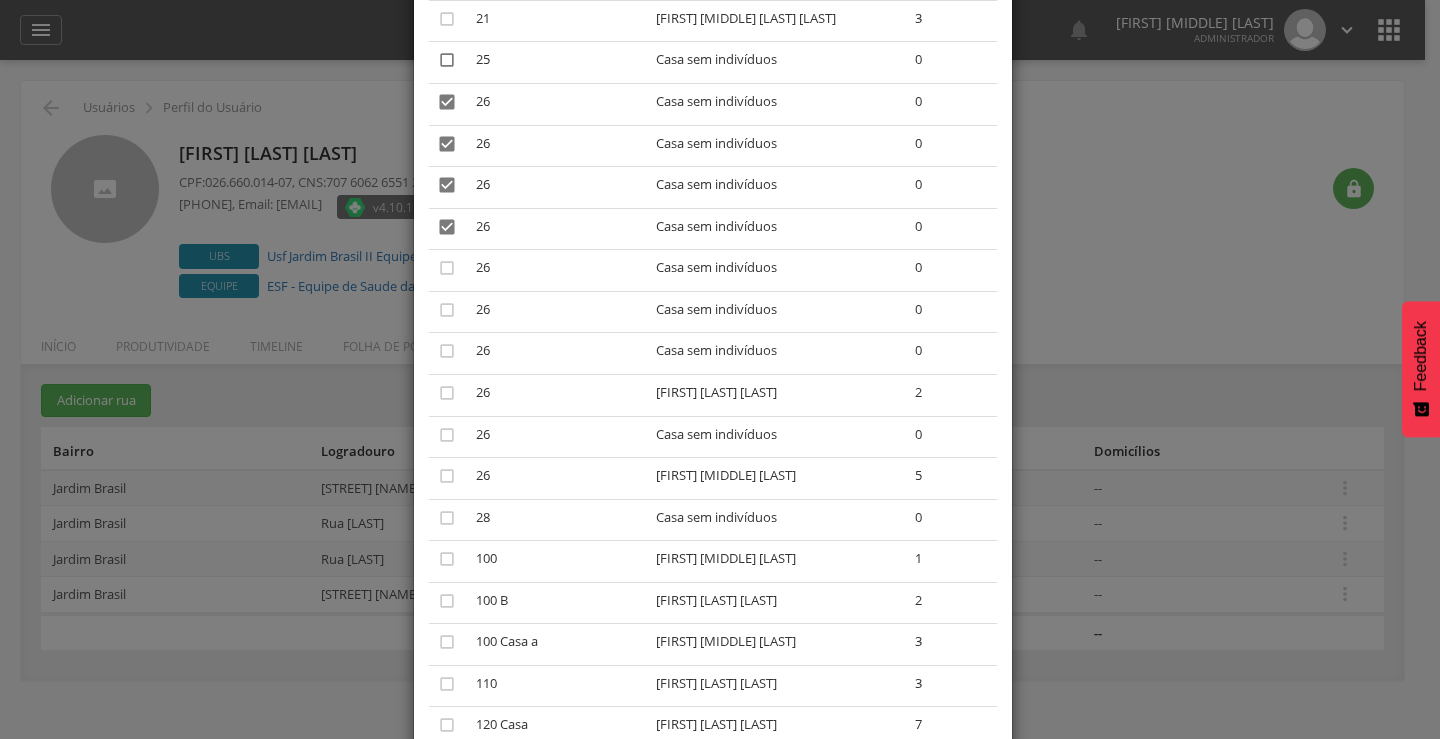 click on "" at bounding box center [447, 60] 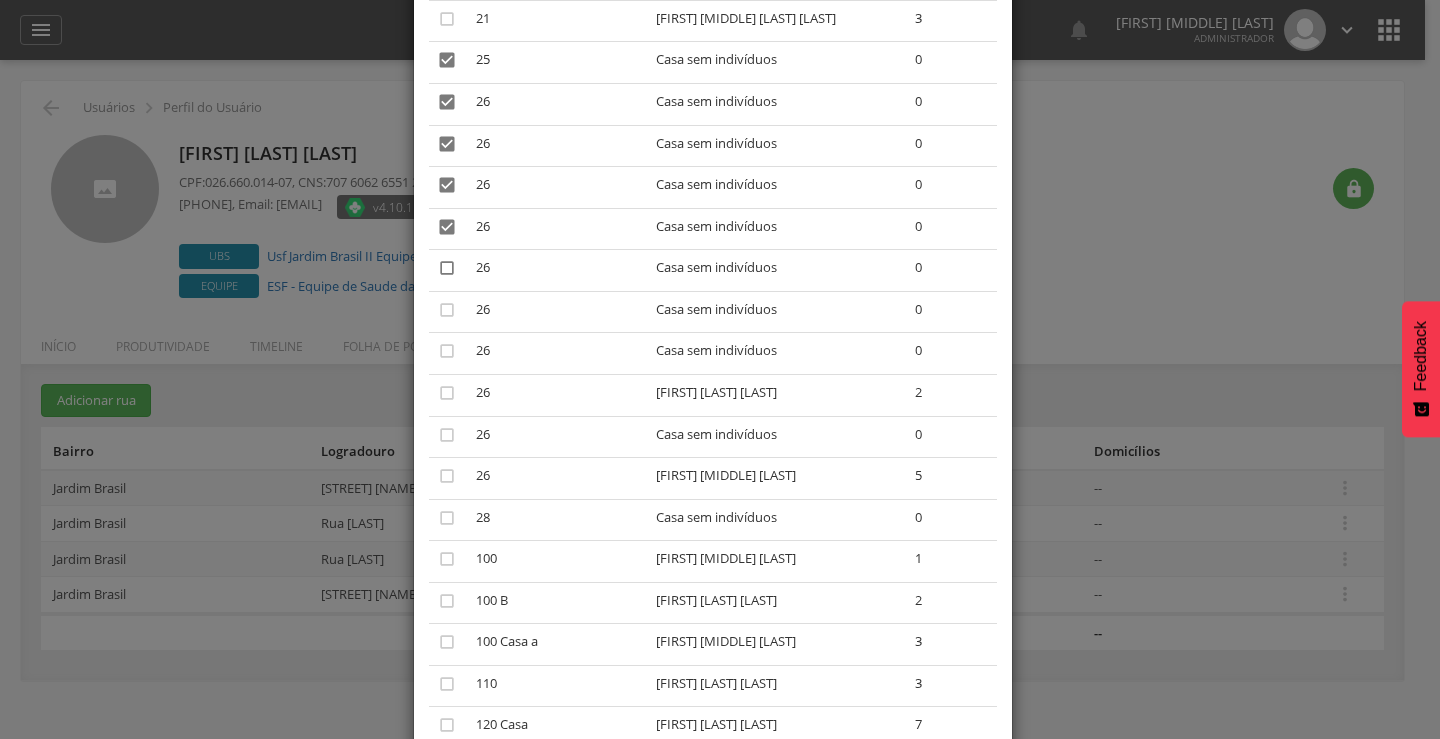 click on "" at bounding box center (447, 268) 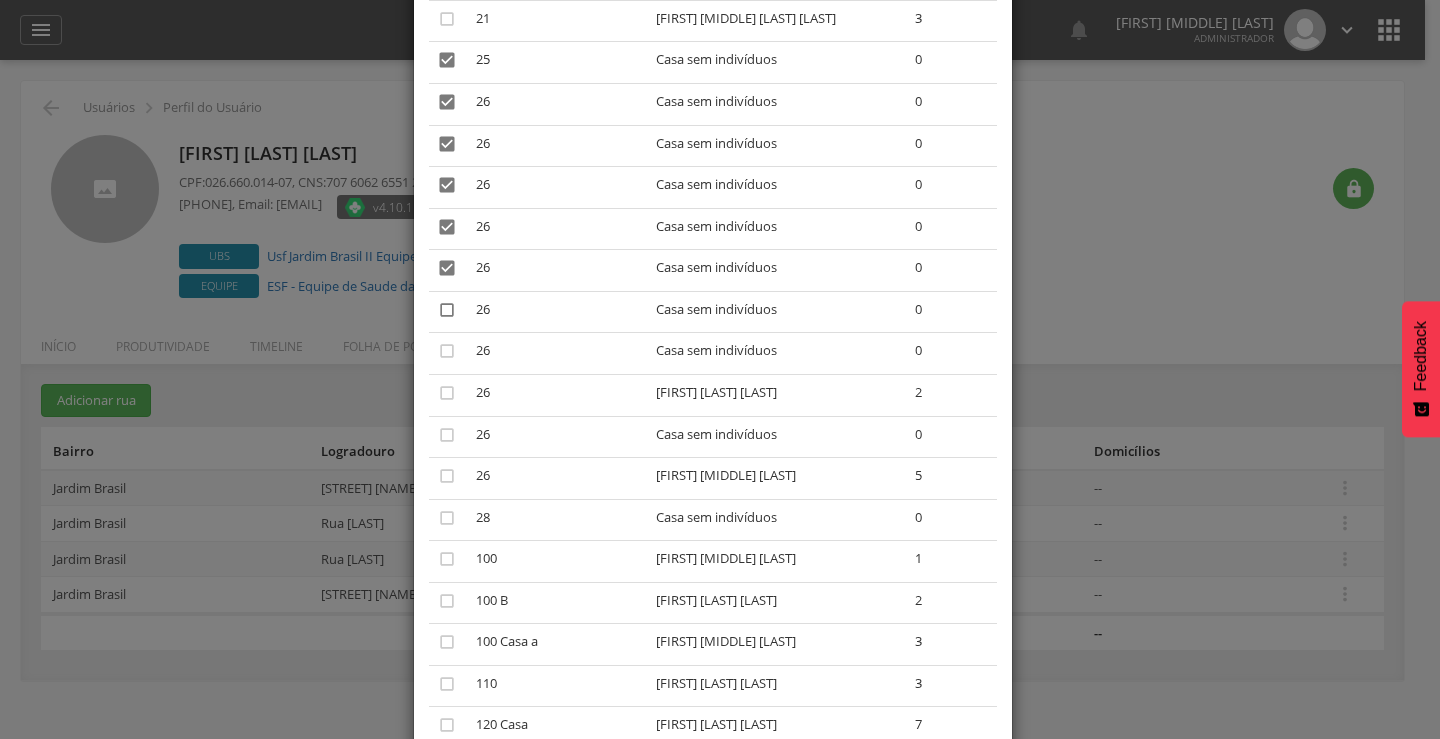 click on "" at bounding box center (447, 310) 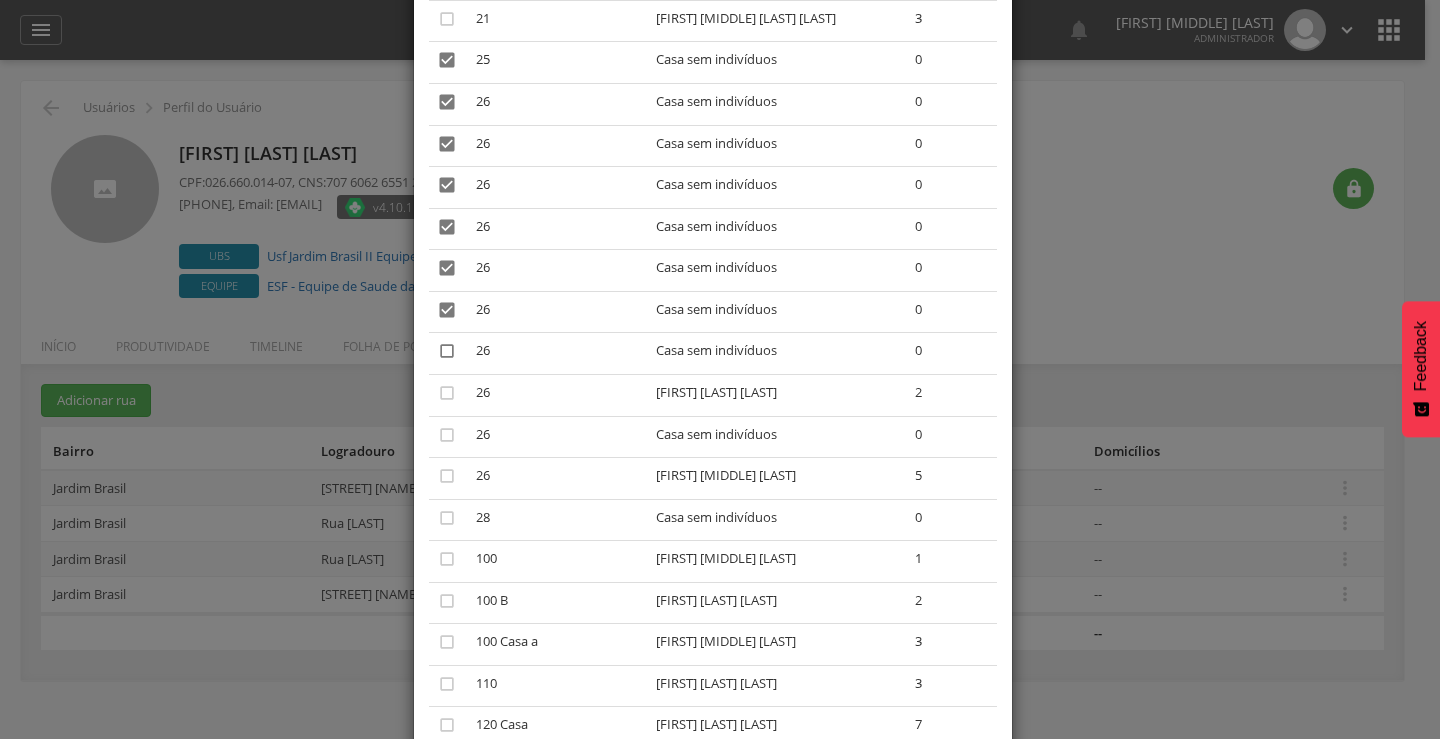 click on "" at bounding box center (447, 351) 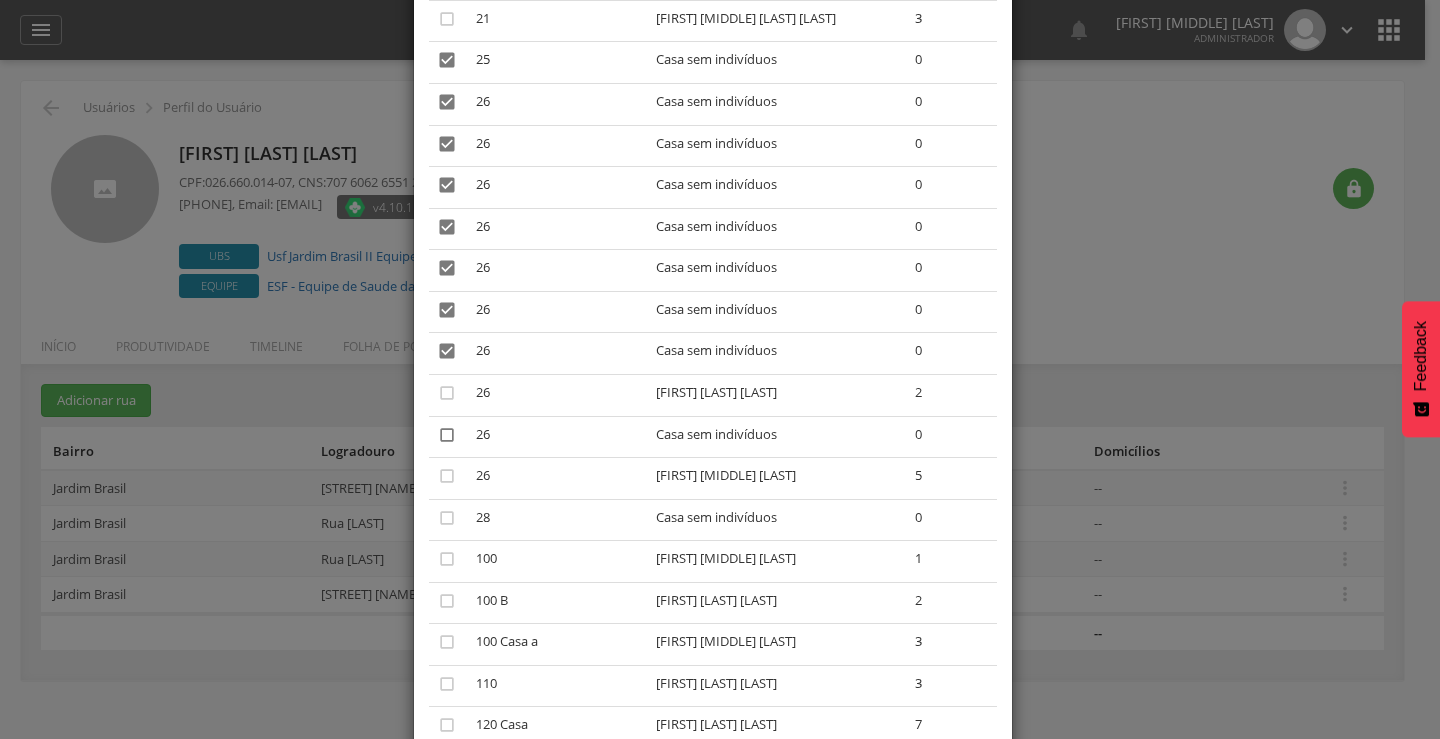 click on "" at bounding box center (447, 435) 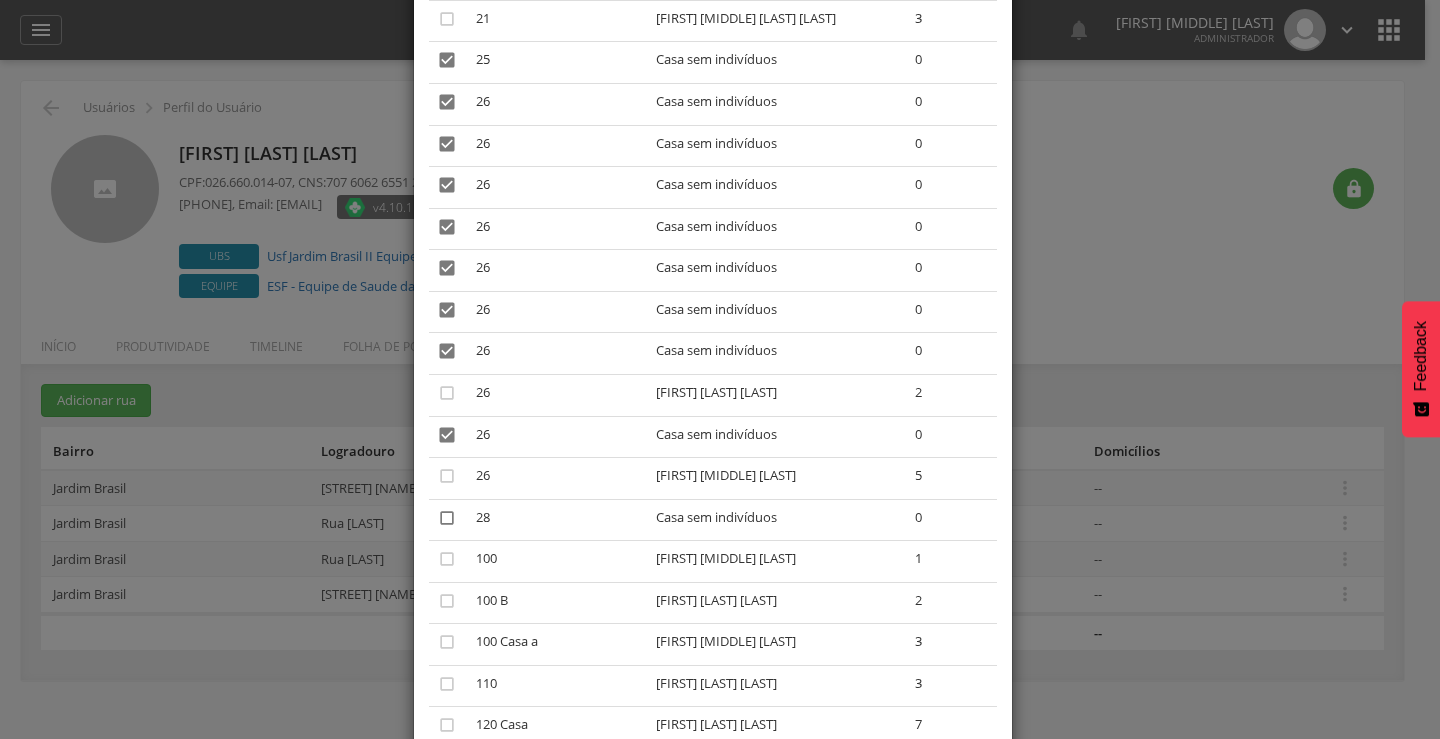 click on "" at bounding box center [447, 518] 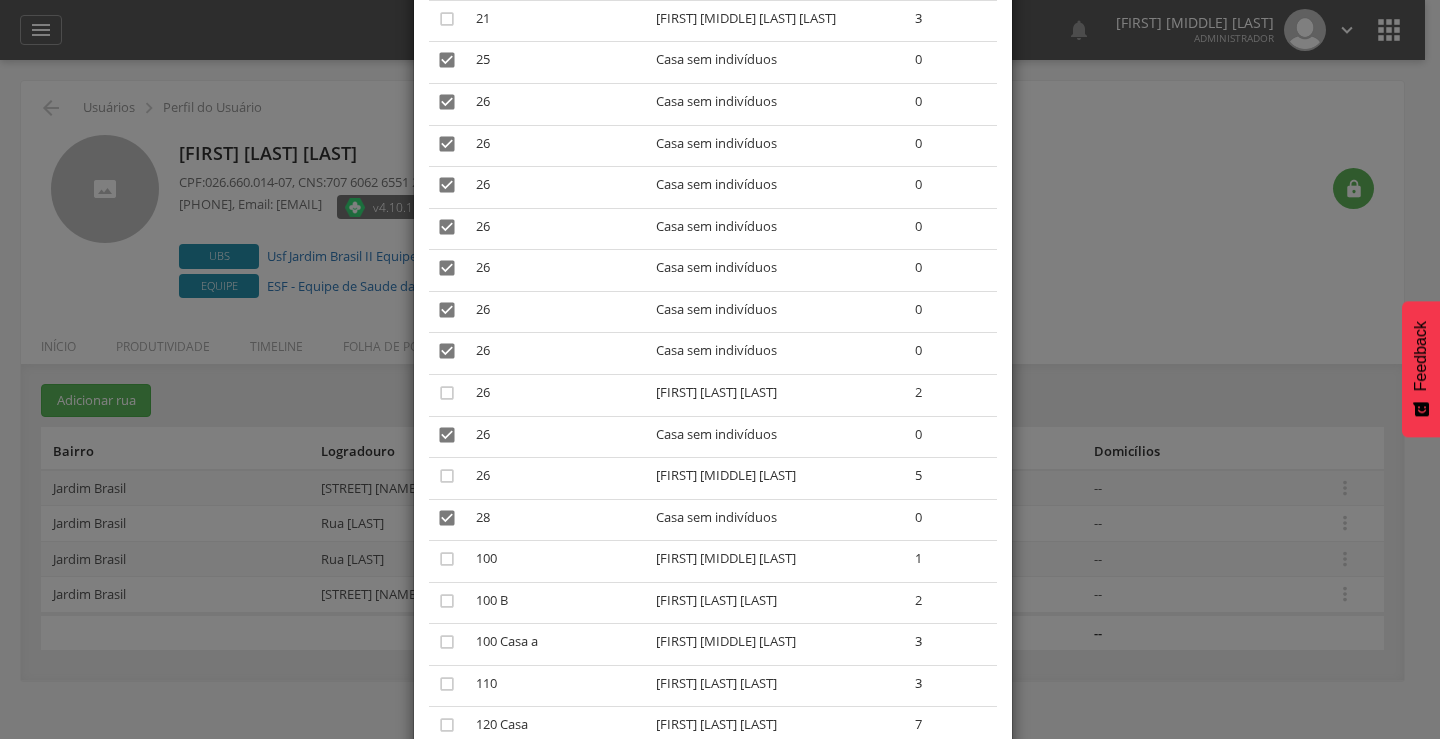 scroll, scrollTop: 1293, scrollLeft: 0, axis: vertical 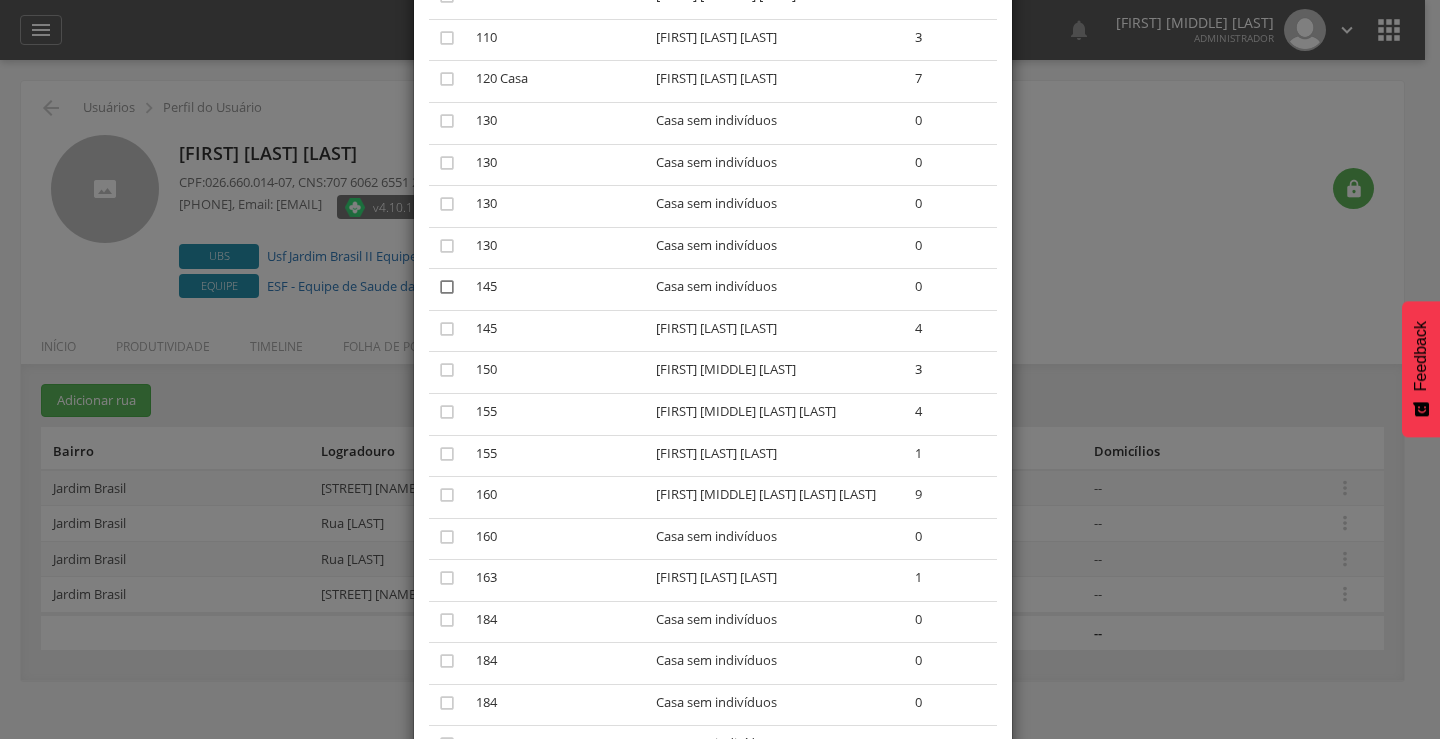 click on "" at bounding box center [447, 287] 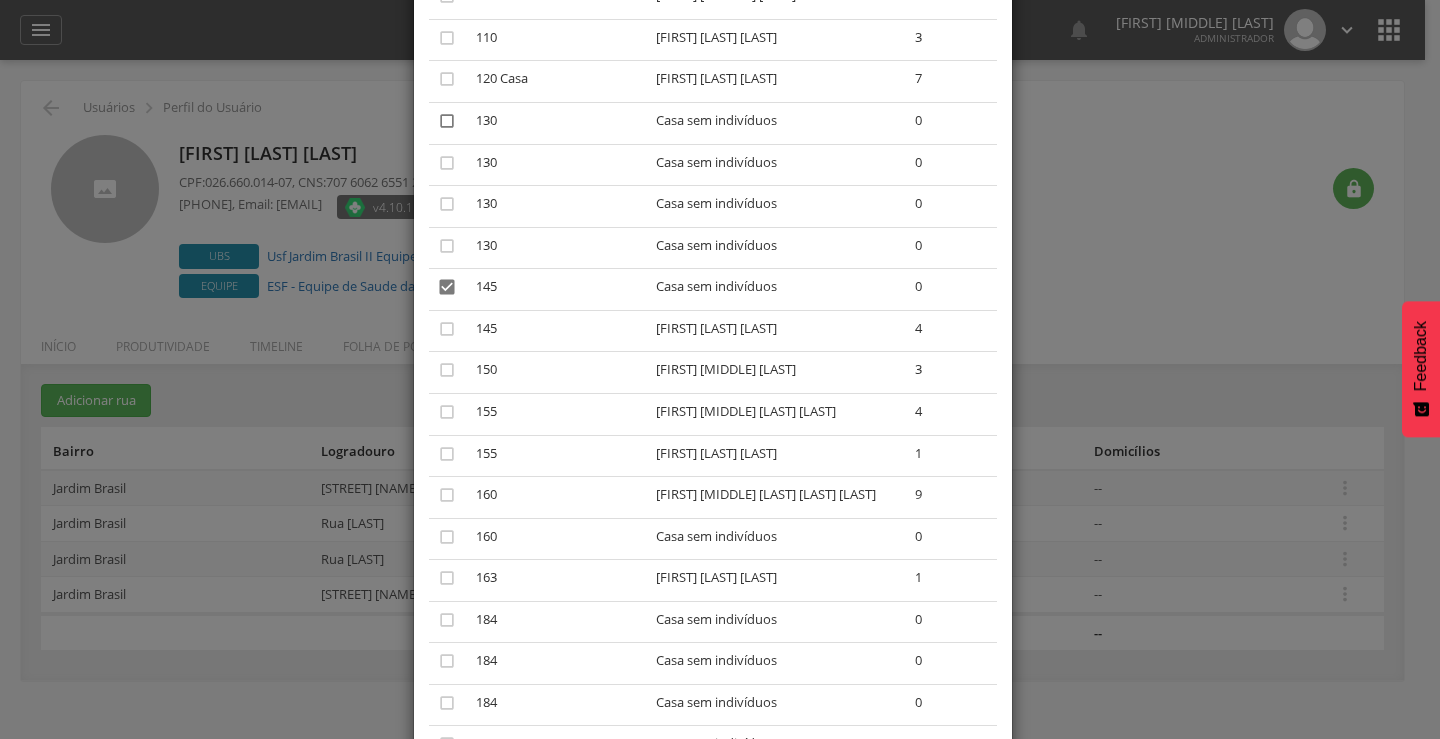 click on "" at bounding box center [447, 121] 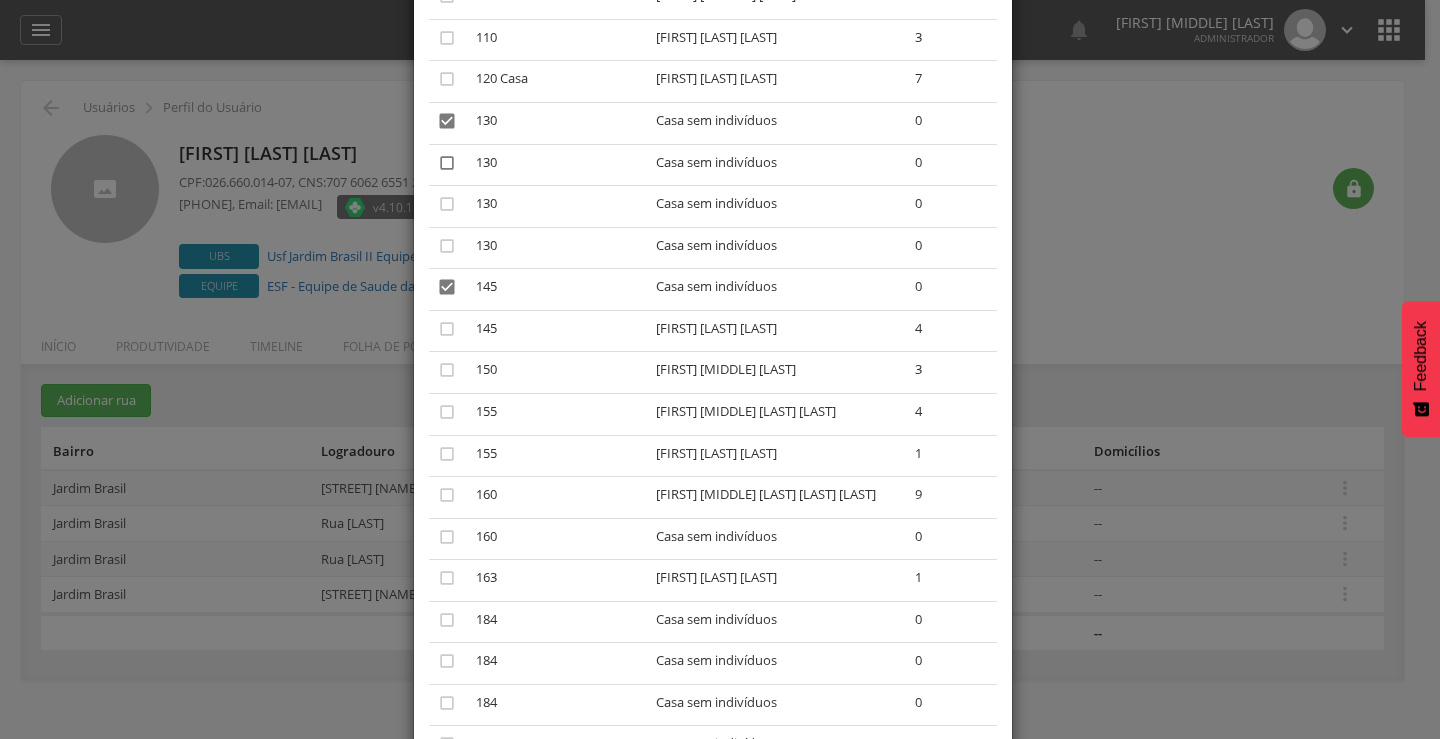 click on "" at bounding box center [447, 163] 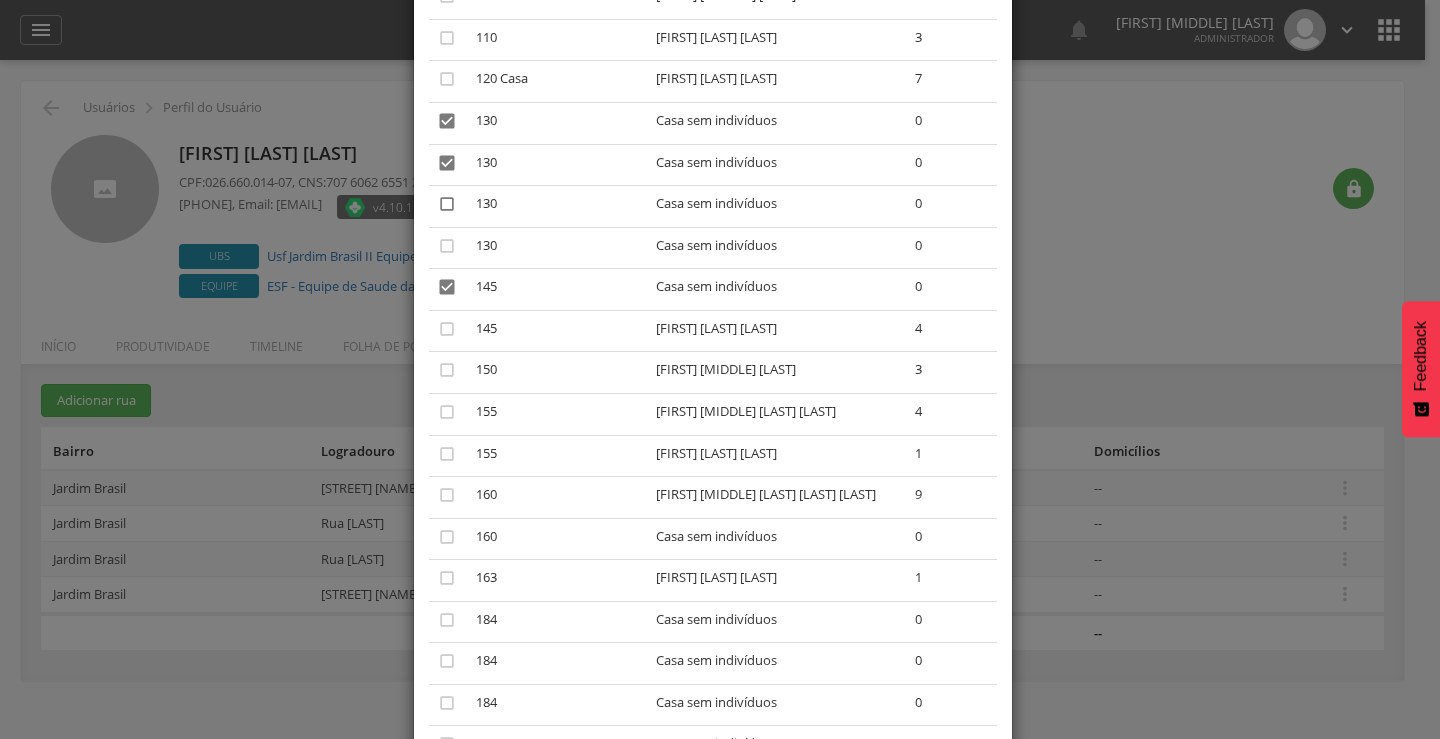 click on "" at bounding box center (447, 204) 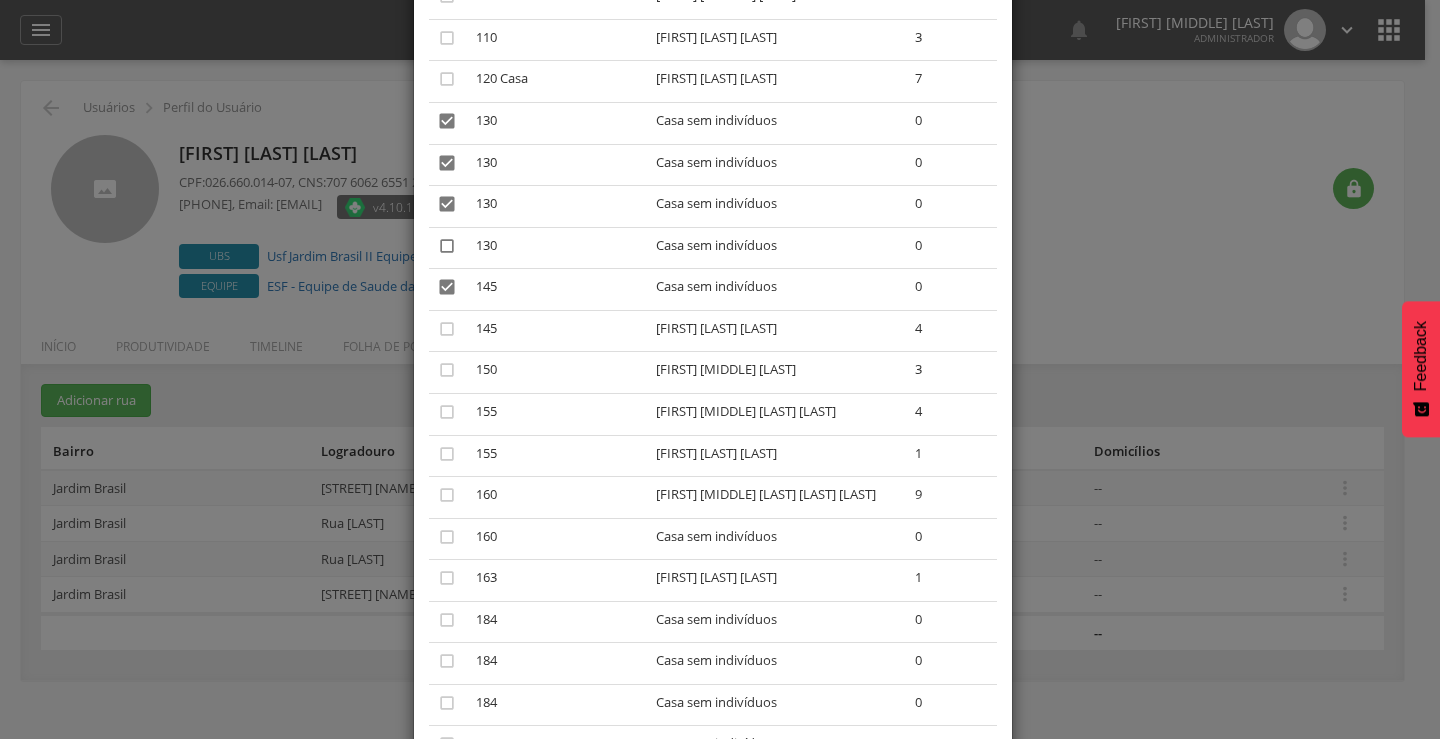 click on "" at bounding box center [447, 246] 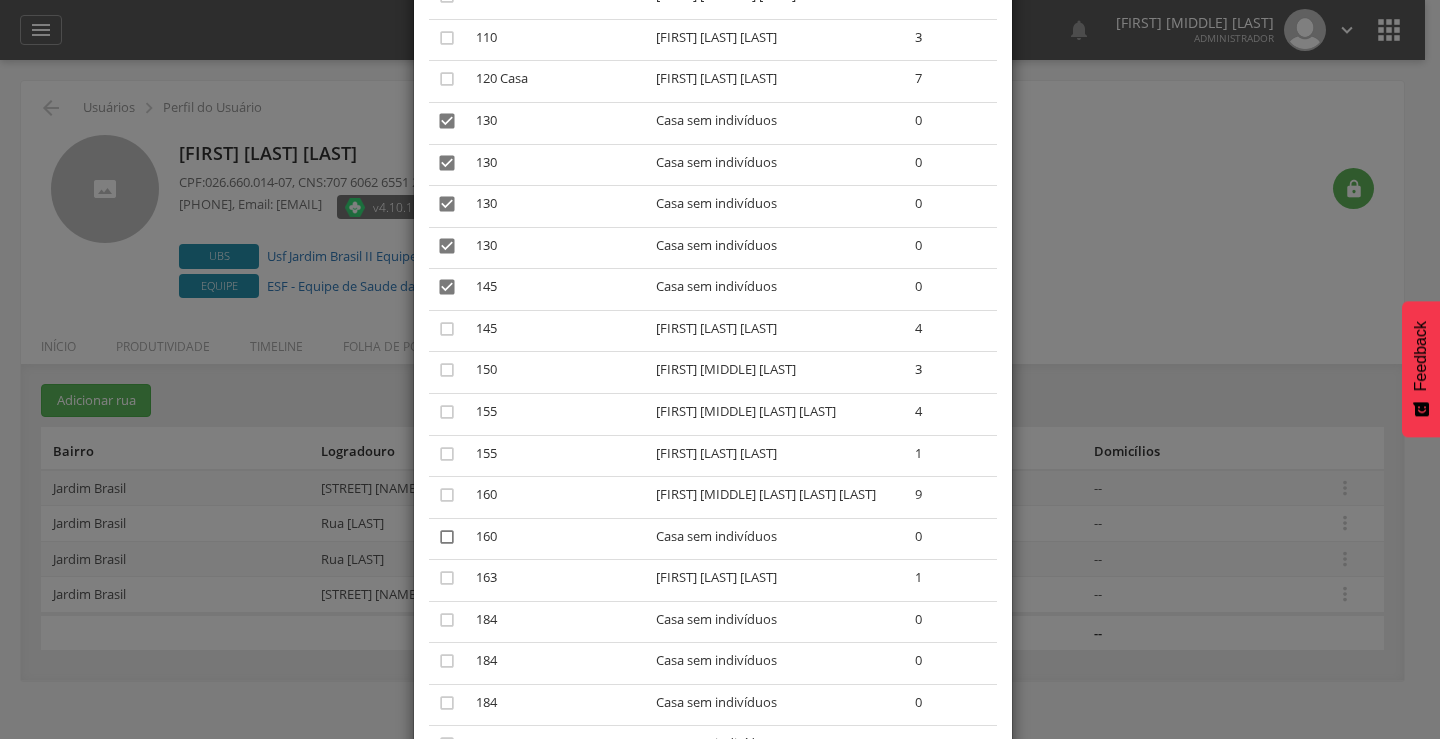 click on "" at bounding box center [447, 537] 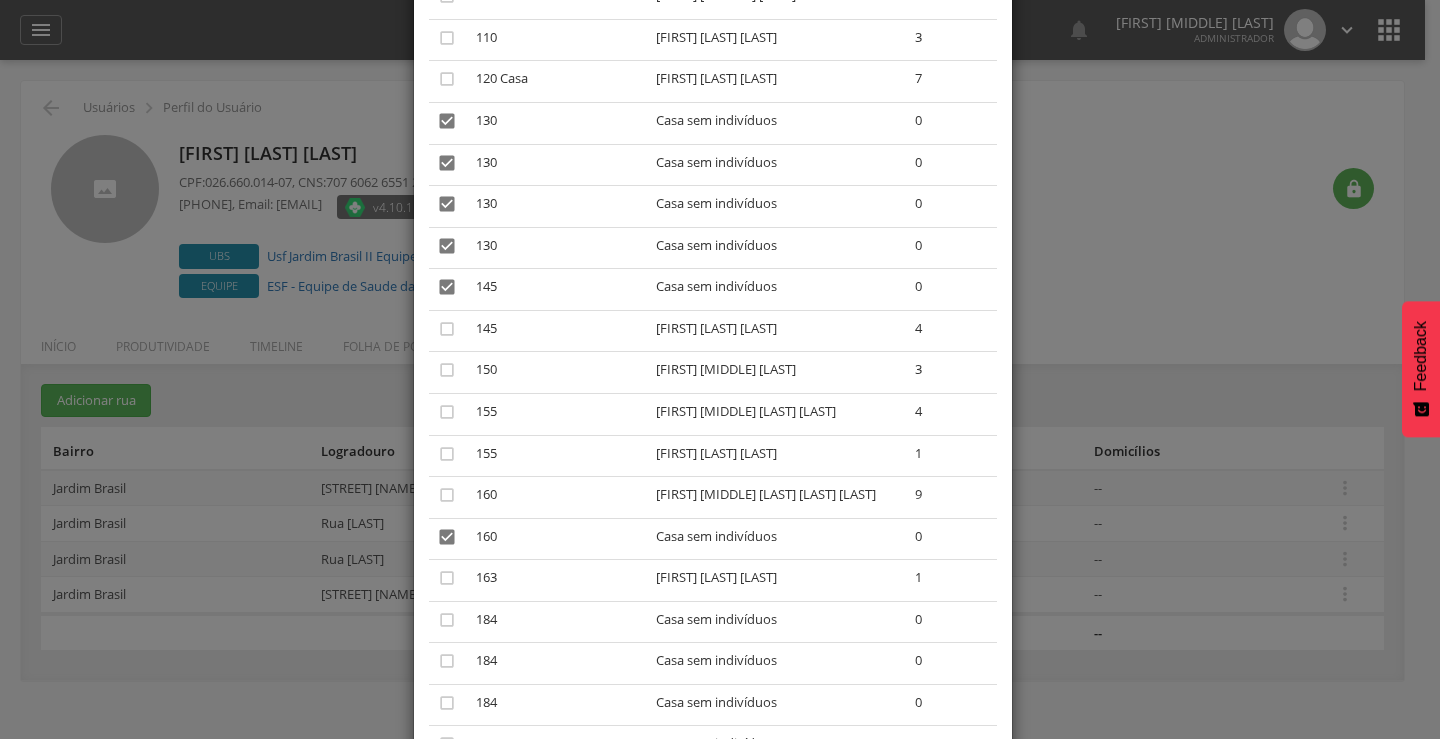 click on "" at bounding box center [447, 620] 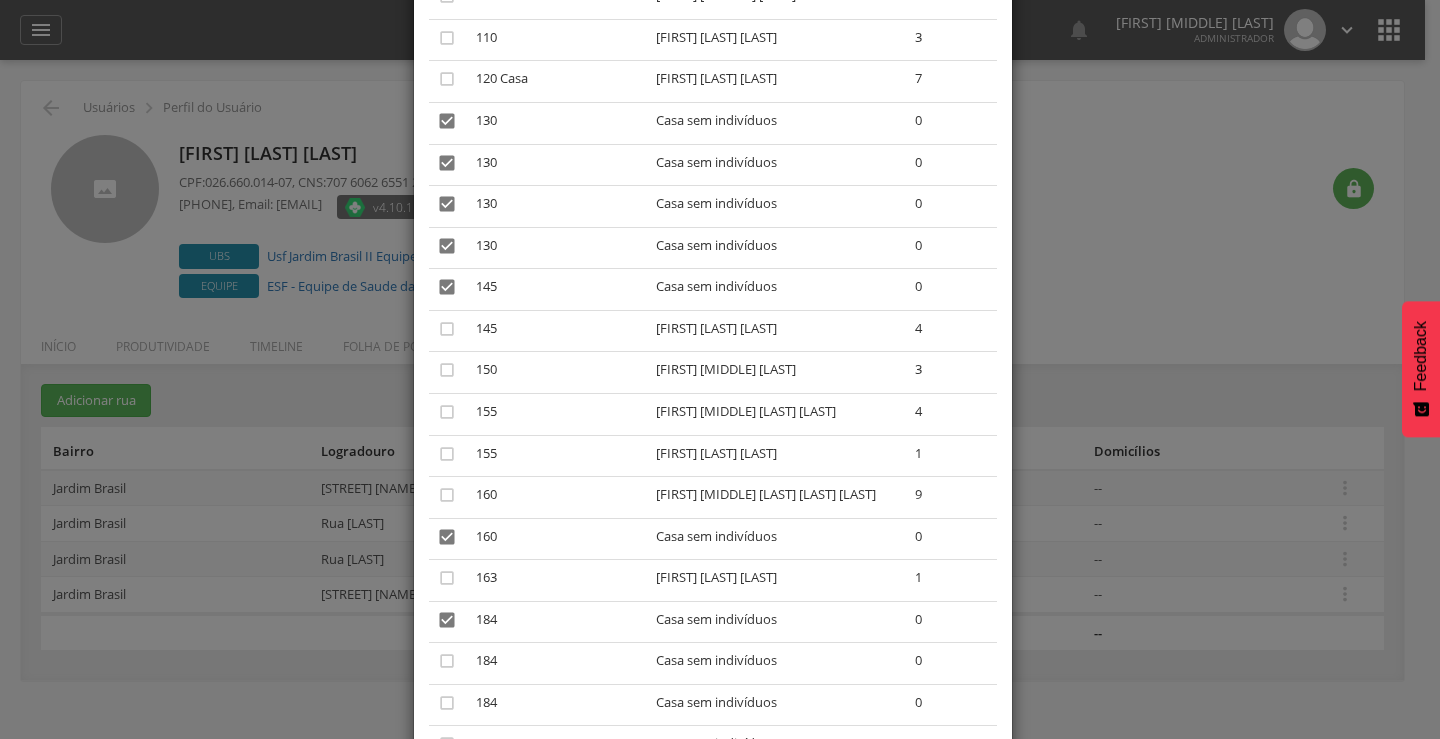 drag, startPoint x: 442, startPoint y: 659, endPoint x: 441, endPoint y: 681, distance: 22.022715 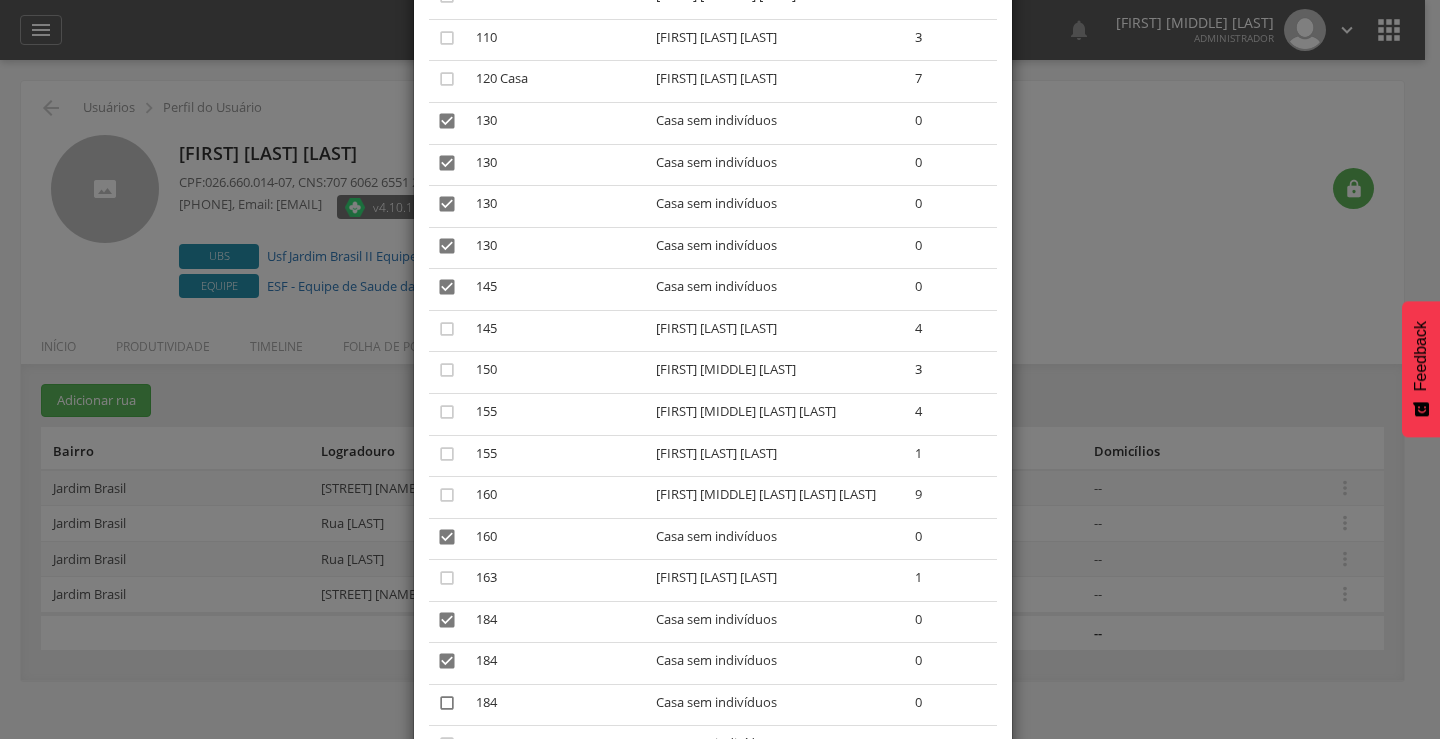 click on "" at bounding box center (447, 703) 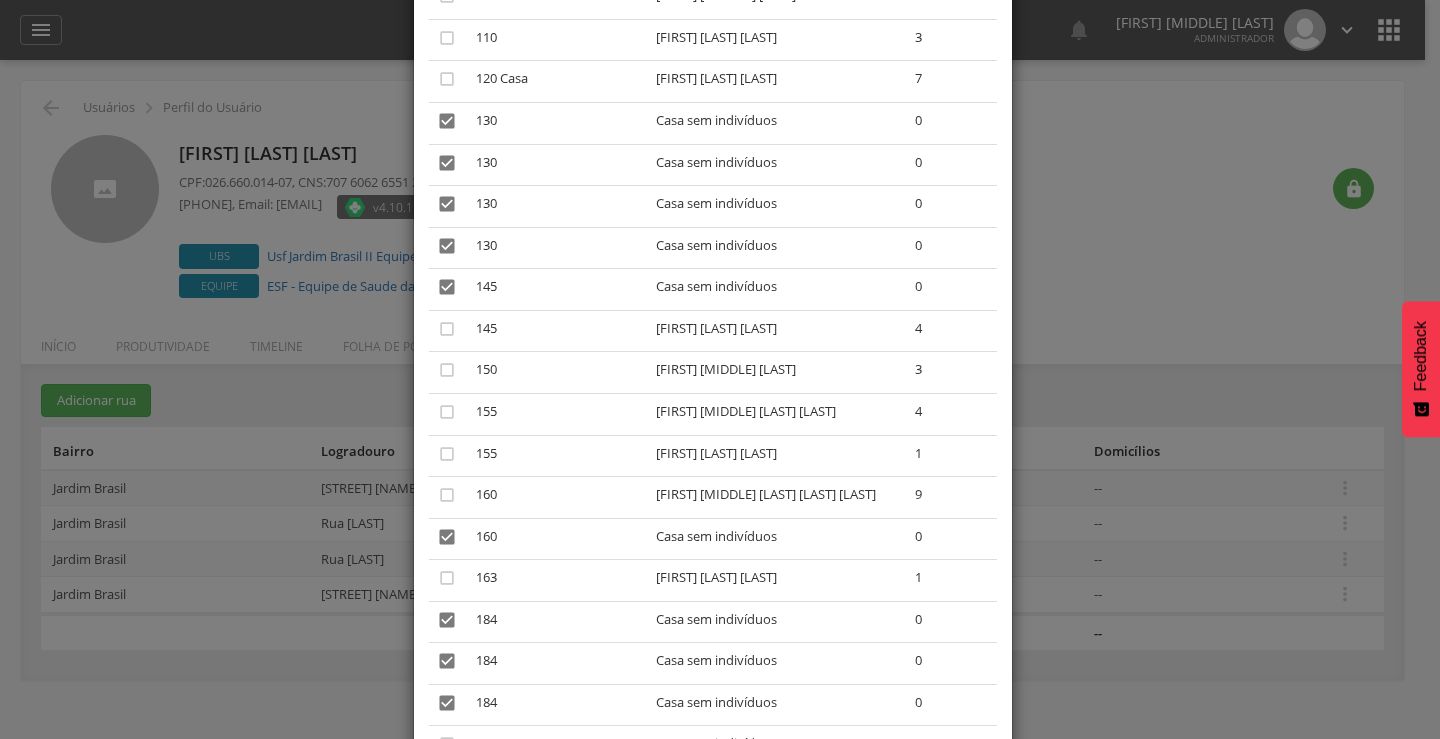 scroll, scrollTop: 1940, scrollLeft: 0, axis: vertical 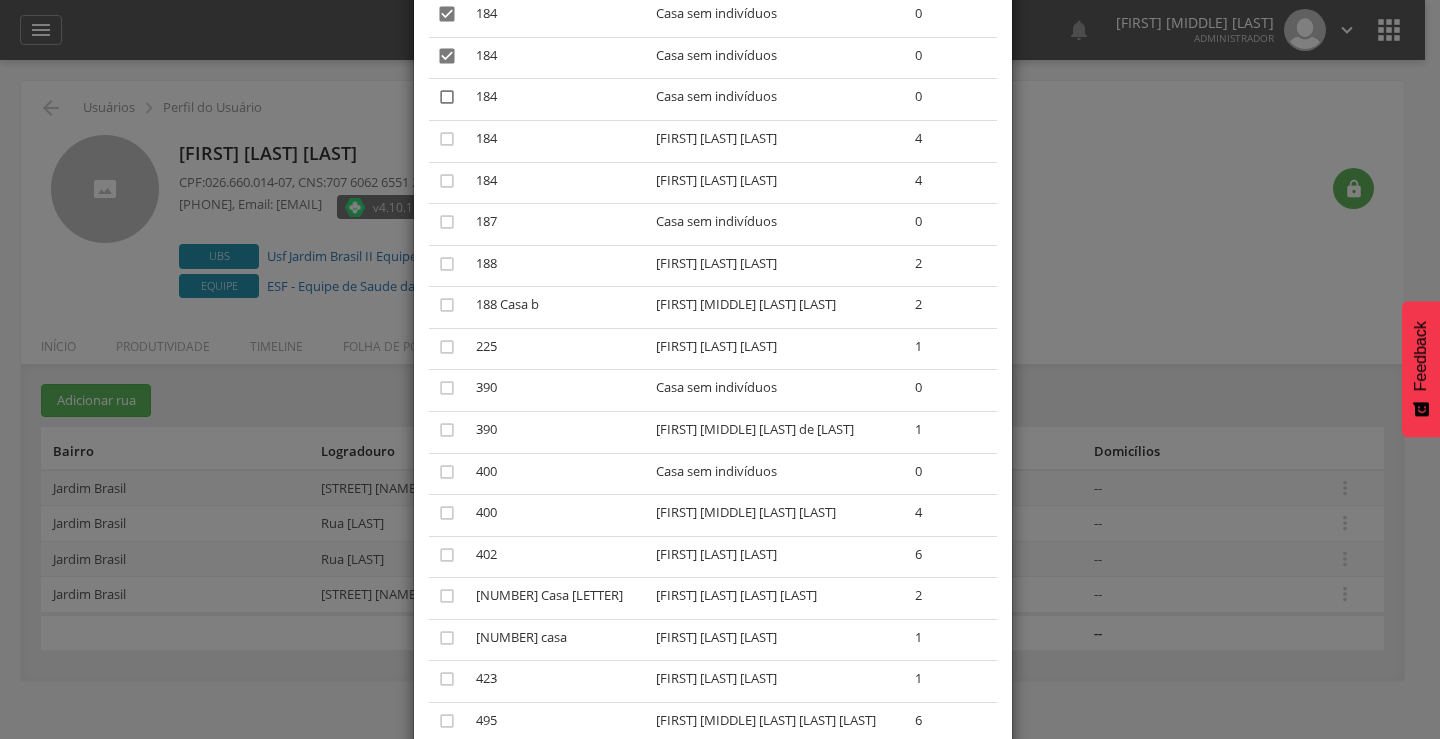 click on "" at bounding box center [447, 97] 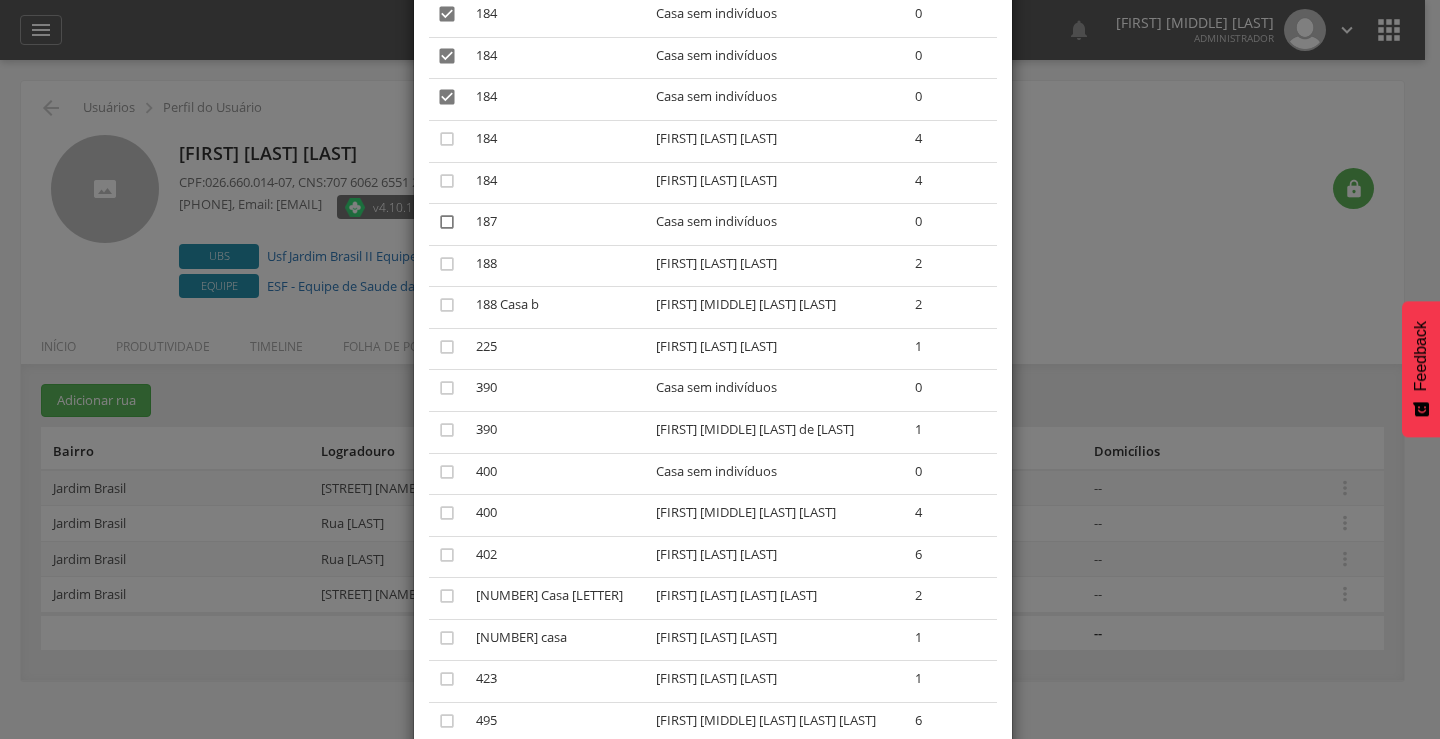 click on "" at bounding box center (447, 222) 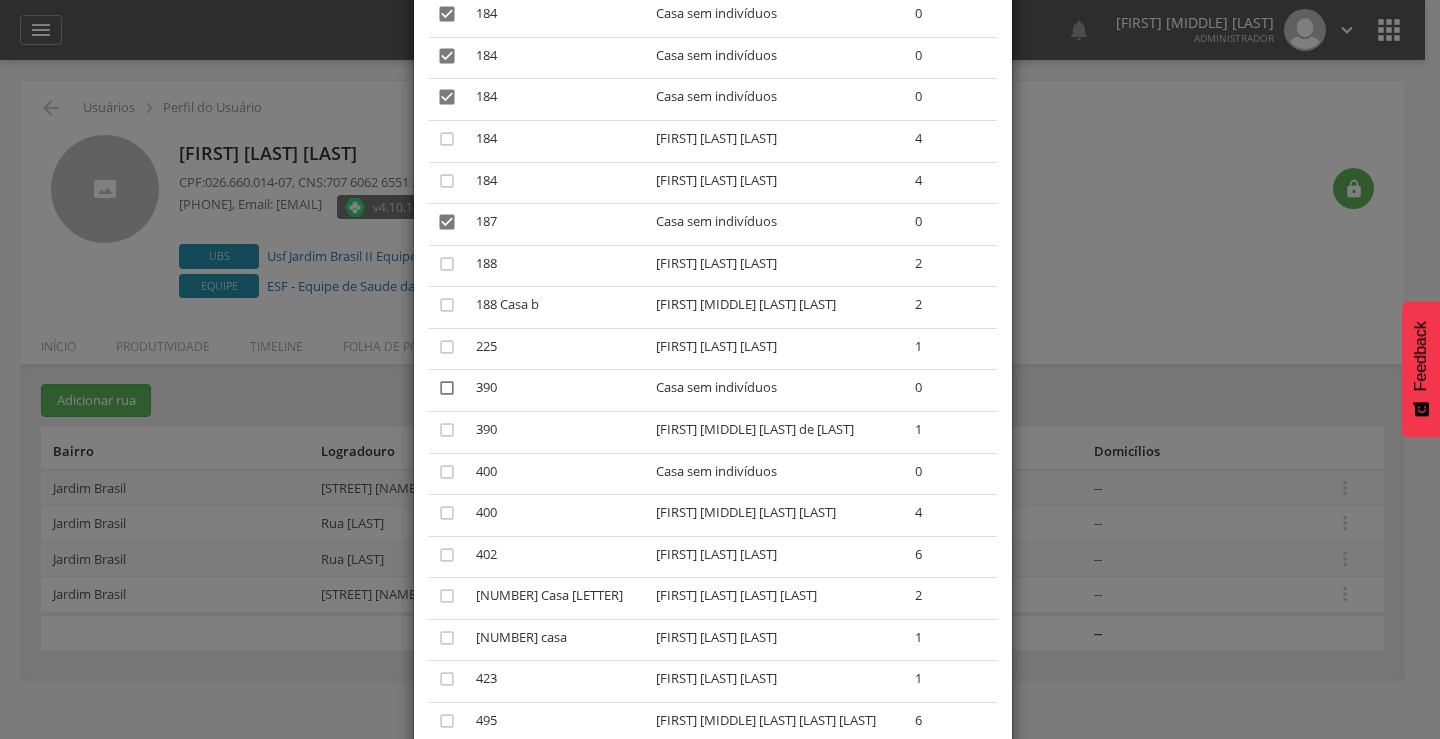 click on "" at bounding box center (447, 388) 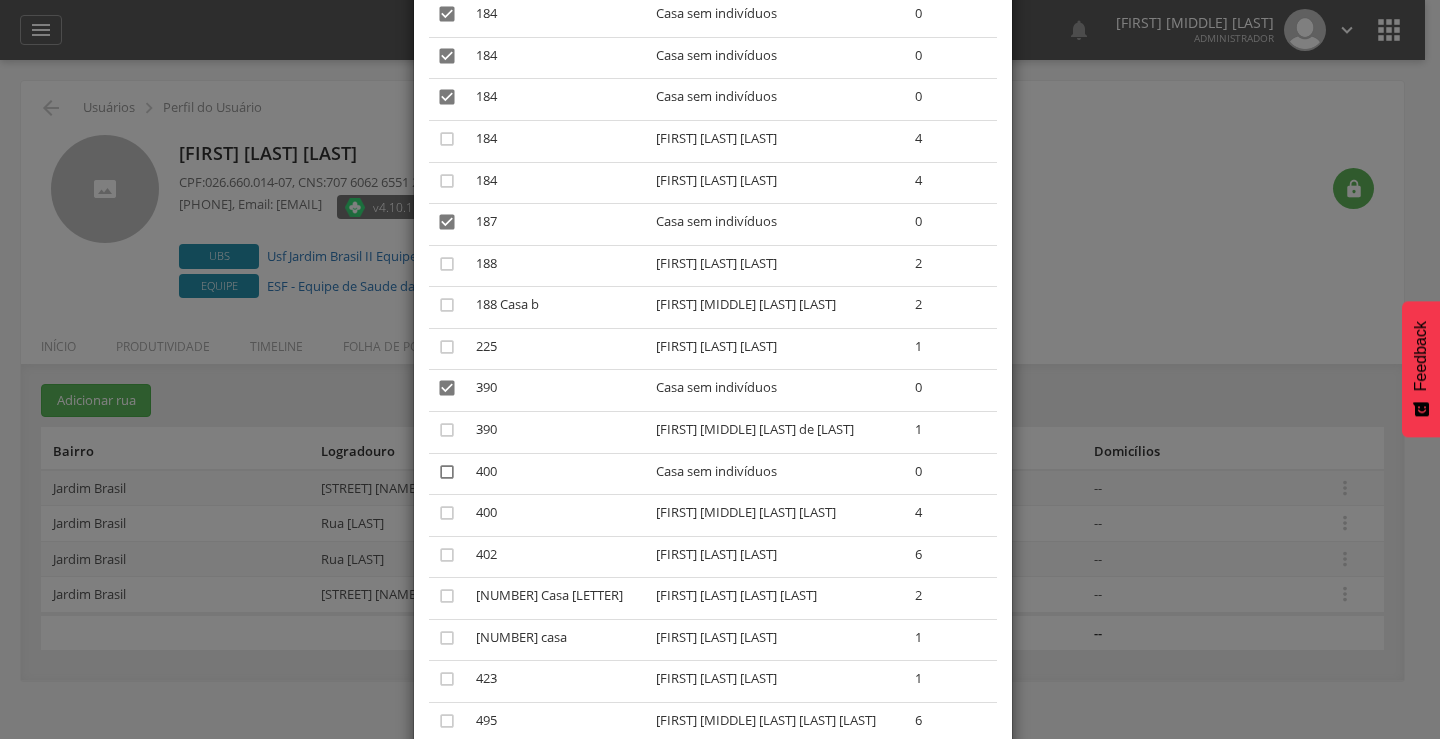 click on "" at bounding box center [447, 472] 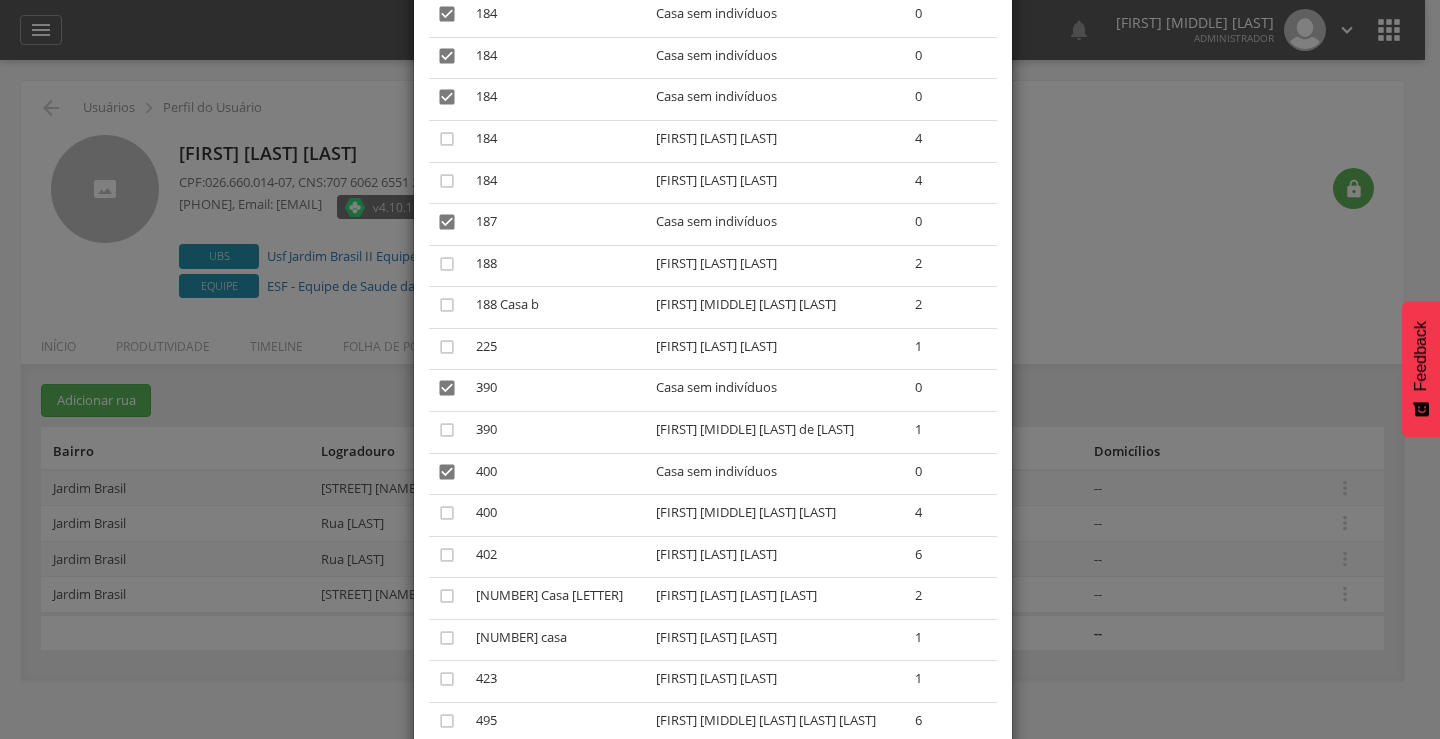 scroll, scrollTop: 2159, scrollLeft: 0, axis: vertical 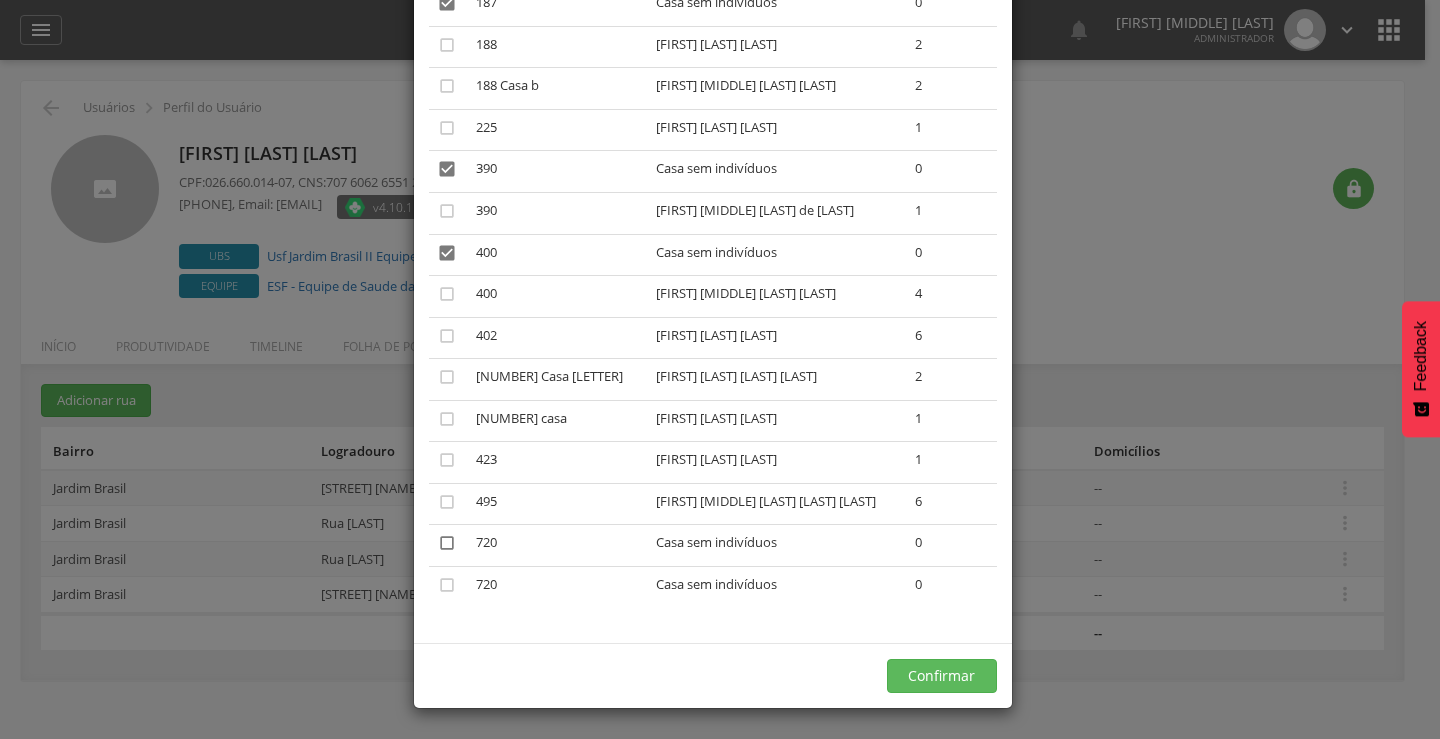 click on "" at bounding box center [447, 543] 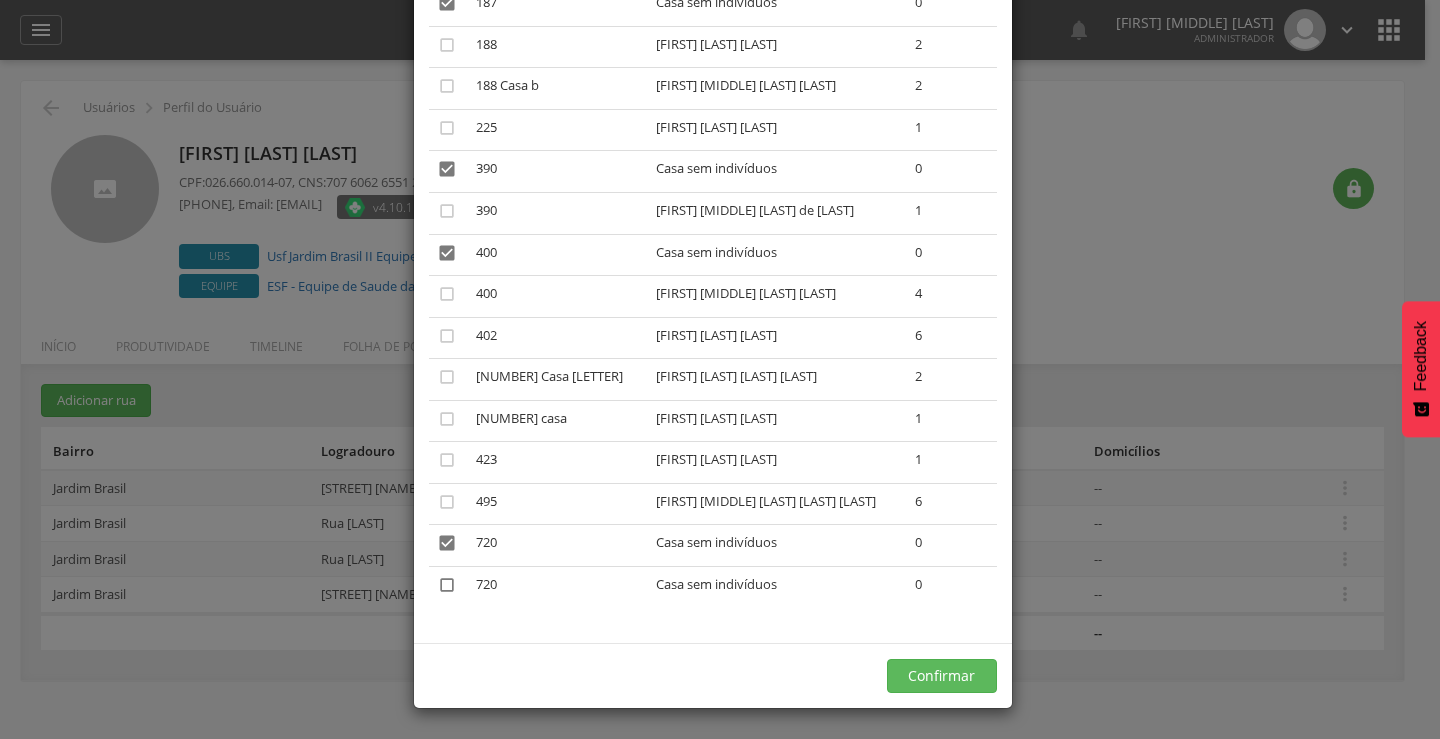 click on "" at bounding box center (447, 585) 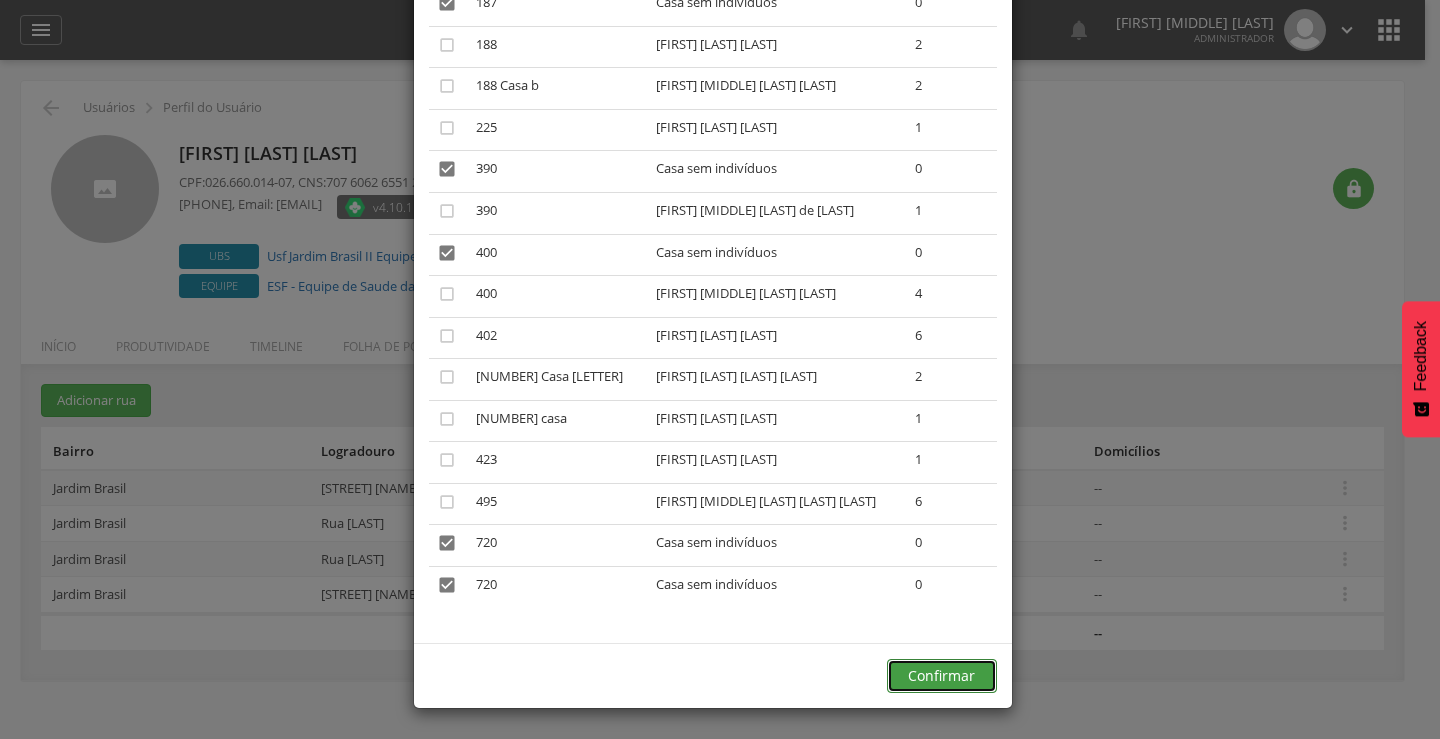 click on "Confirmar" at bounding box center [942, 676] 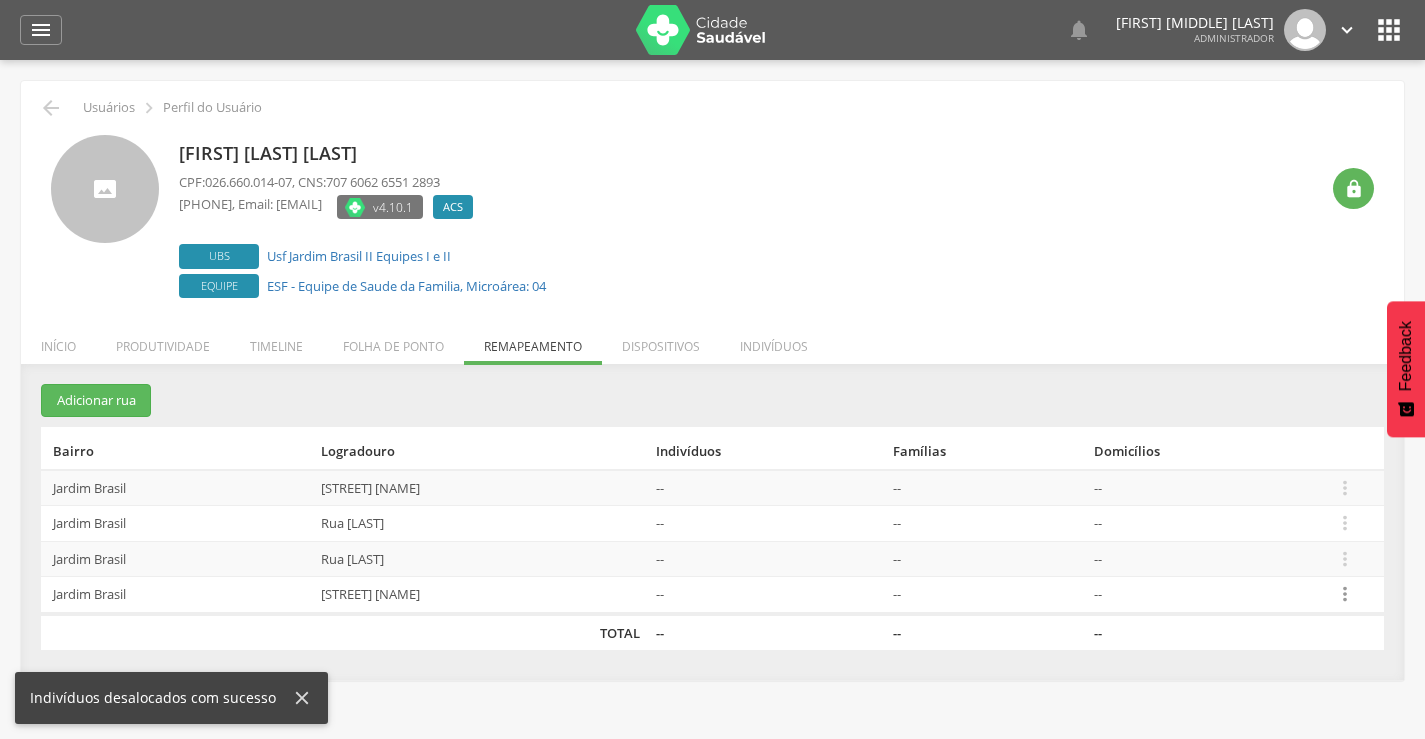 click on "" at bounding box center [1345, 594] 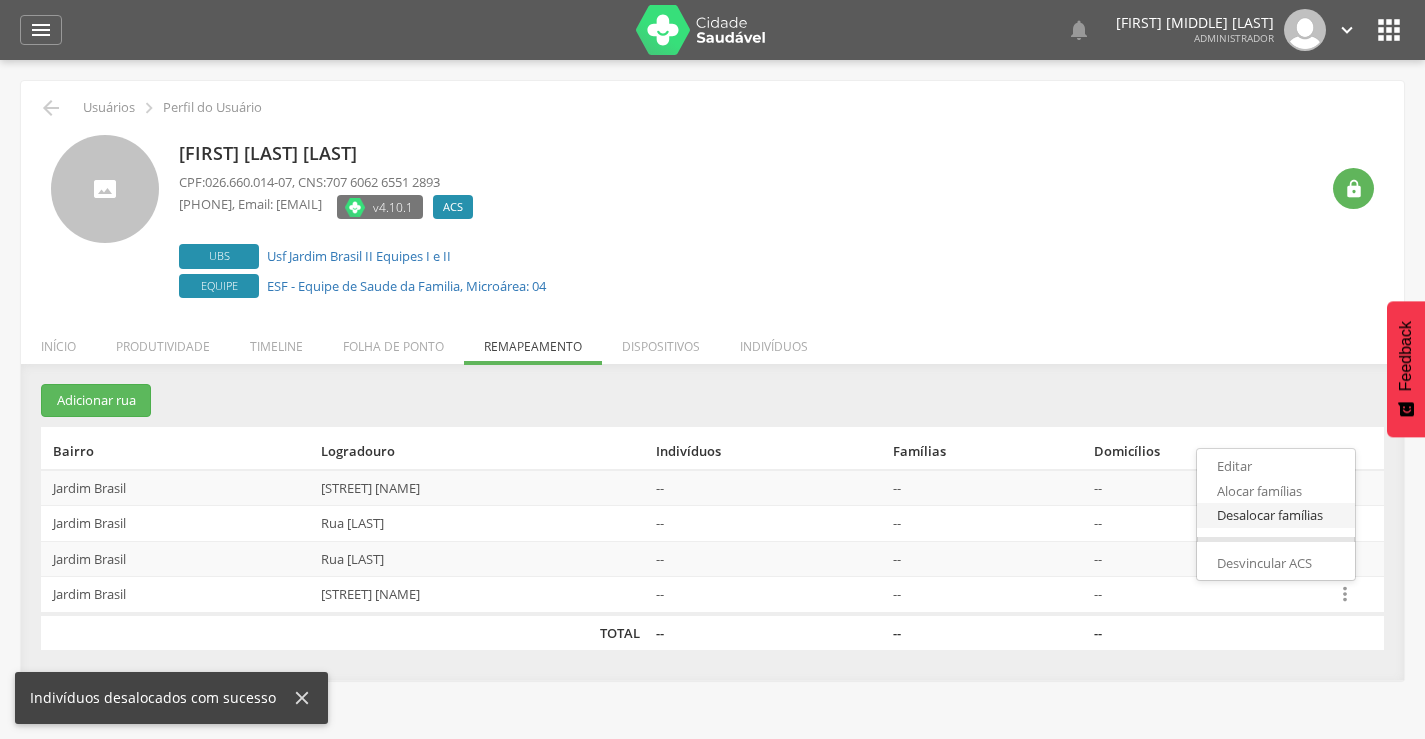 click on "Desalocar famílias" at bounding box center (1276, 515) 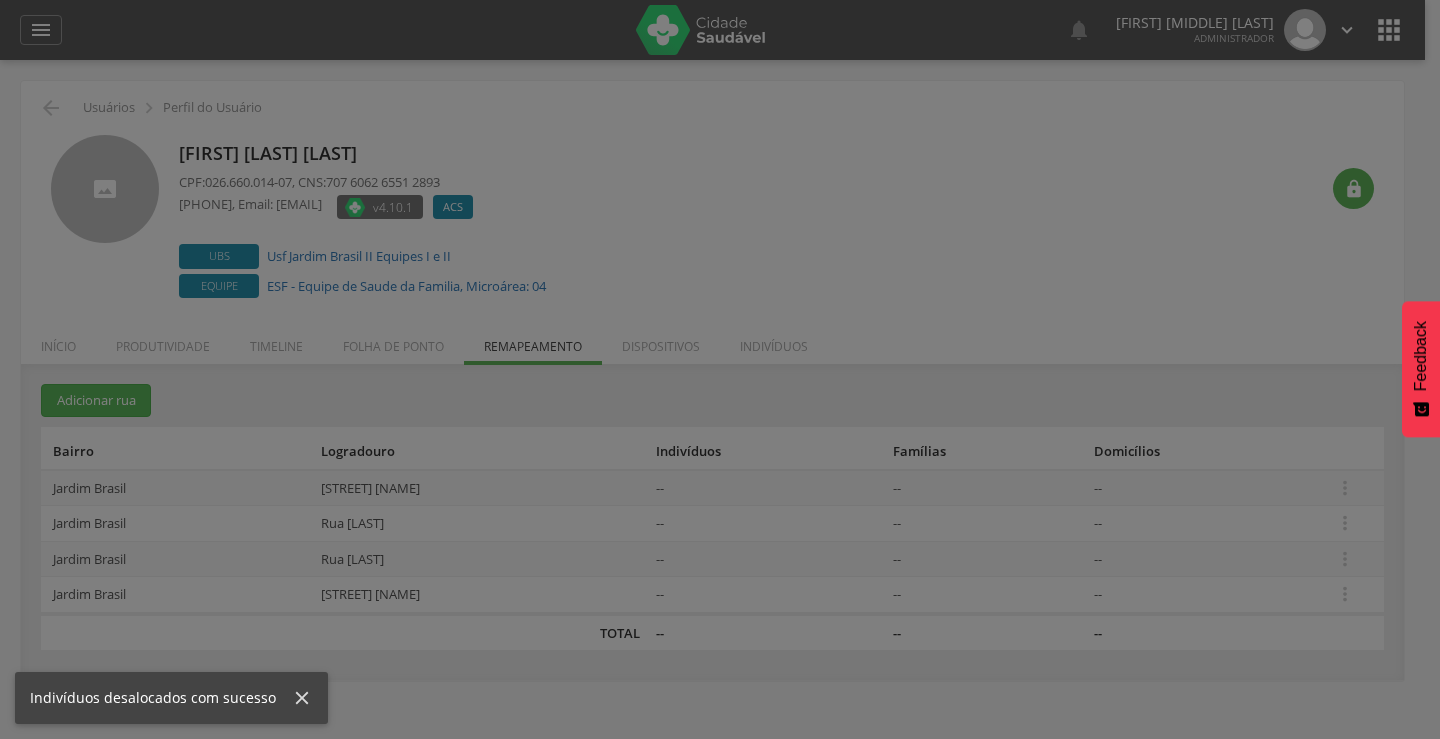 scroll, scrollTop: 0, scrollLeft: 0, axis: both 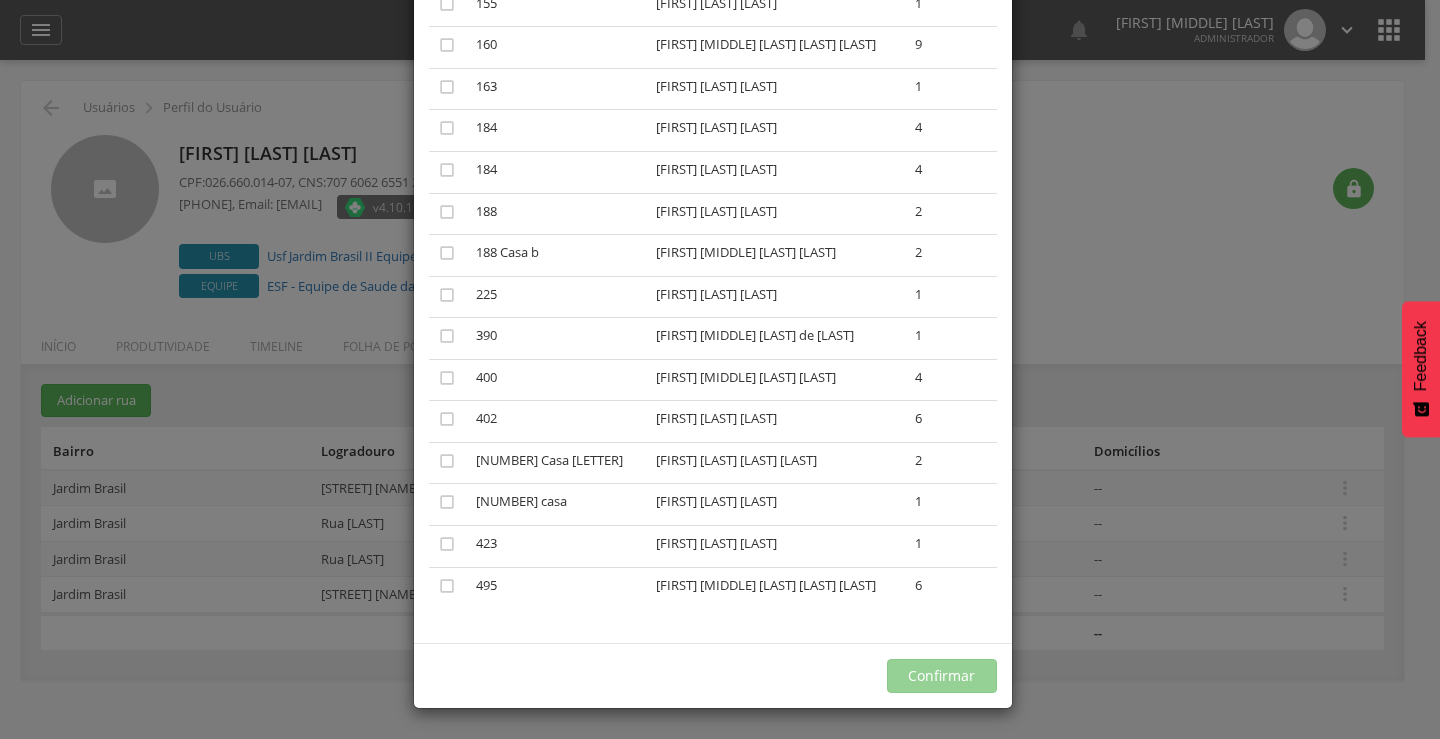 click on "×
Desalocar Famílias
A lista abaixo apresenta as casas da  Rua Surubim  que estão alocadas ao ACS  [FIRST] [LAST] [LAST]  . Selecione as que deseja desalocar.

Nº
Responsável
Indivíduos
Último ACS
 [NUMBER]  [FIRST] [MIDDLE] [LAST] [LAST] [NUMBER]  [NUMBER]  [FIRST] [MIDDLE] [LAST] [LAST] [NUMBER]  [NUMBER]  [FIRST] [MIDDLE] [LAST] [LAST] [NUMBER]  [NUMBER] Casa [FIRST] [LAST] [LAST] [NUMBER]  [NUMBER]  [FIRST] [MIDDLE] [LAST] [LAST] [NUMBER]  [NUMBER]  [FIRST] [MIDDLE] [LAST] [LAST] [NUMBER]  [NUMBER]  [FIRST] [MIDDLE] [LAST] [LAST] [NUMBER]  [NUMBER]  [FIRST] [MIDDLE] [LAST] [LAST] [NUMBER]  [NUMBER] [FIRST] [LAST] [LAST] [NUMBER]  [NUMBER] Casa [FIRST] [LAST] [LAST] [NUMBER]  [NUMBER]  [FIRST] [MIDDLE] [LAST] [LAST] [NUMBER]  [NUMBER]  [FIRST] [MIDDLE] [LAST] [LAST] [NUMBER]  [NUMBER]  [FIRST] [MIDDLE] [LAST] [LAST] [NUMBER]  [NUMBER]  [NUMBER]  [NUMBER]  [NUMBER]" at bounding box center [720, 369] 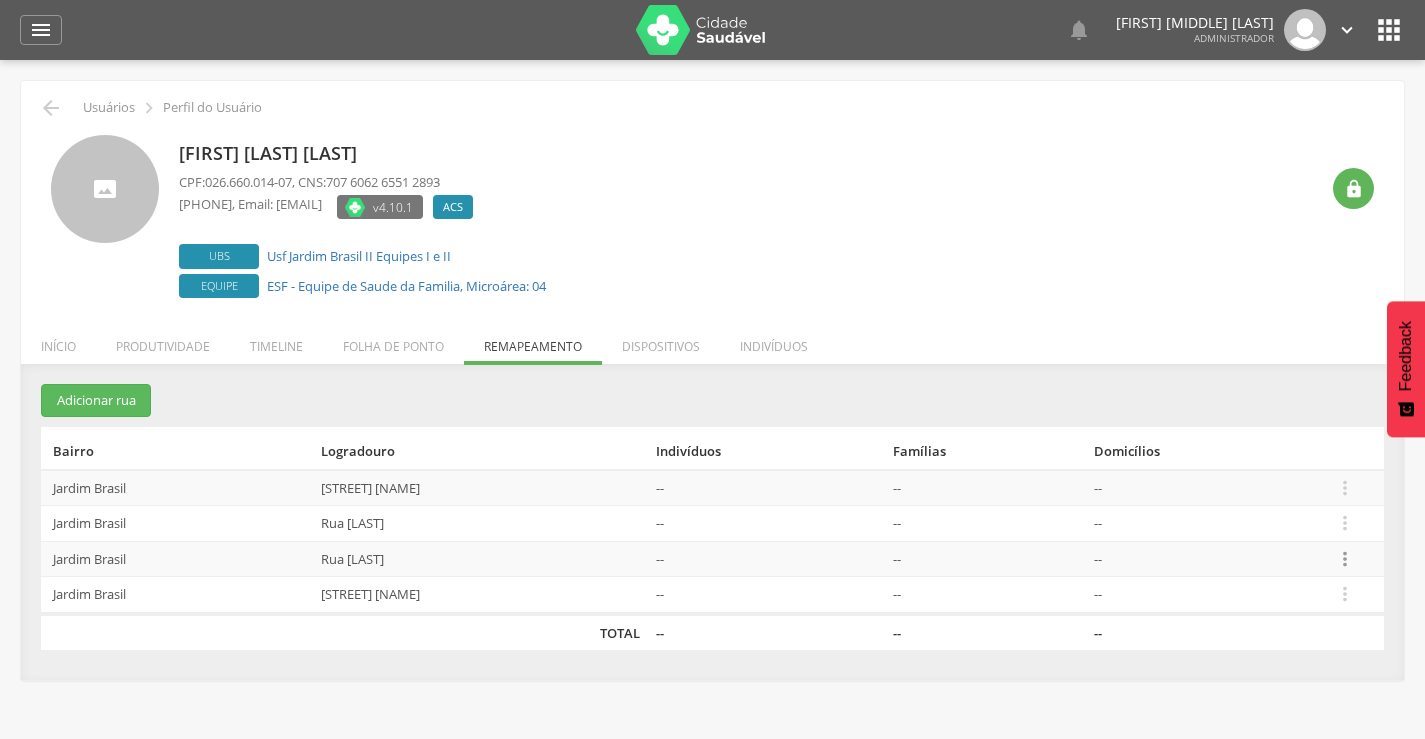 click on "" at bounding box center (1345, 559) 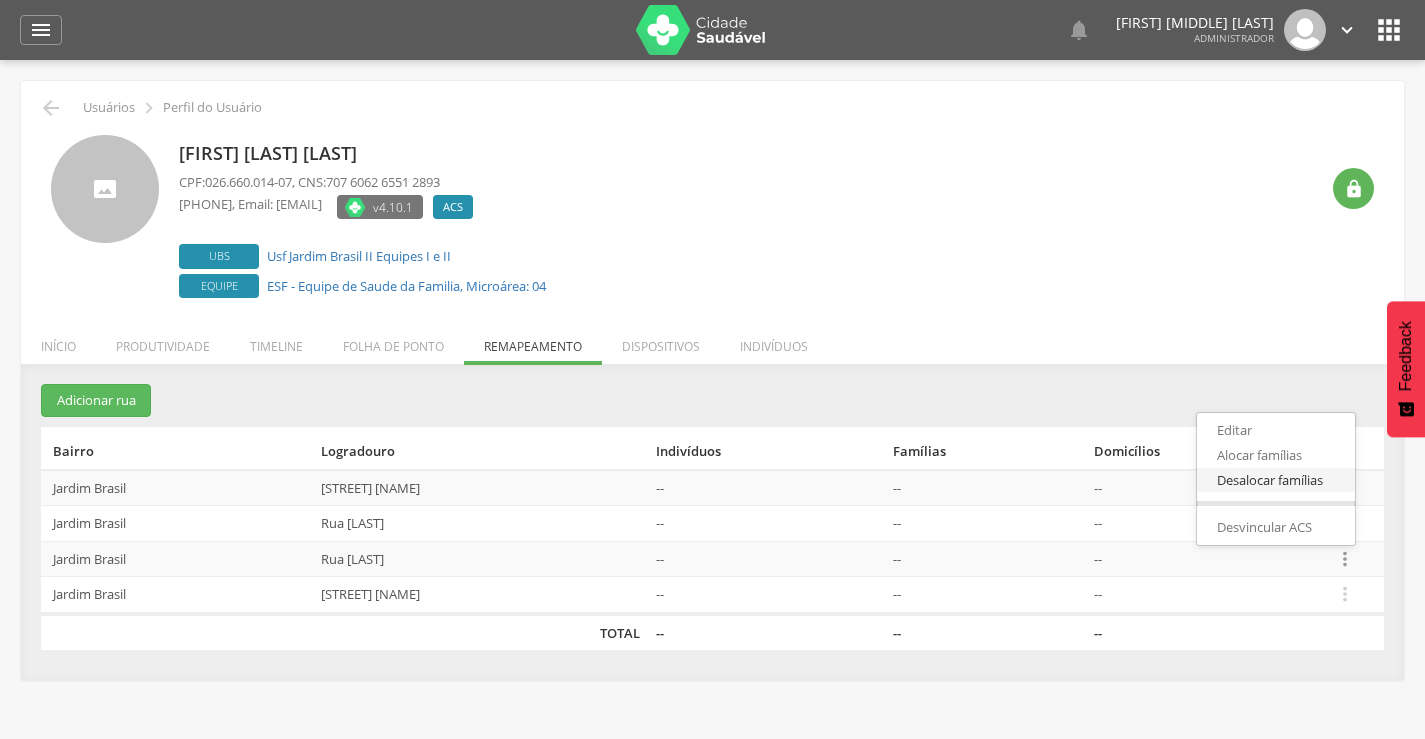 click on "Desalocar famílias" at bounding box center [1276, 480] 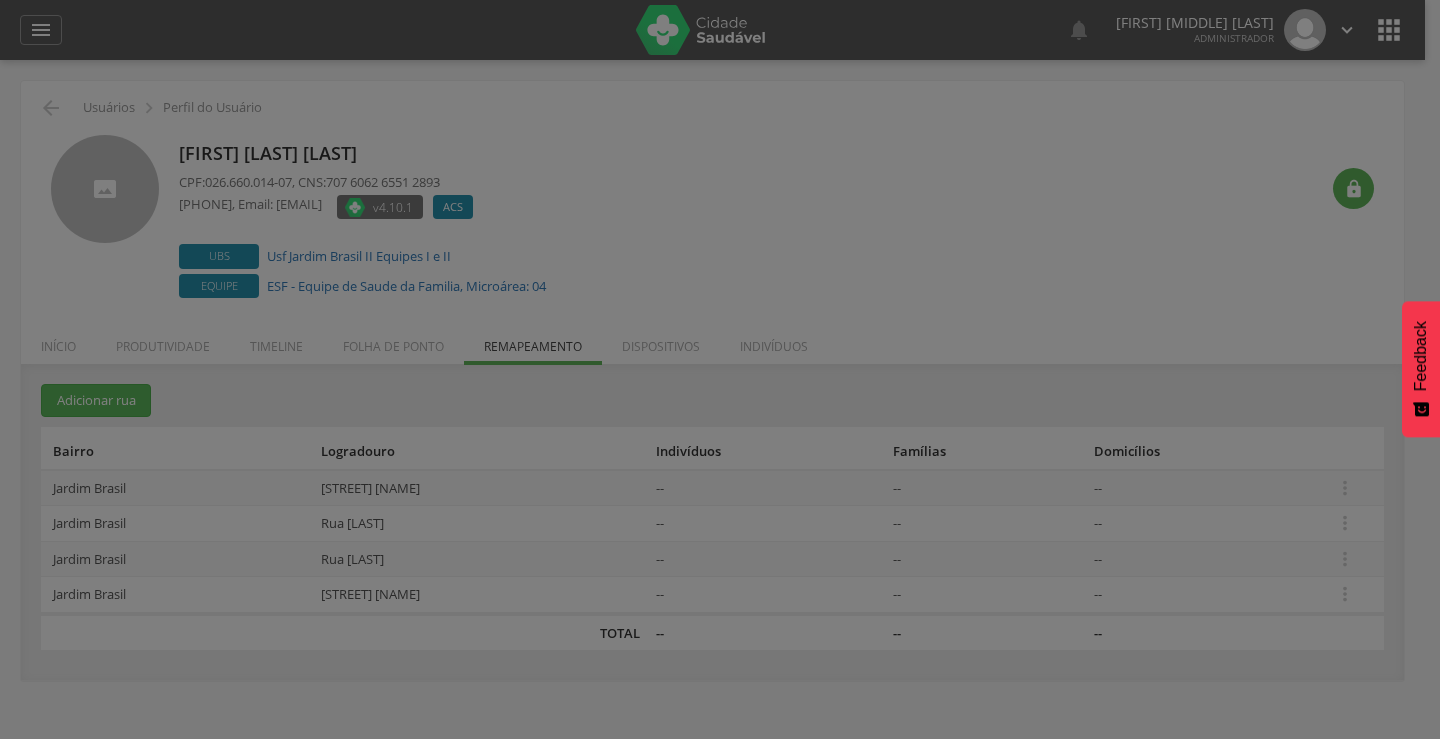 scroll, scrollTop: 0, scrollLeft: 0, axis: both 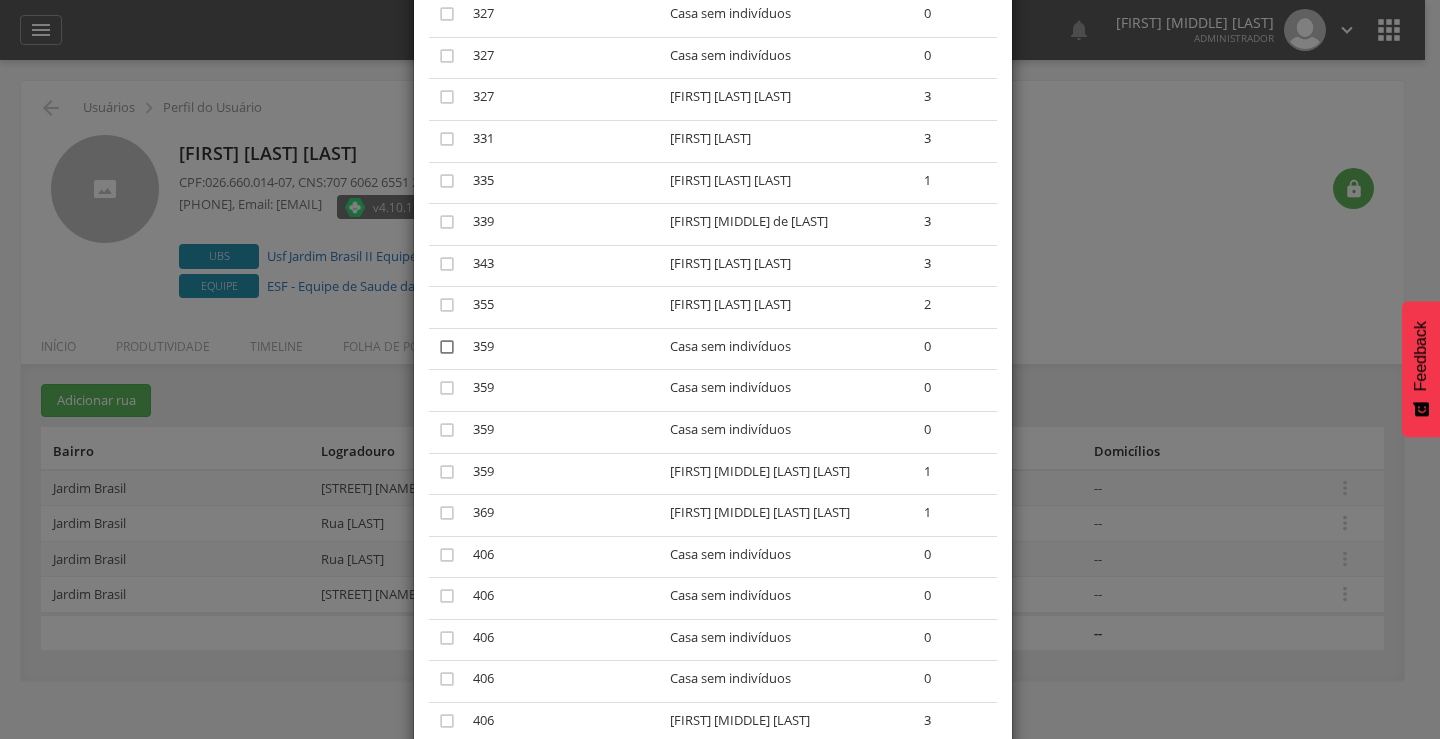 click on "" at bounding box center [447, 347] 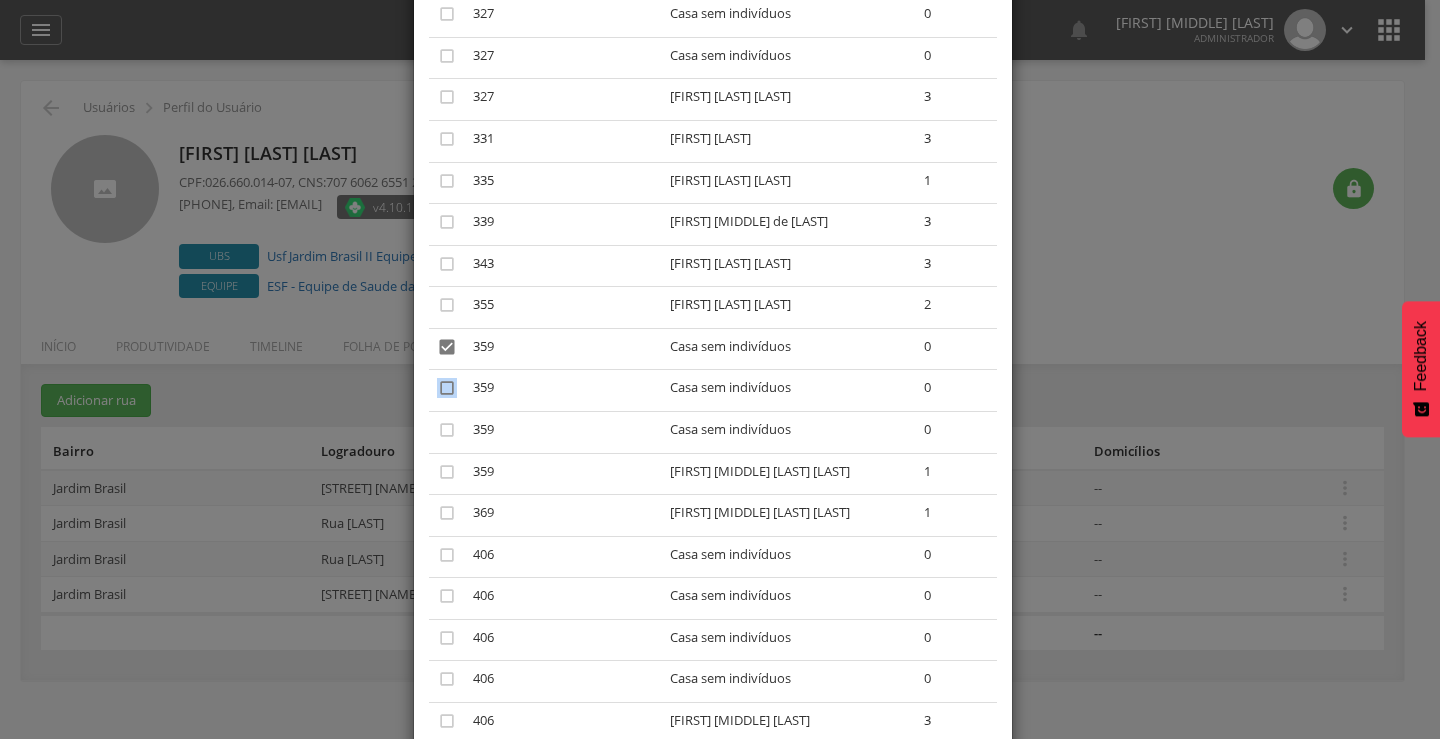 click on "" at bounding box center (447, 388) 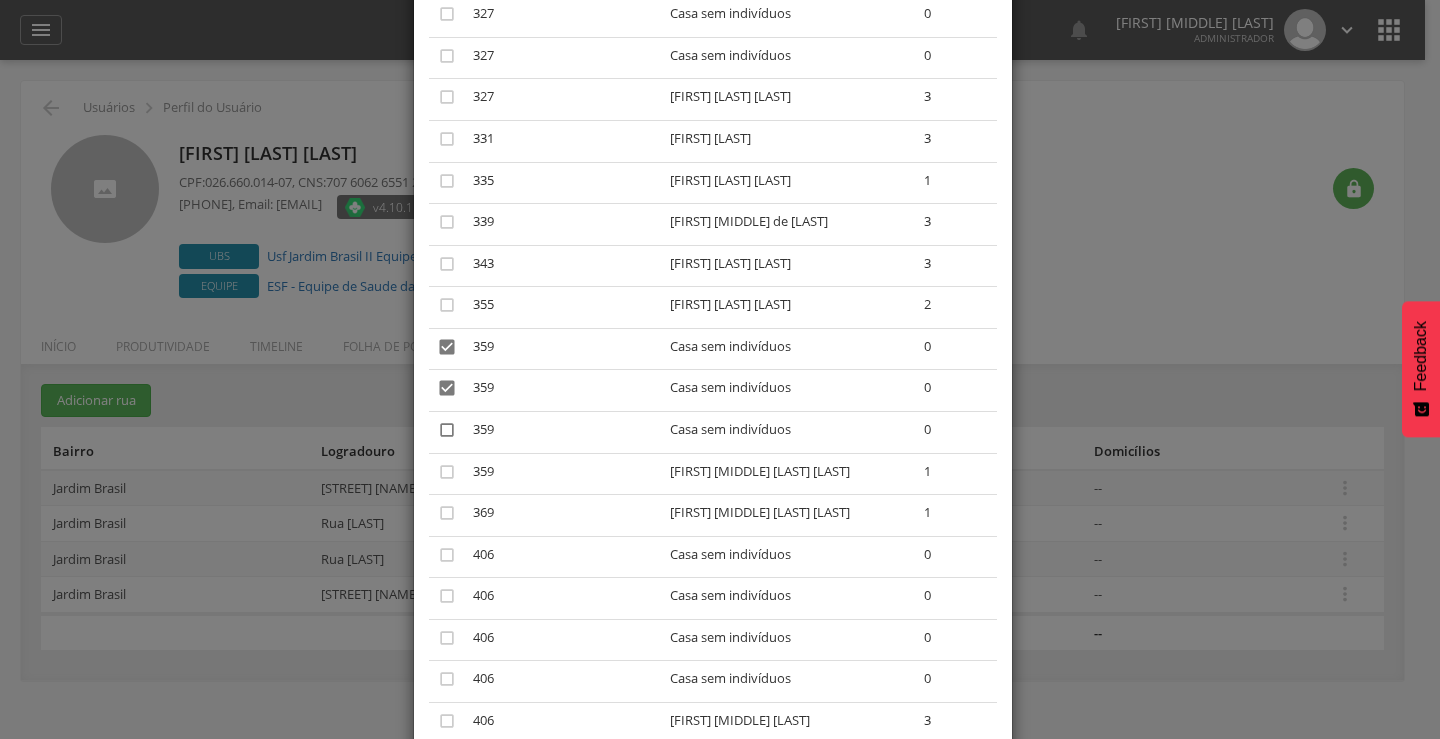 click on "" at bounding box center [447, 430] 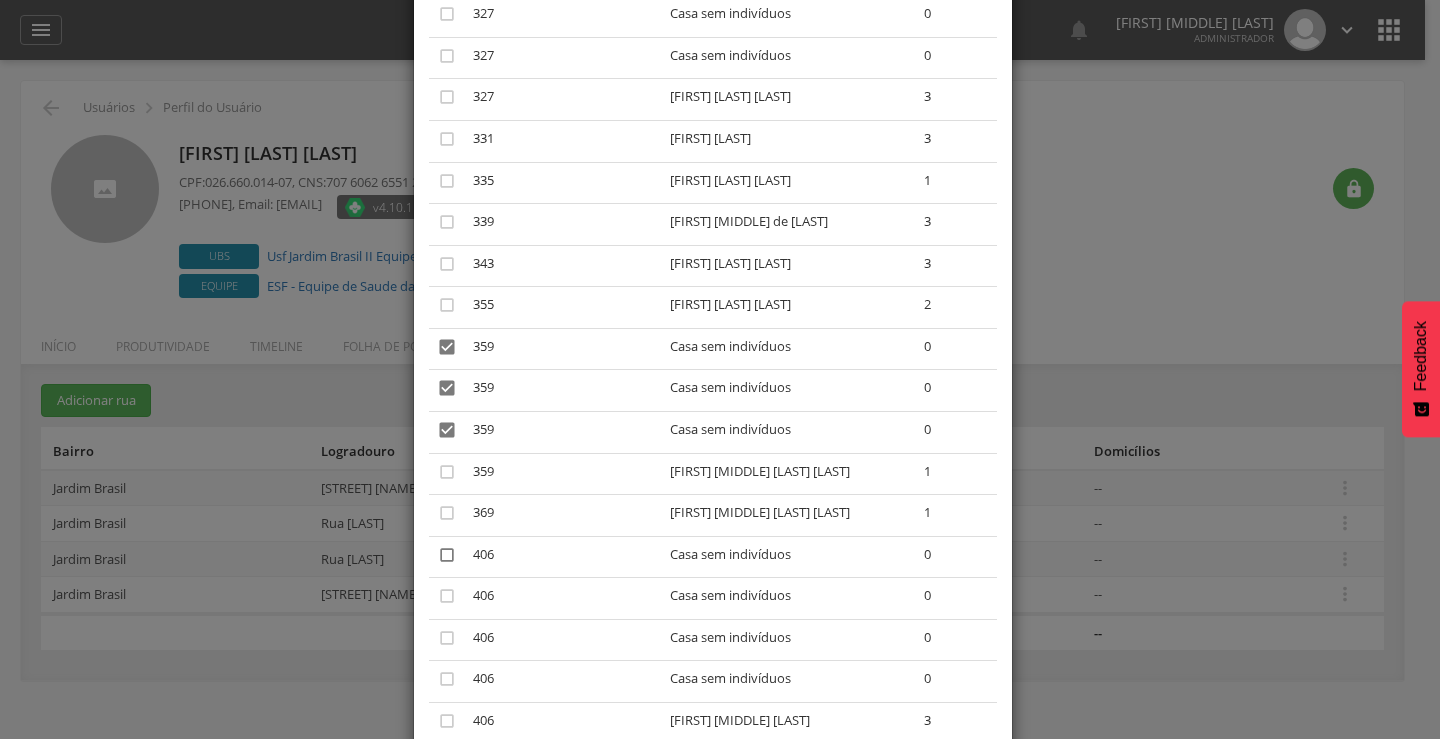 click on "" at bounding box center [447, 555] 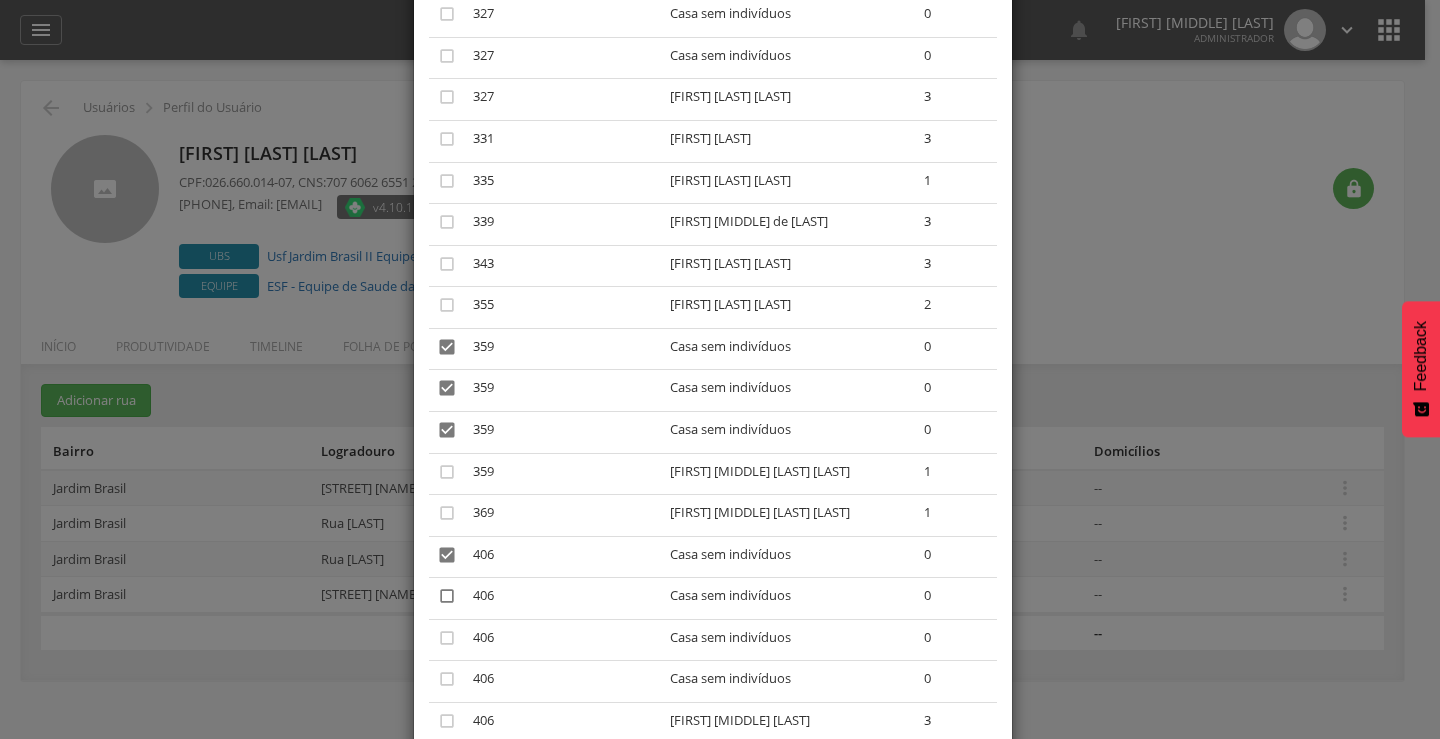 click on "" at bounding box center [447, 596] 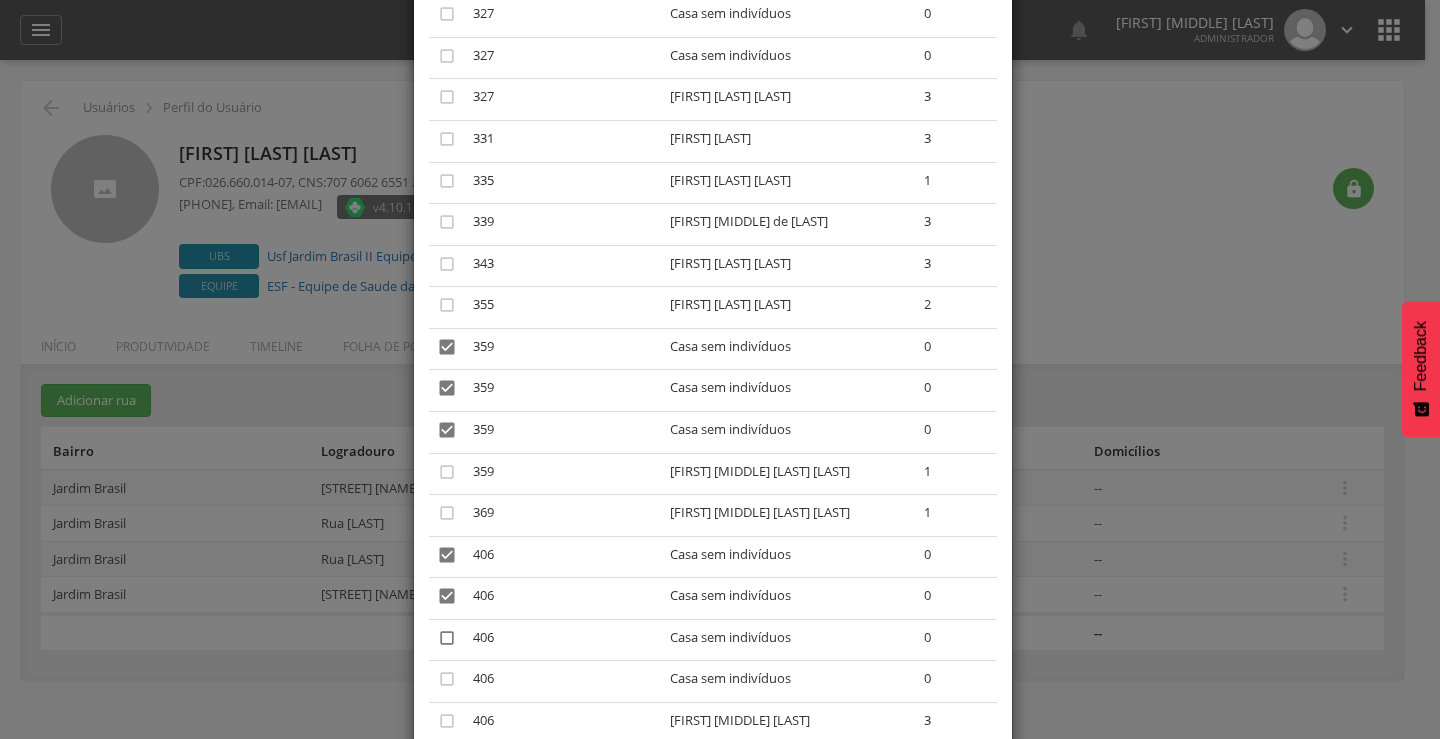 click on "" at bounding box center (447, 638) 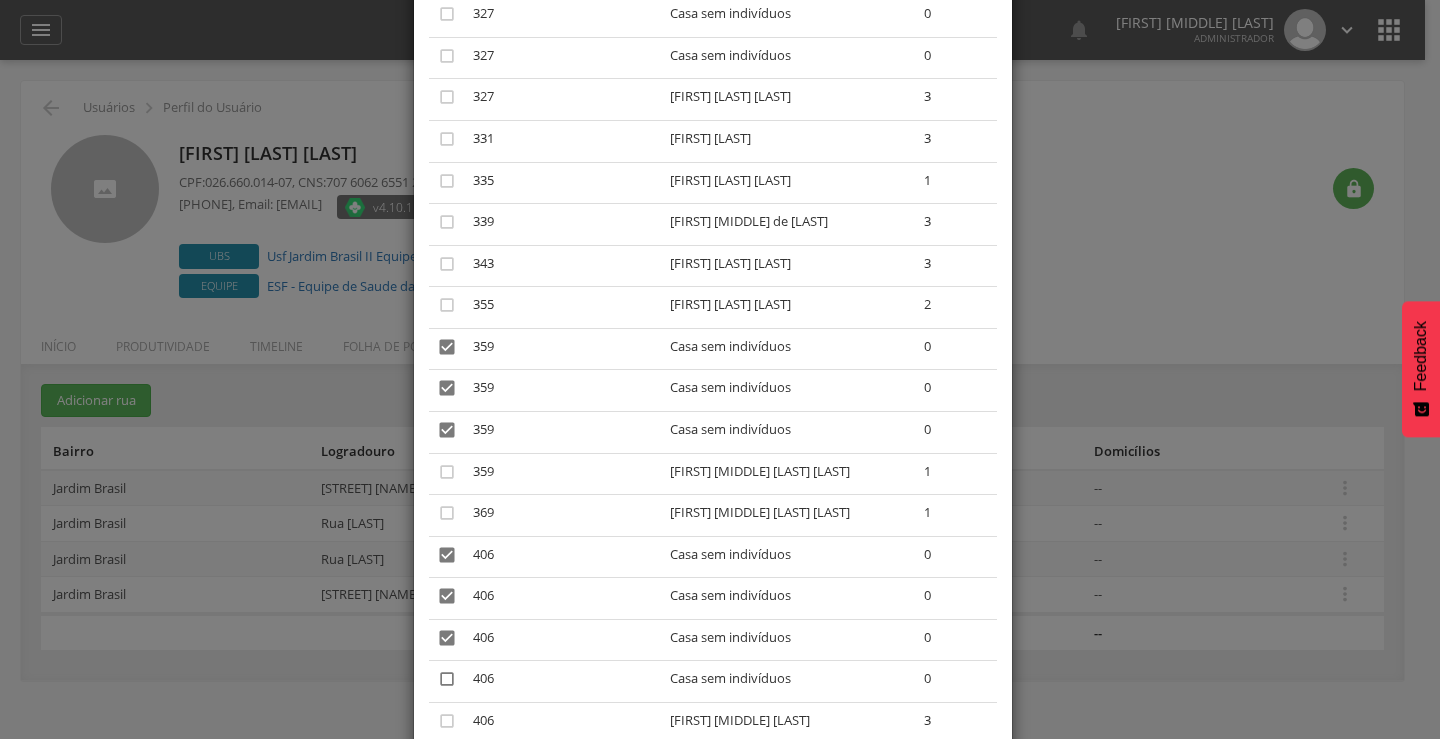 click on "" at bounding box center [447, 679] 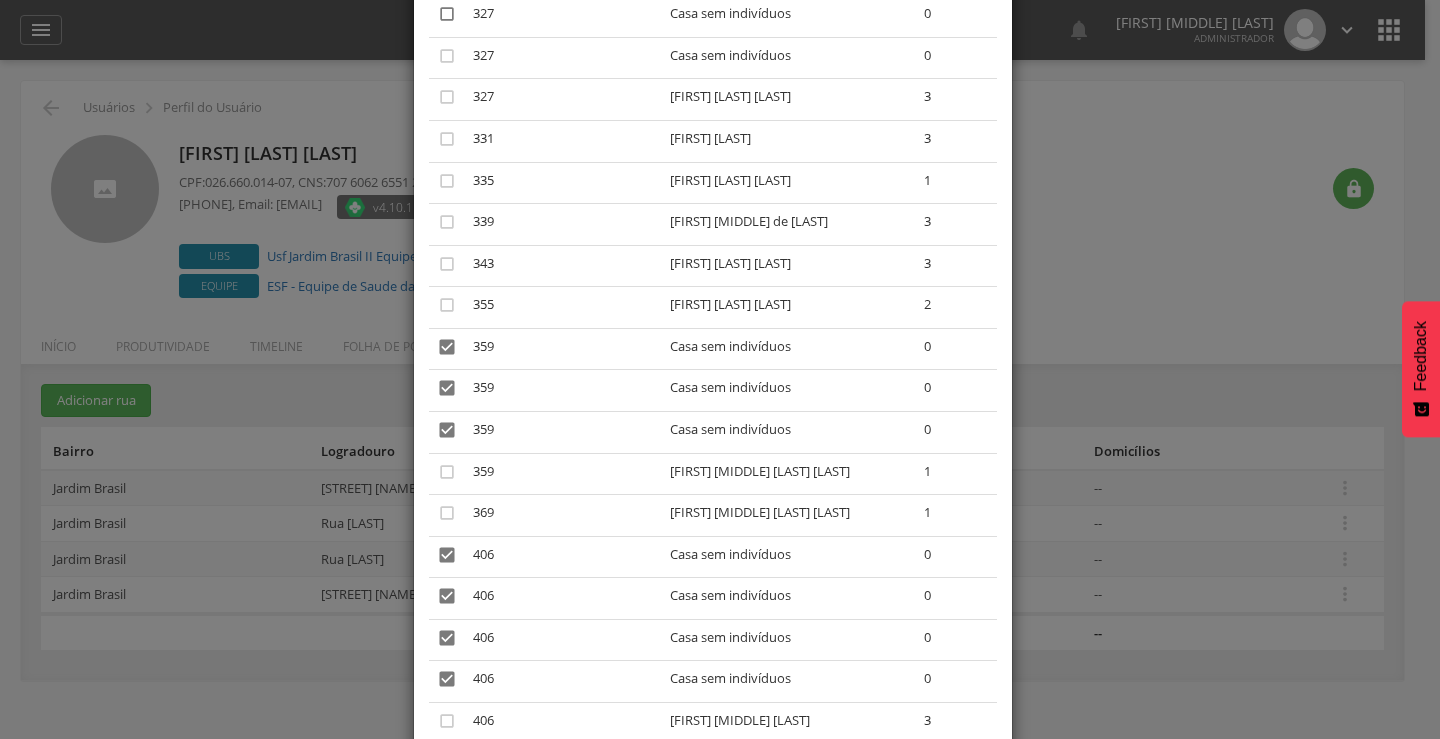 click on "" at bounding box center [447, 14] 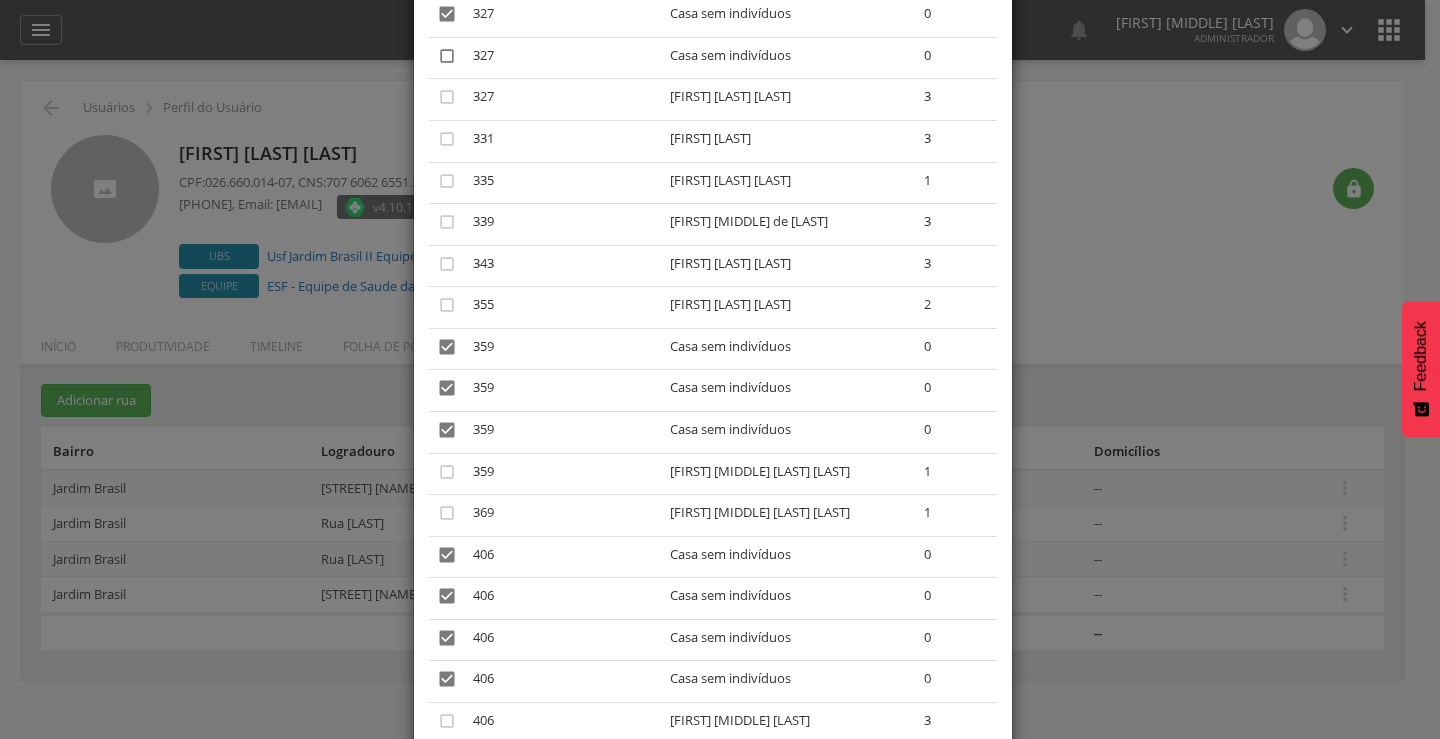 click on "" at bounding box center (447, 56) 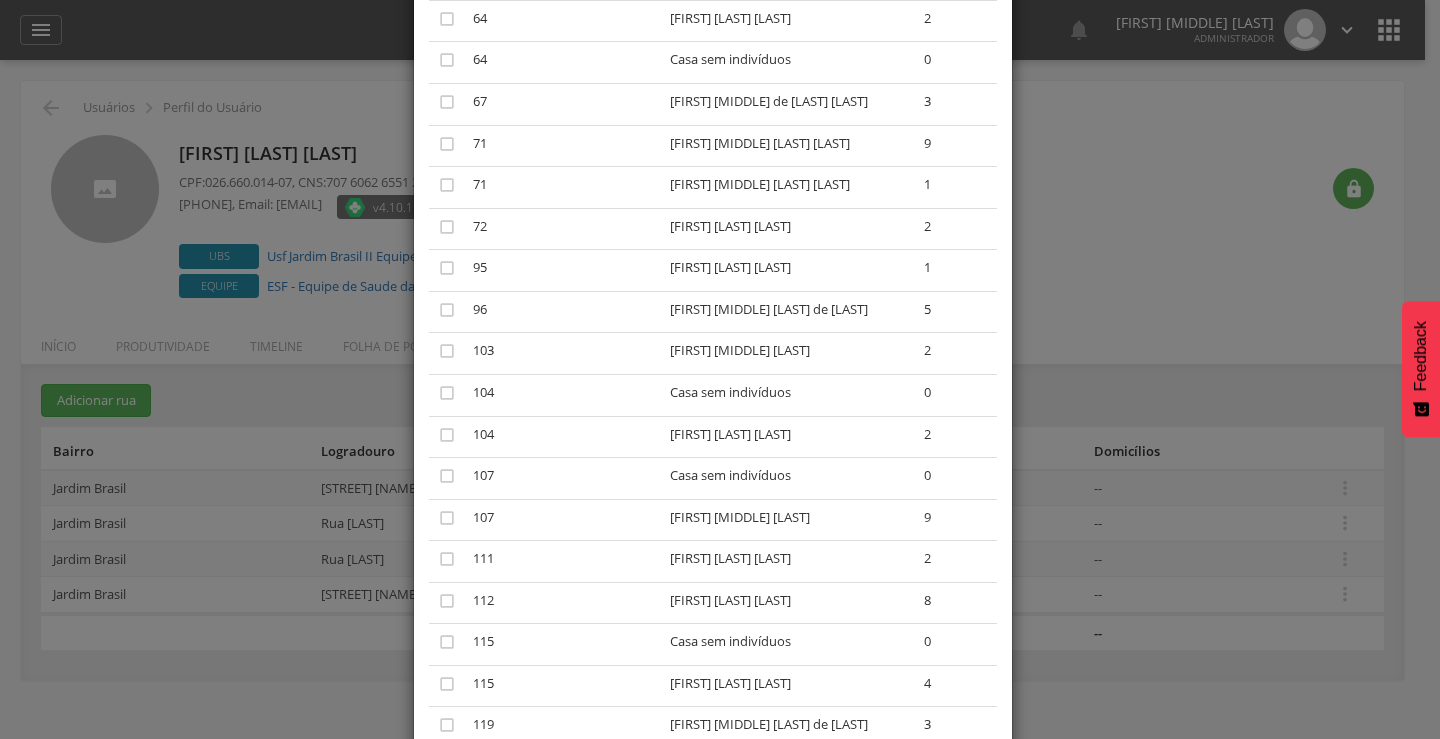 scroll, scrollTop: 0, scrollLeft: 0, axis: both 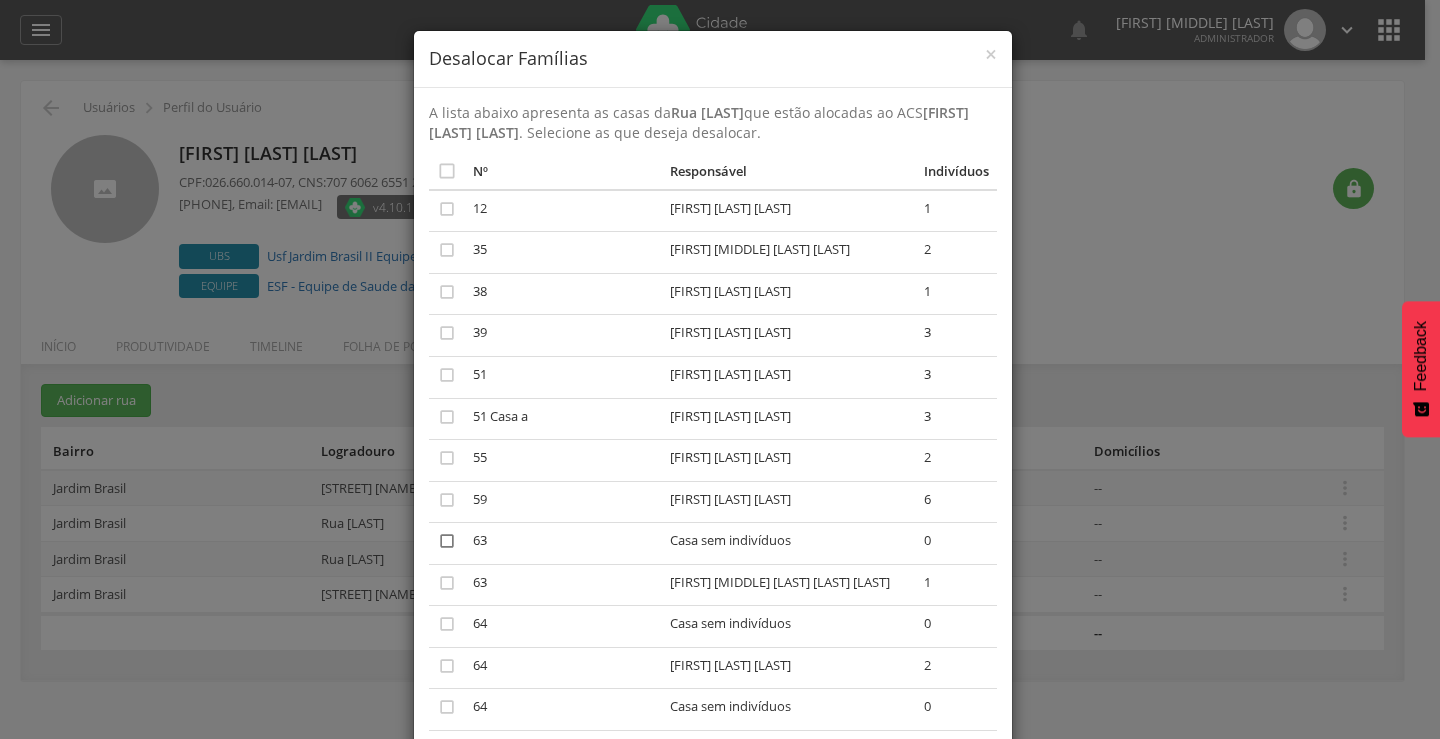 click on "" at bounding box center (447, 541) 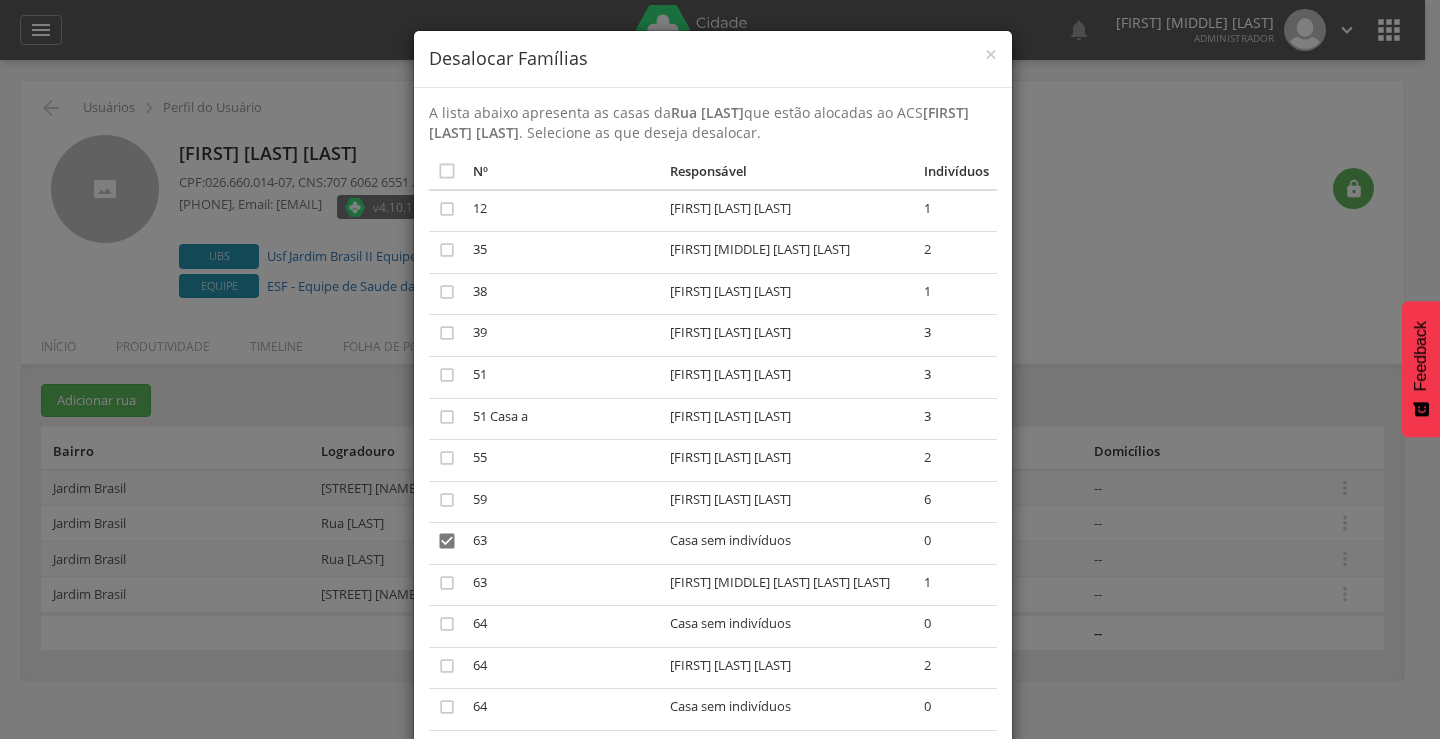 scroll, scrollTop: 647, scrollLeft: 0, axis: vertical 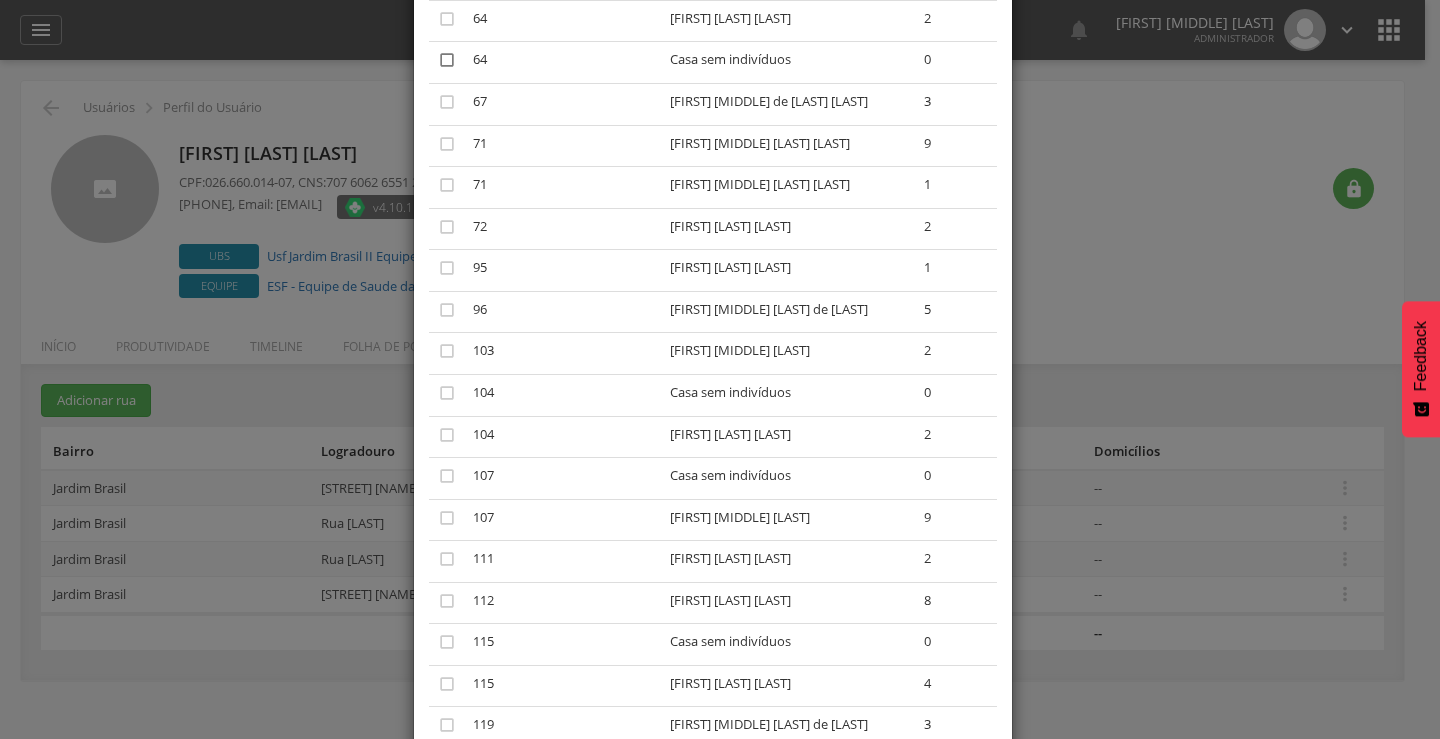 click on "" at bounding box center [447, 60] 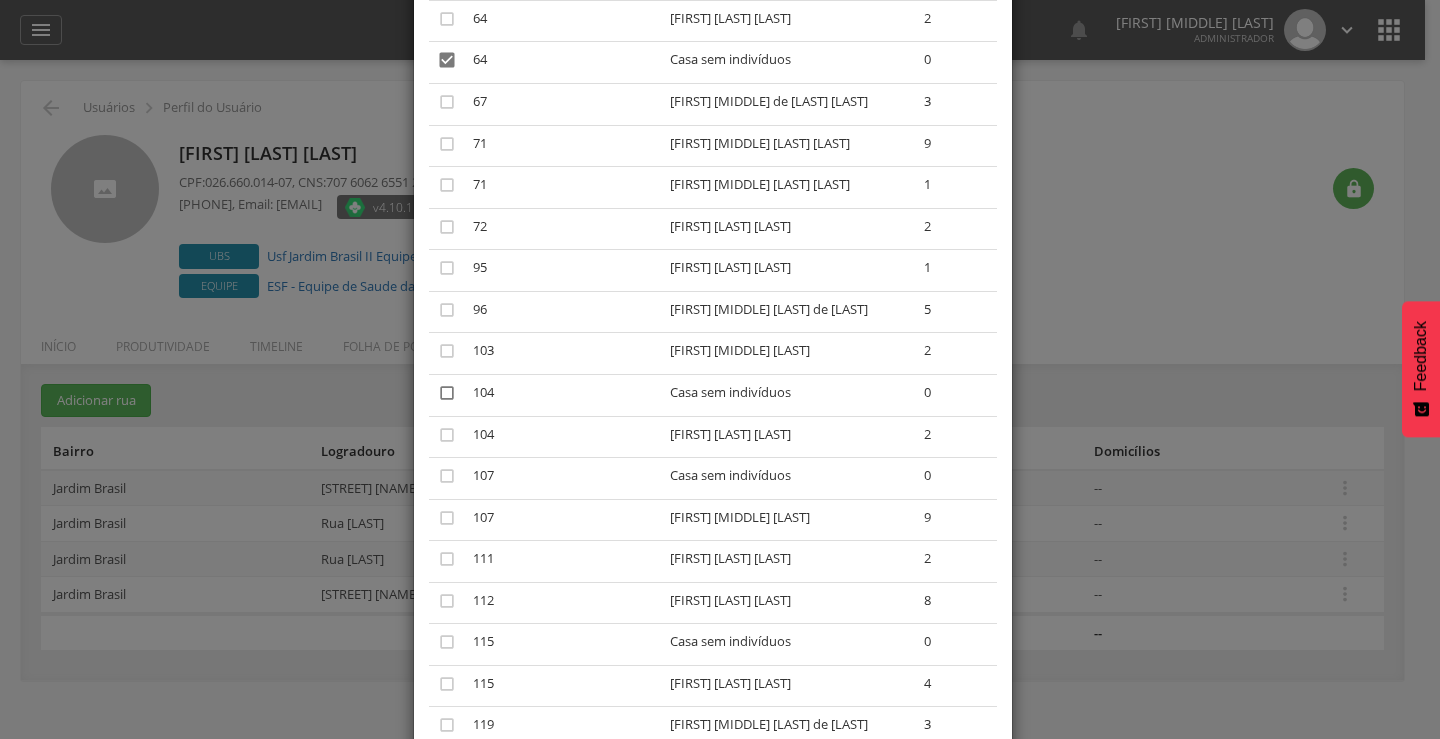 click on "" at bounding box center (447, 393) 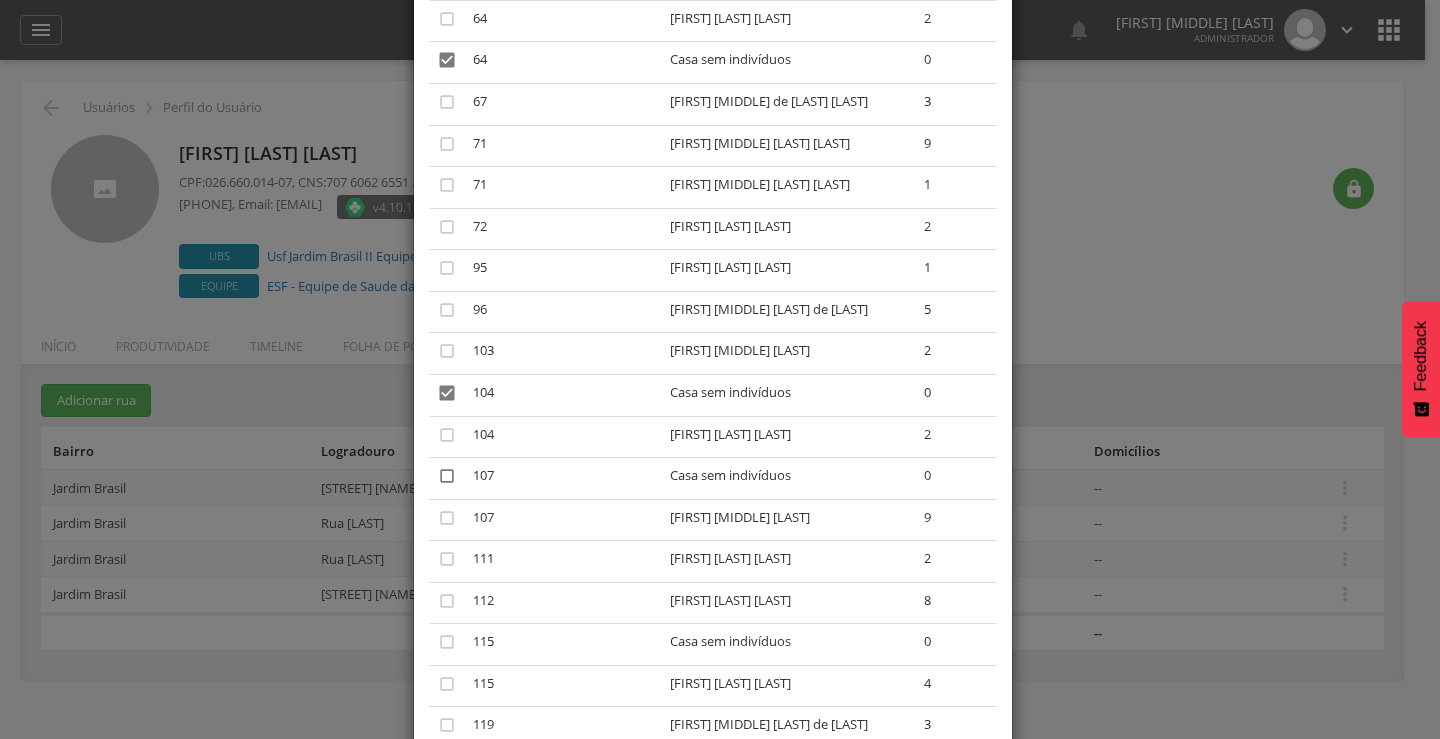 click on "" at bounding box center (447, 476) 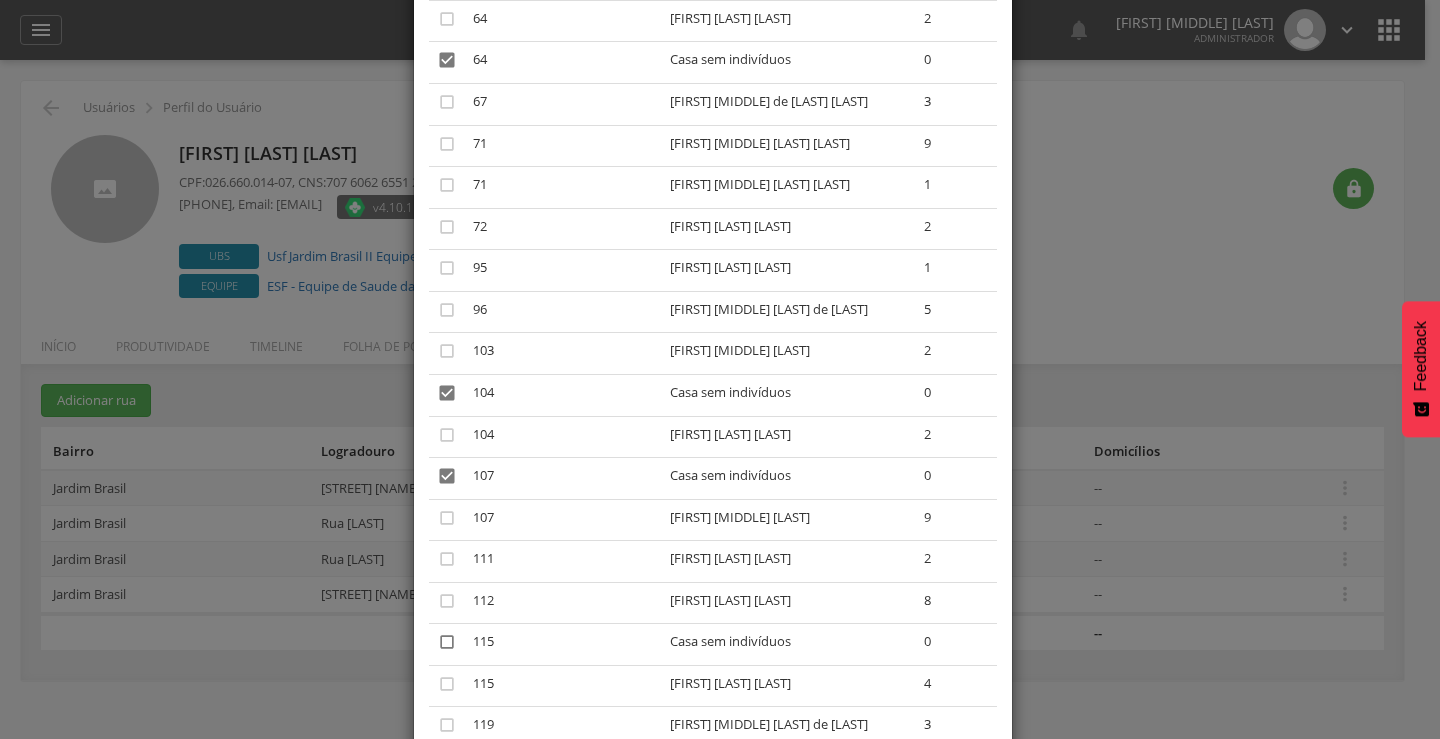 click on "" at bounding box center [447, 642] 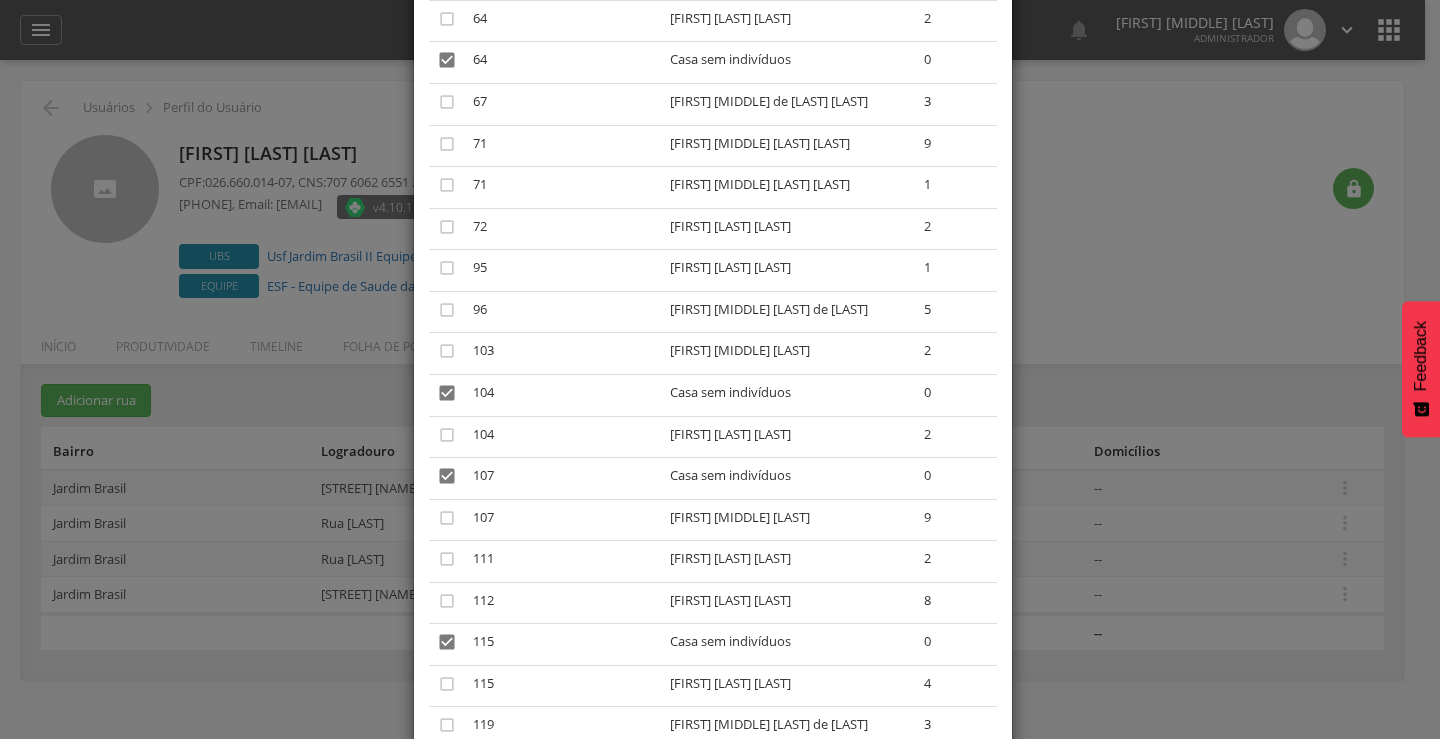 scroll, scrollTop: 1293, scrollLeft: 0, axis: vertical 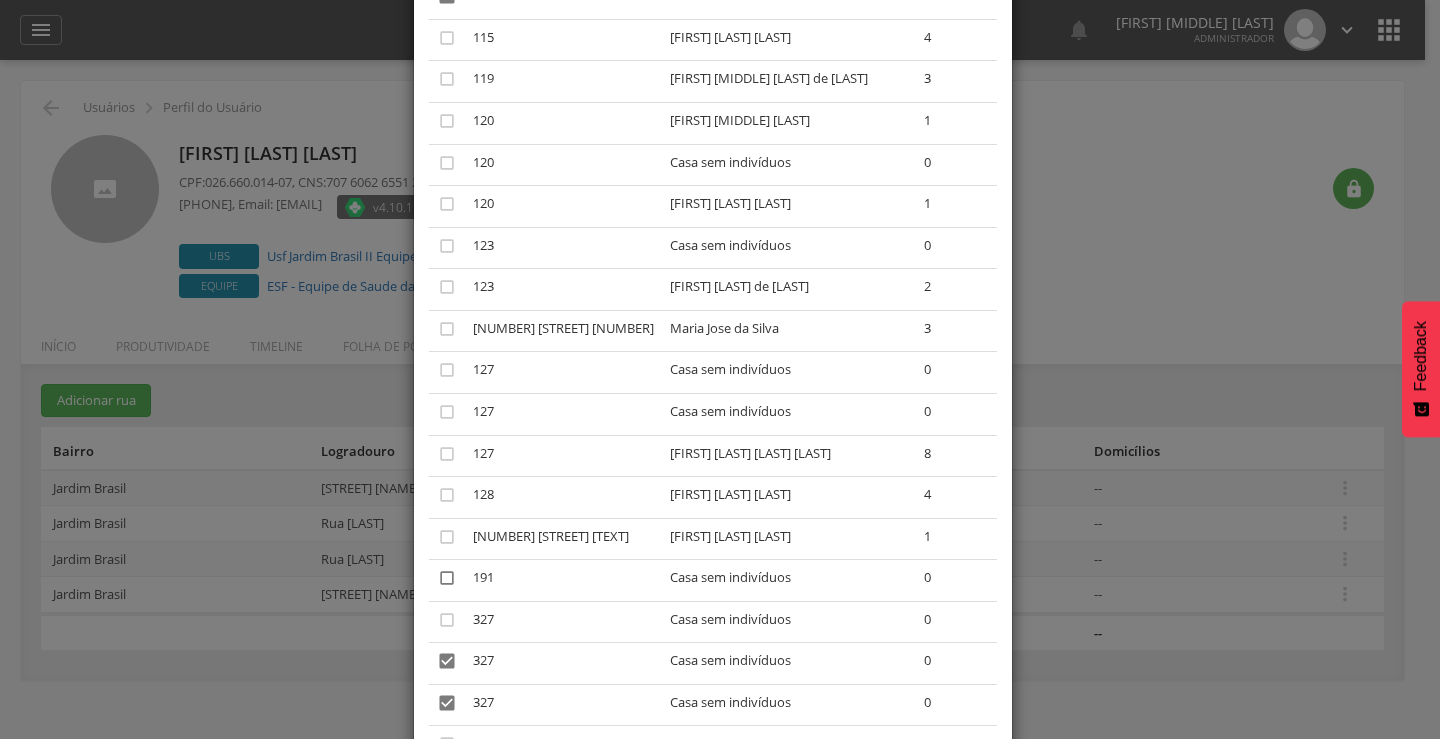 click on "" at bounding box center [447, 578] 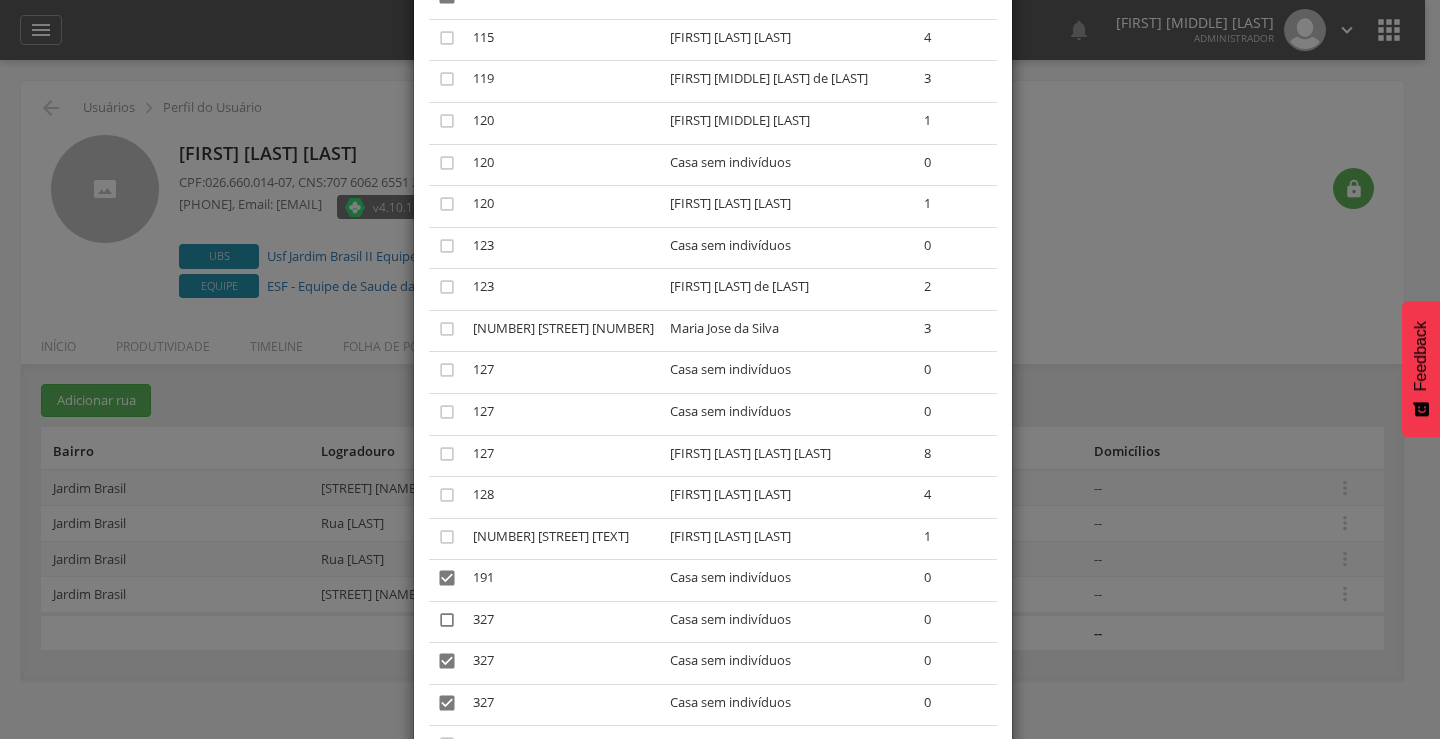 click on "" at bounding box center (447, 620) 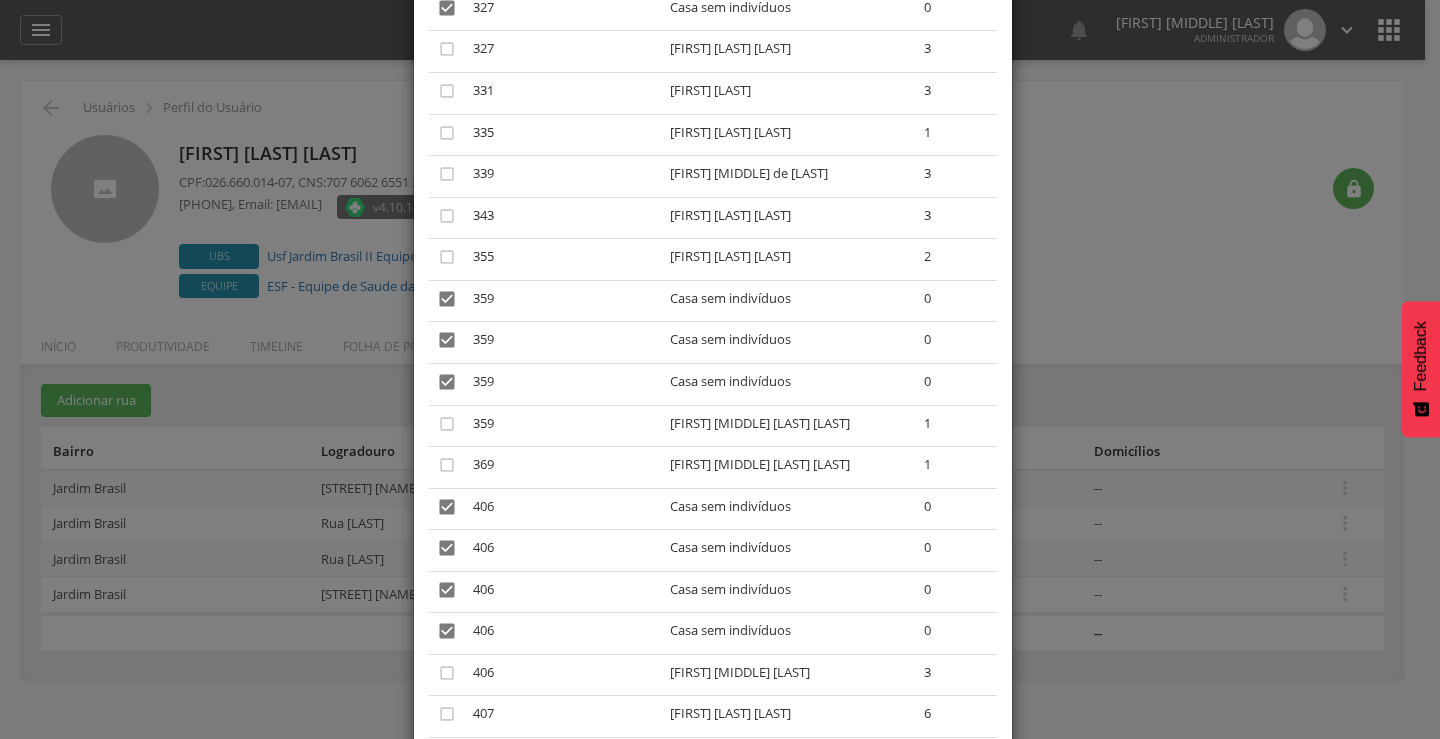 scroll, scrollTop: 2587, scrollLeft: 0, axis: vertical 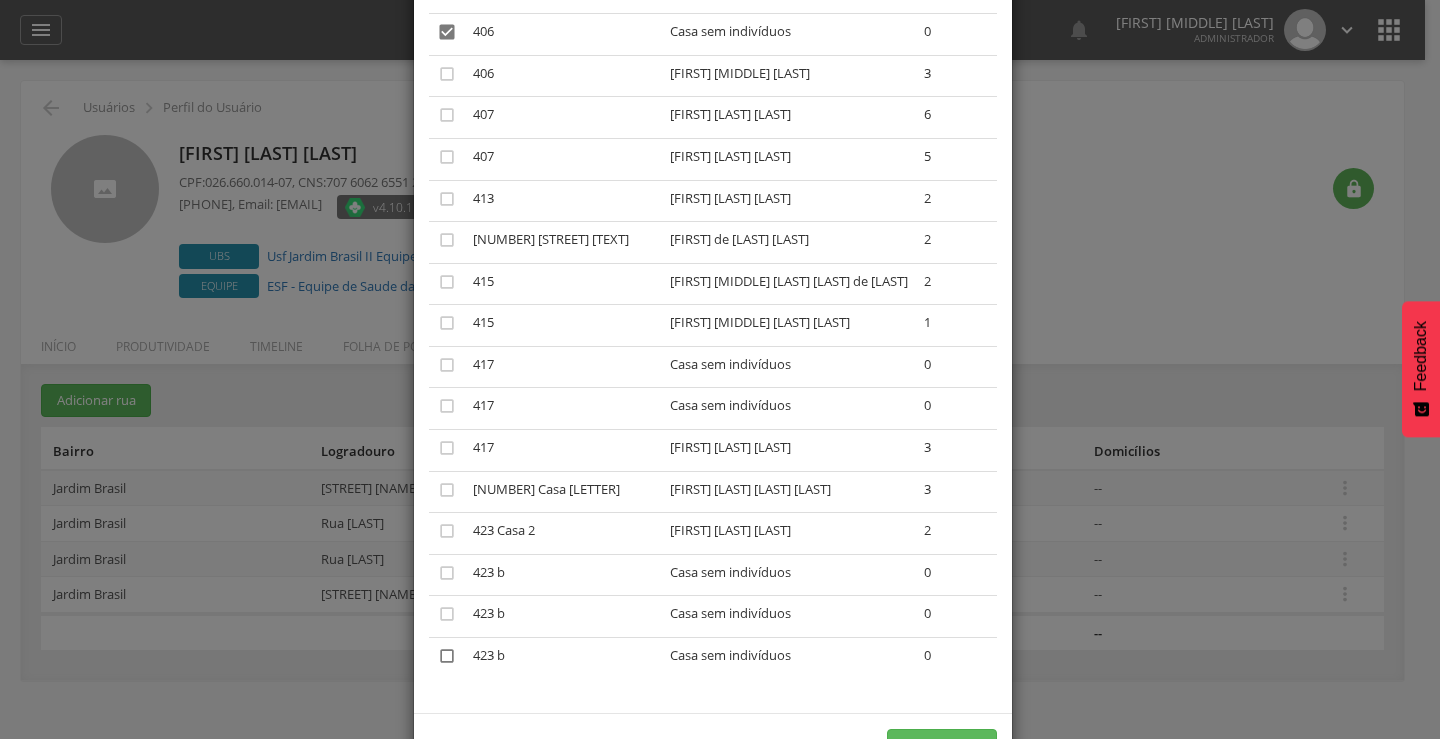 click on "" at bounding box center [447, 656] 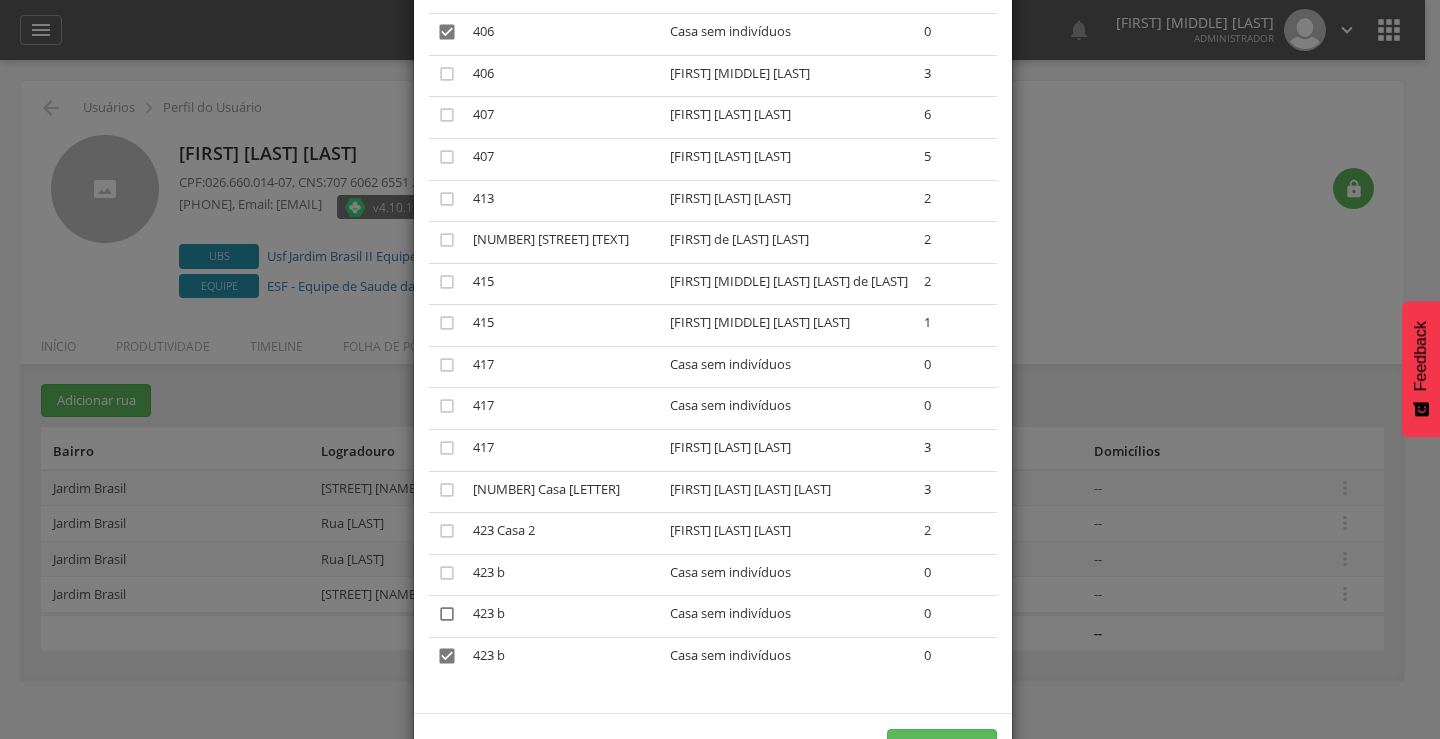 click on "" at bounding box center [447, 614] 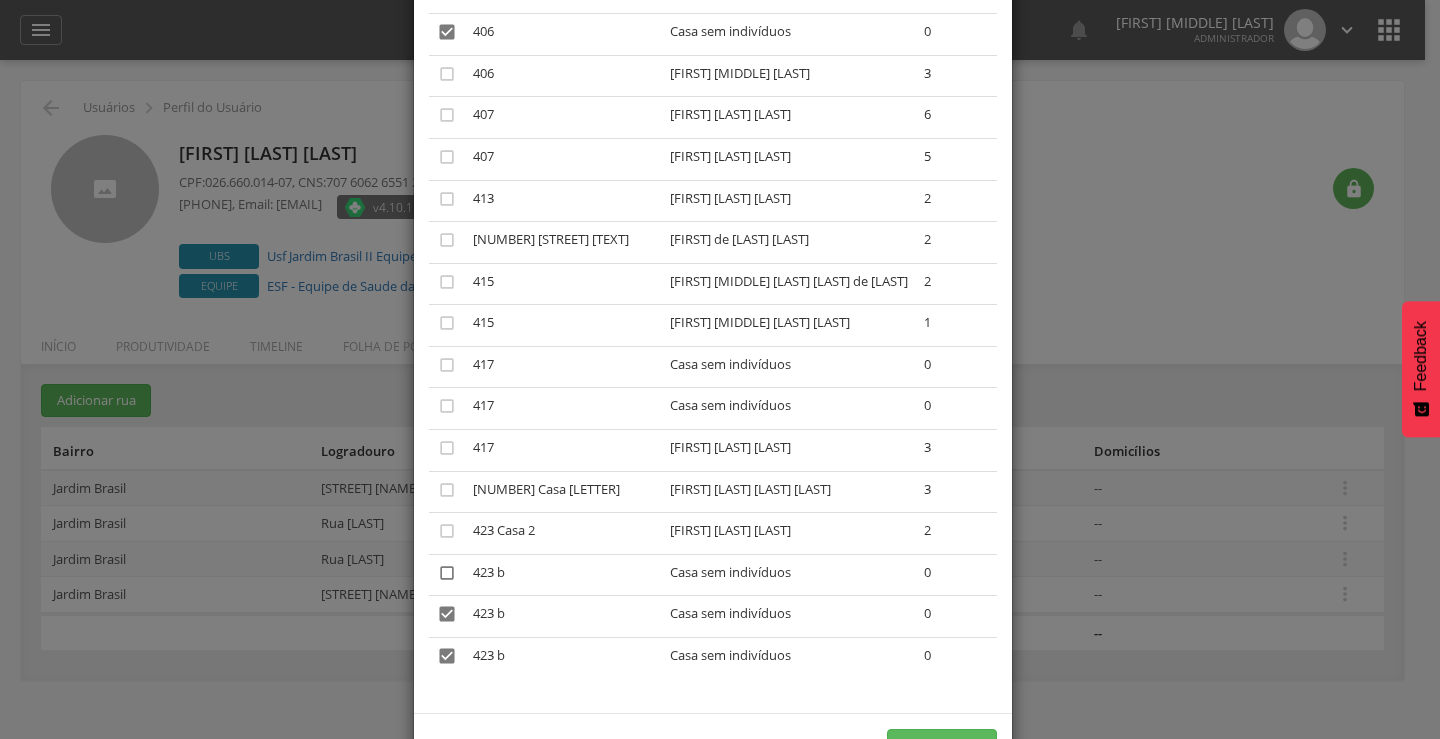 click on "" at bounding box center [447, 573] 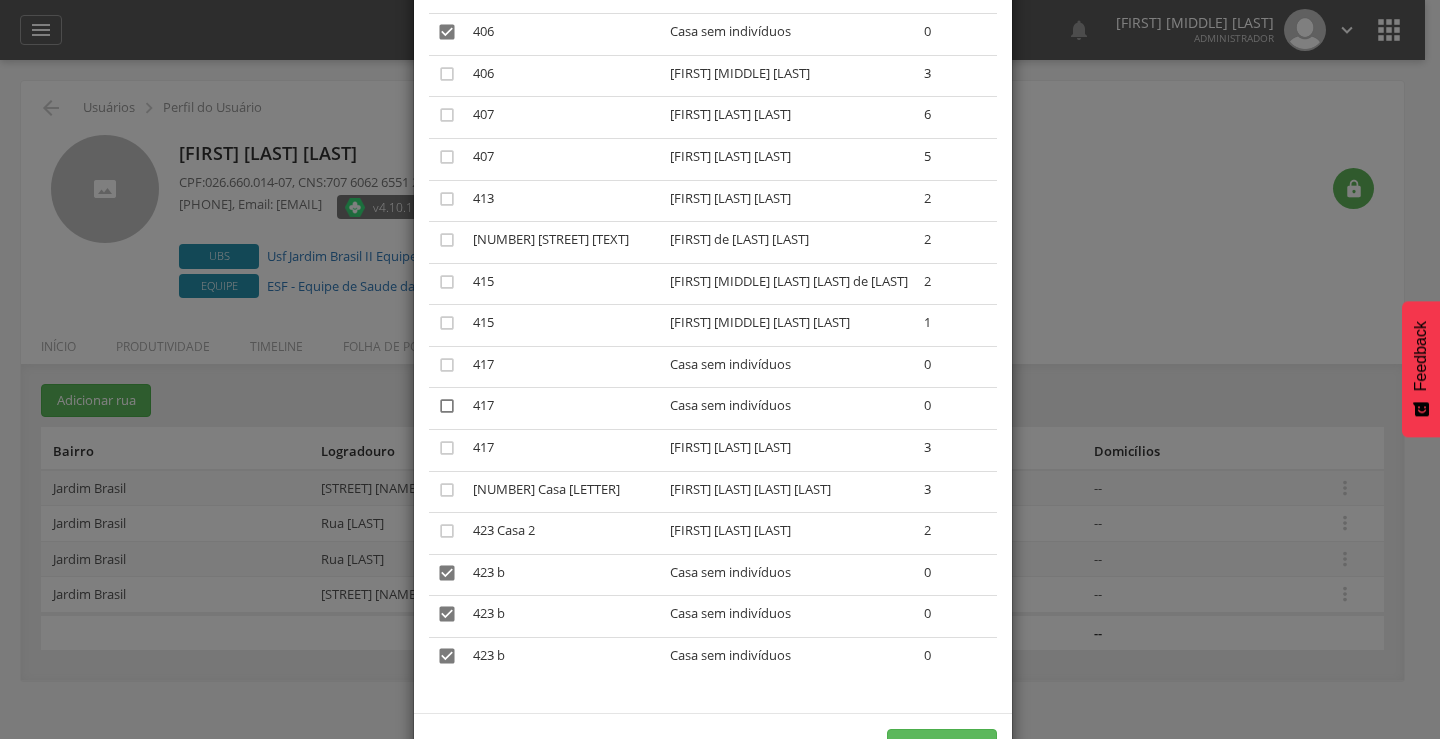 click on "" at bounding box center (447, 406) 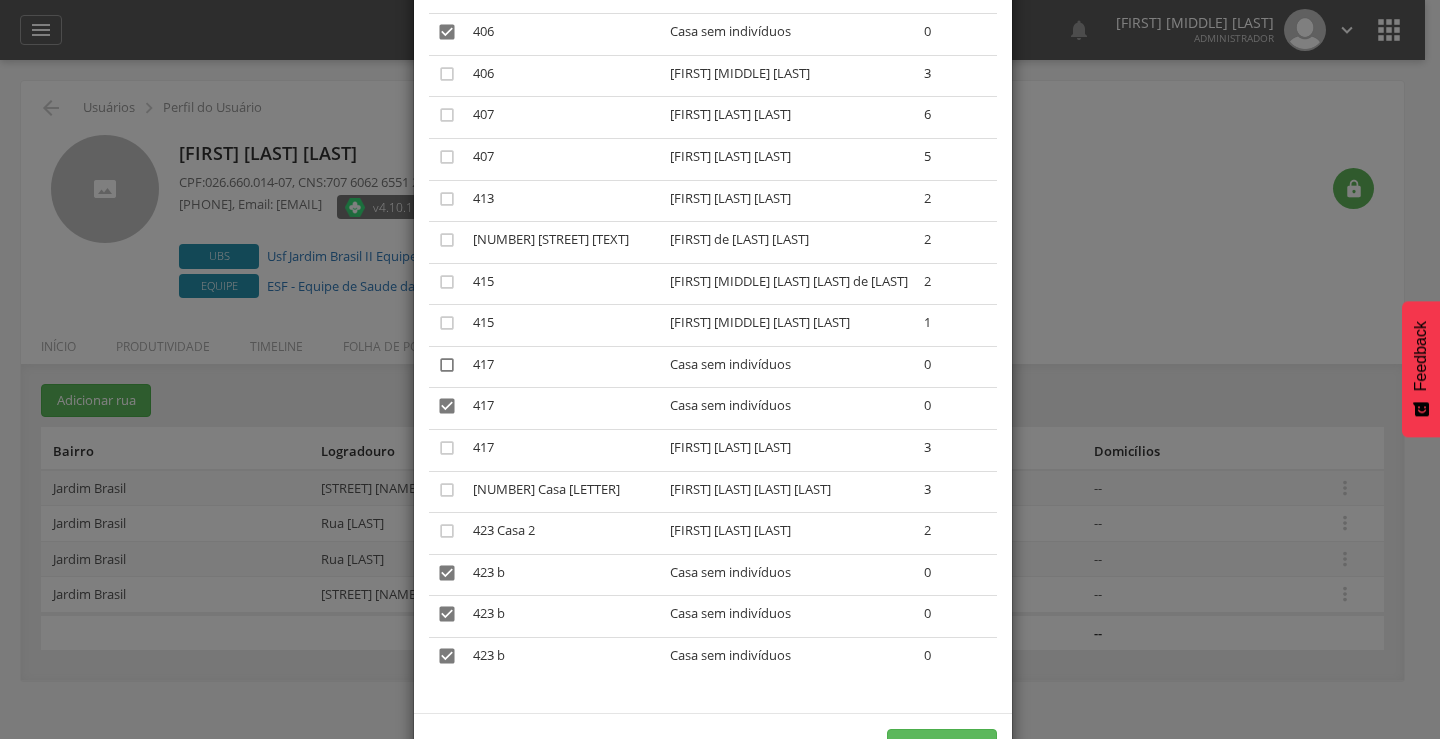 click on "" at bounding box center (447, 365) 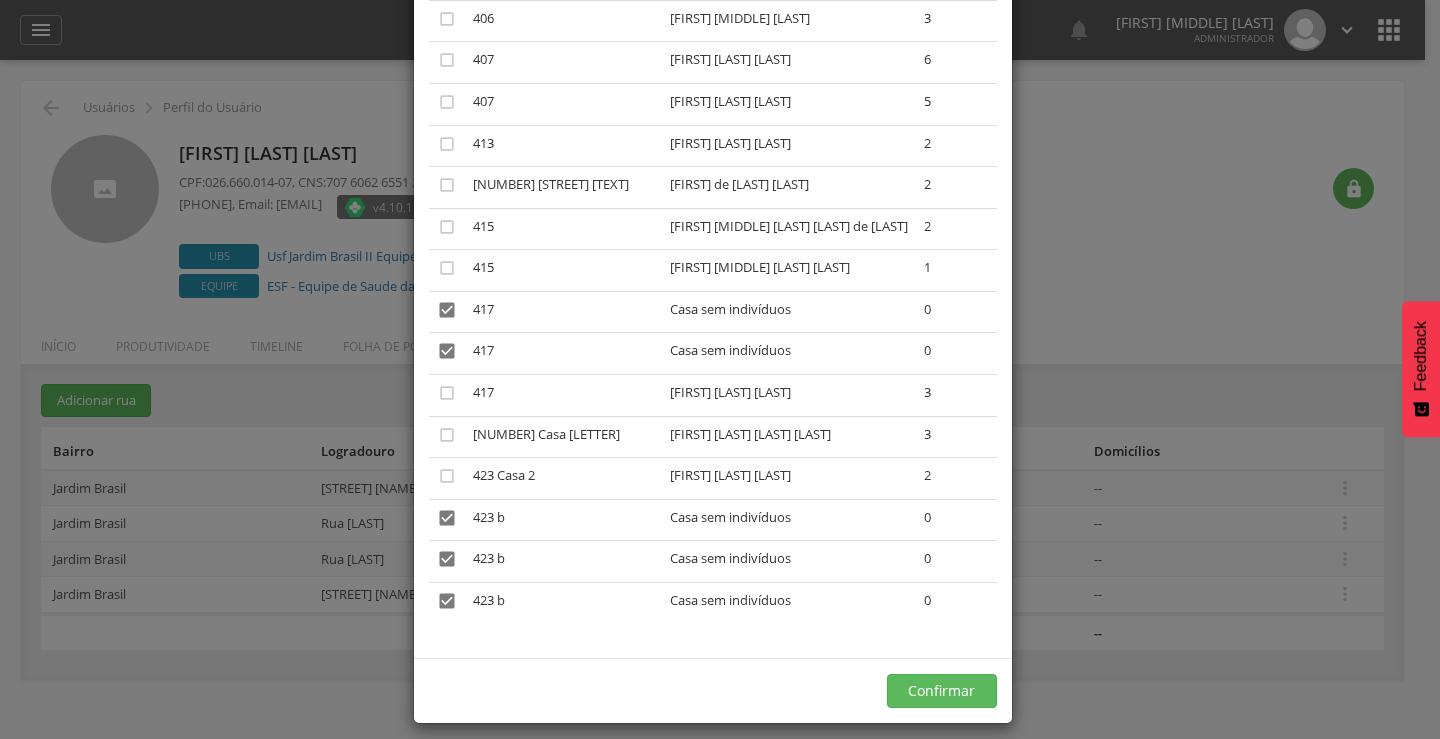 scroll, scrollTop: 2657, scrollLeft: 0, axis: vertical 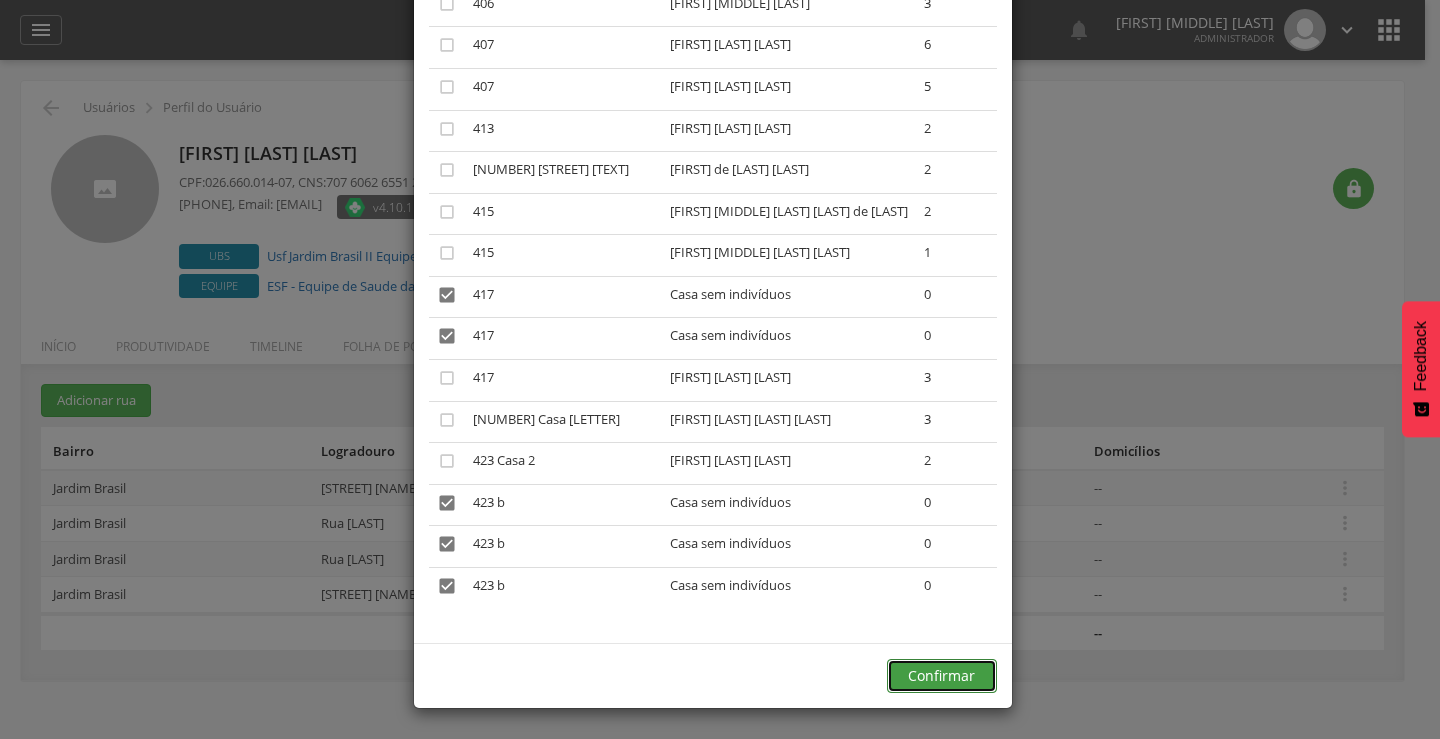 click on "Confirmar" at bounding box center (942, 676) 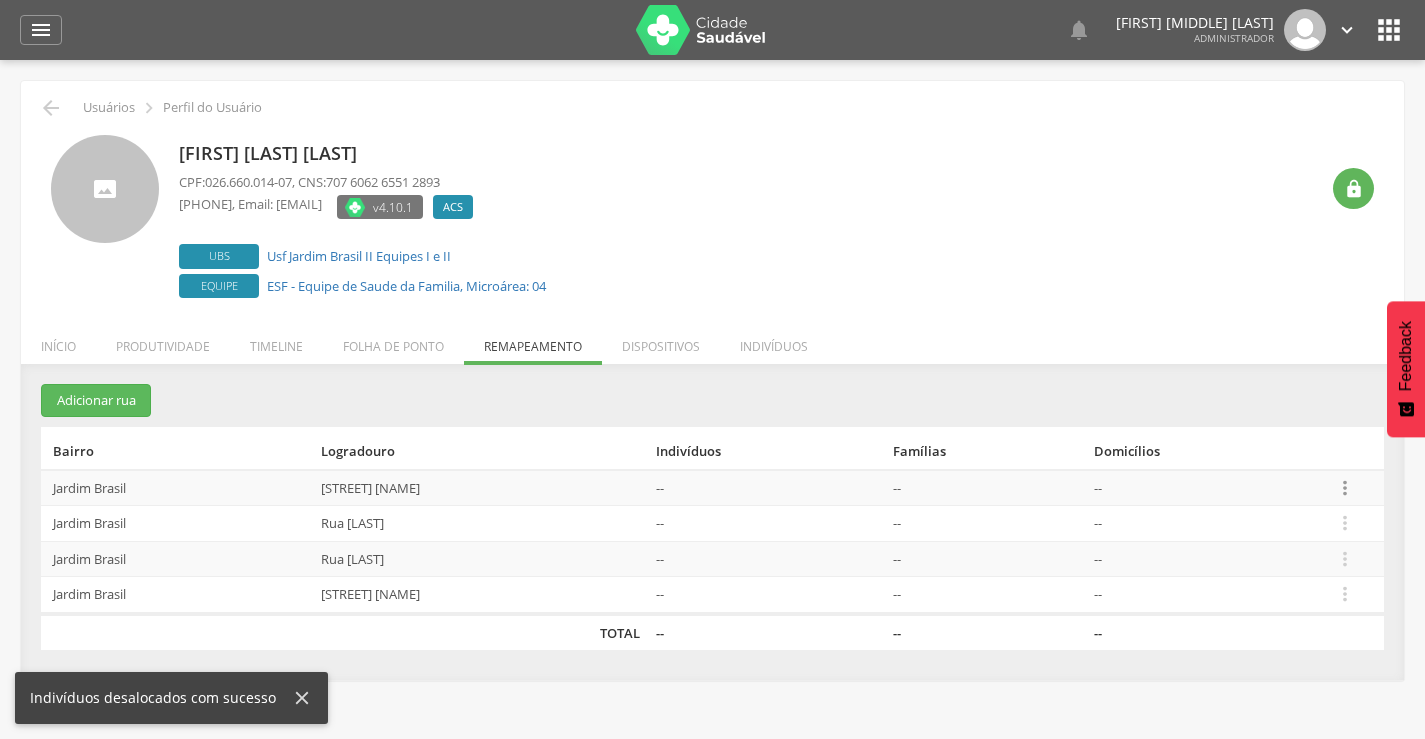 click on "" at bounding box center [1345, 488] 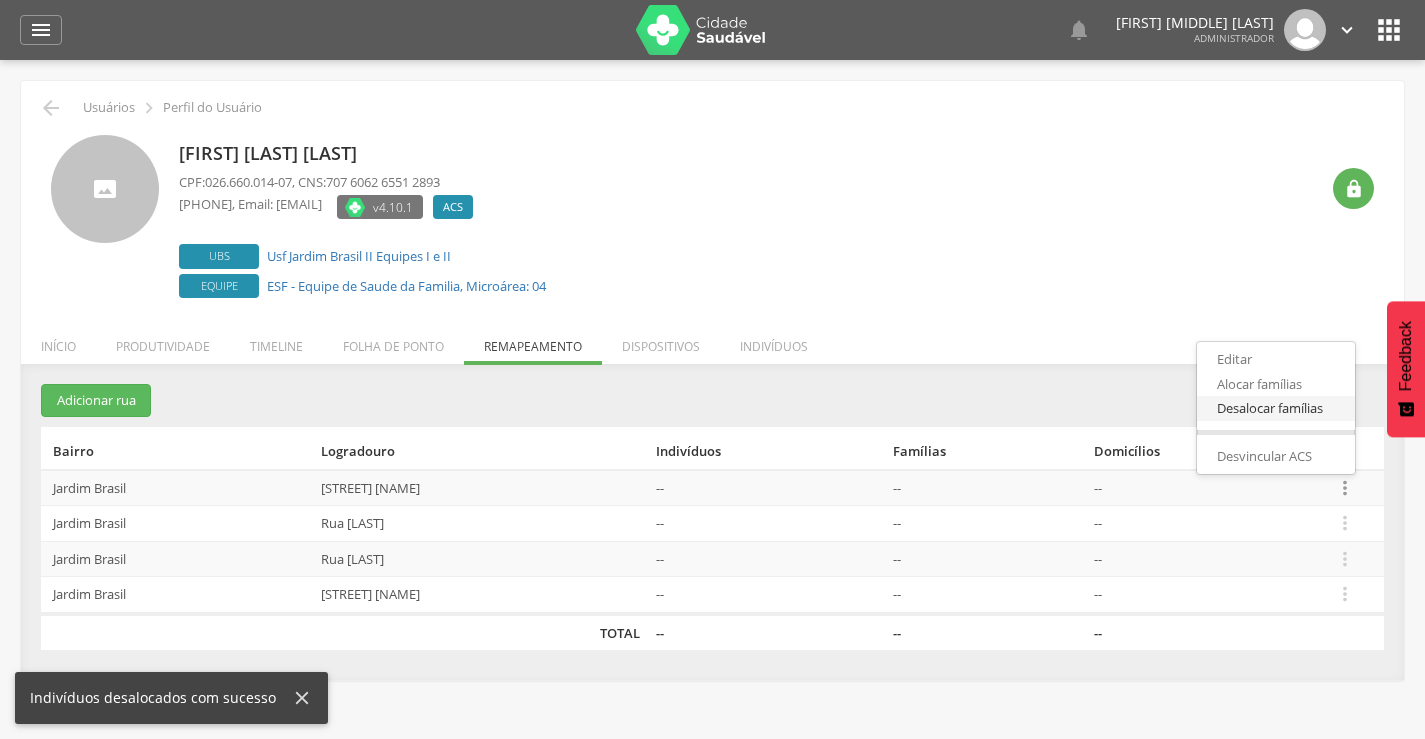 click on "Desalocar famílias" at bounding box center (1276, 408) 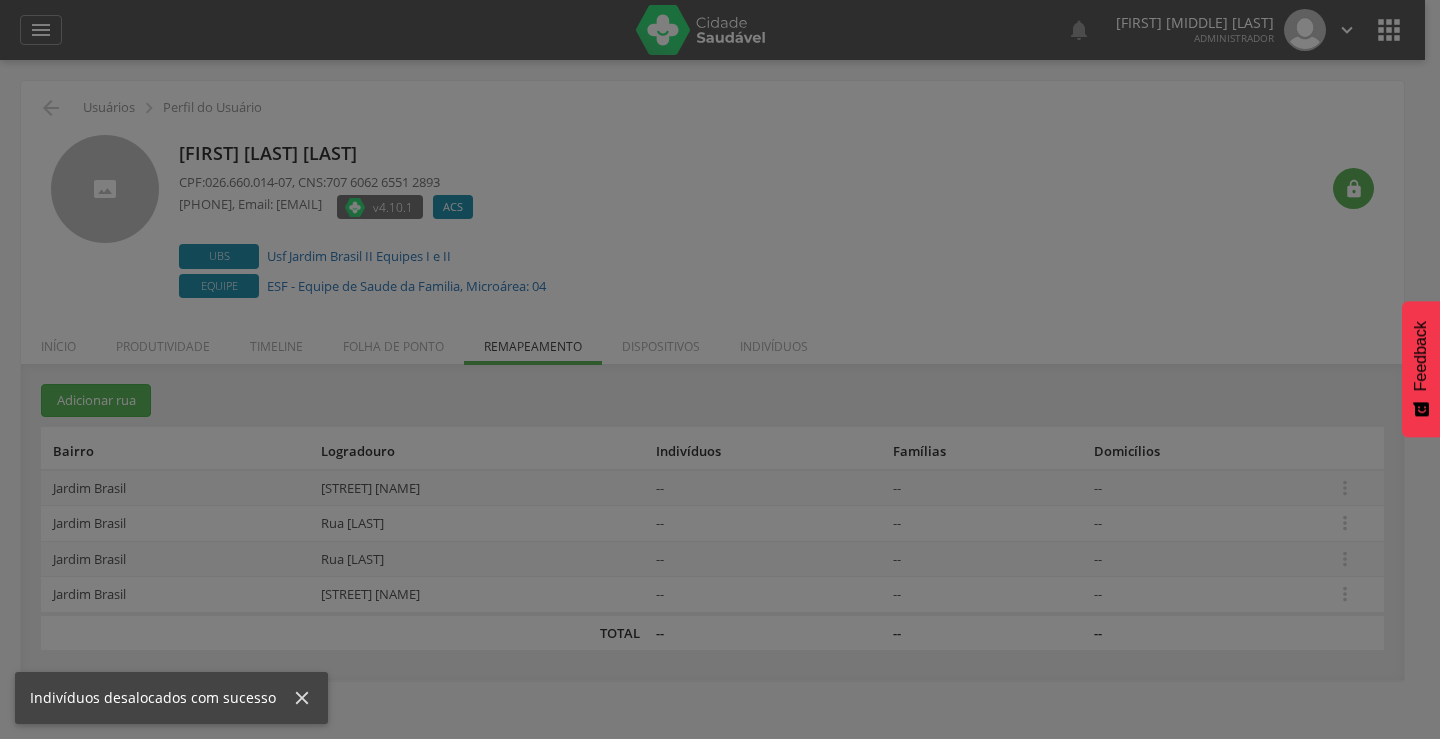 scroll, scrollTop: 0, scrollLeft: 0, axis: both 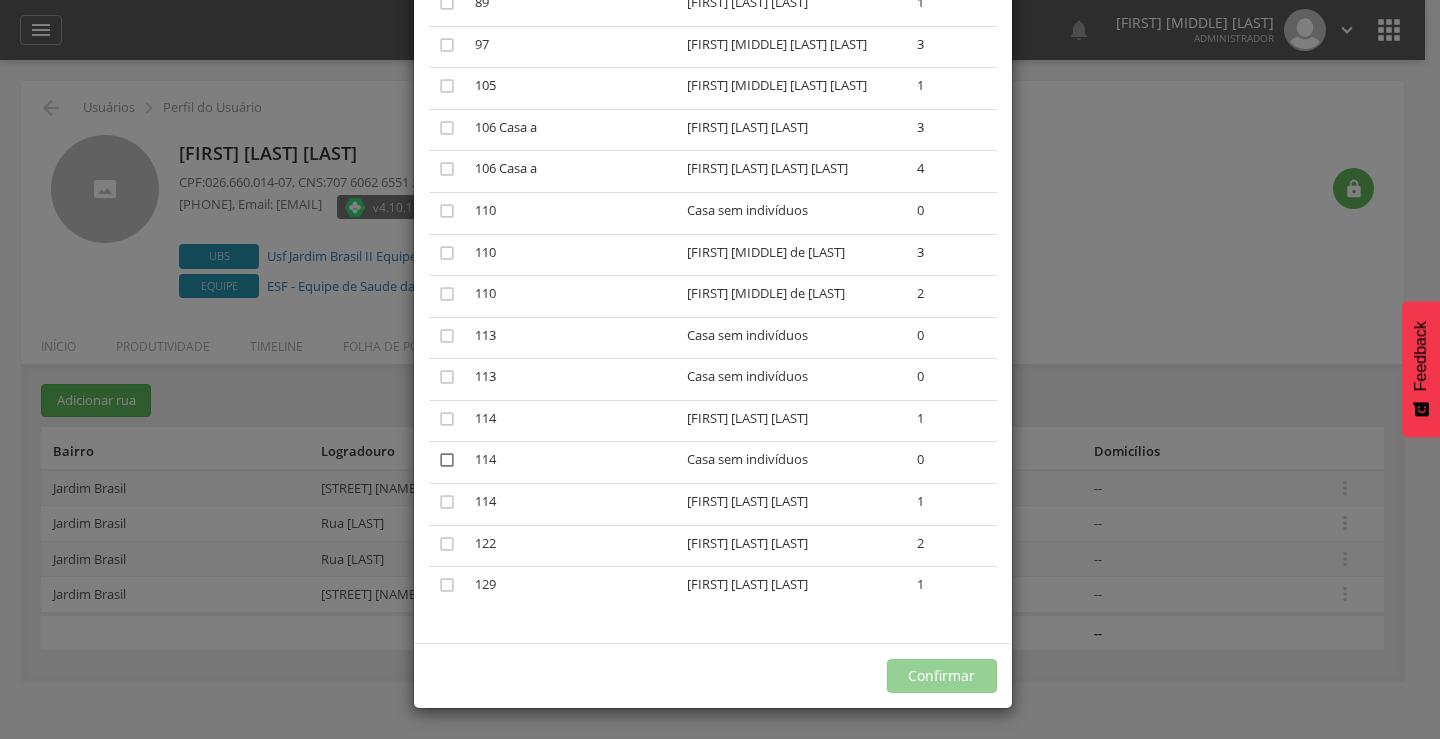 click on "" at bounding box center (447, 460) 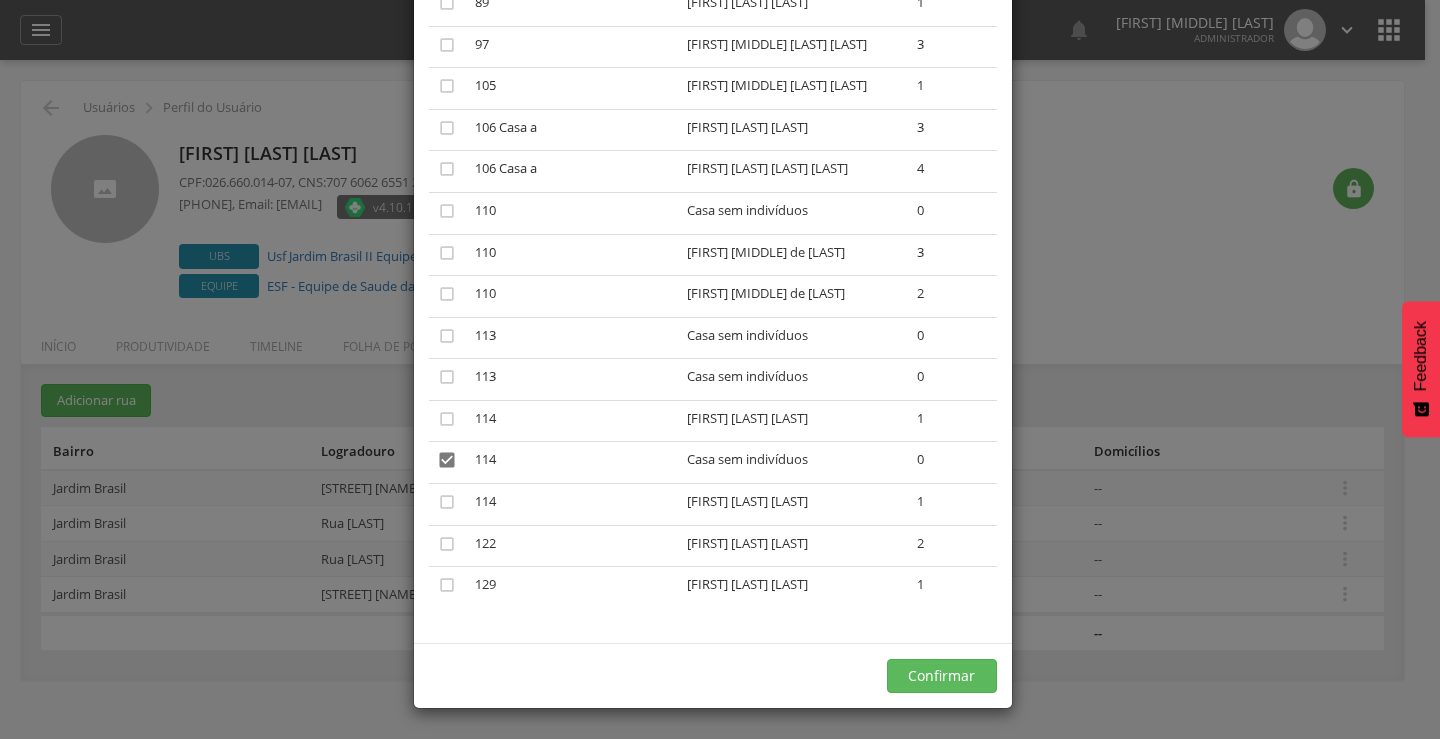 click on "" at bounding box center [448, 338] 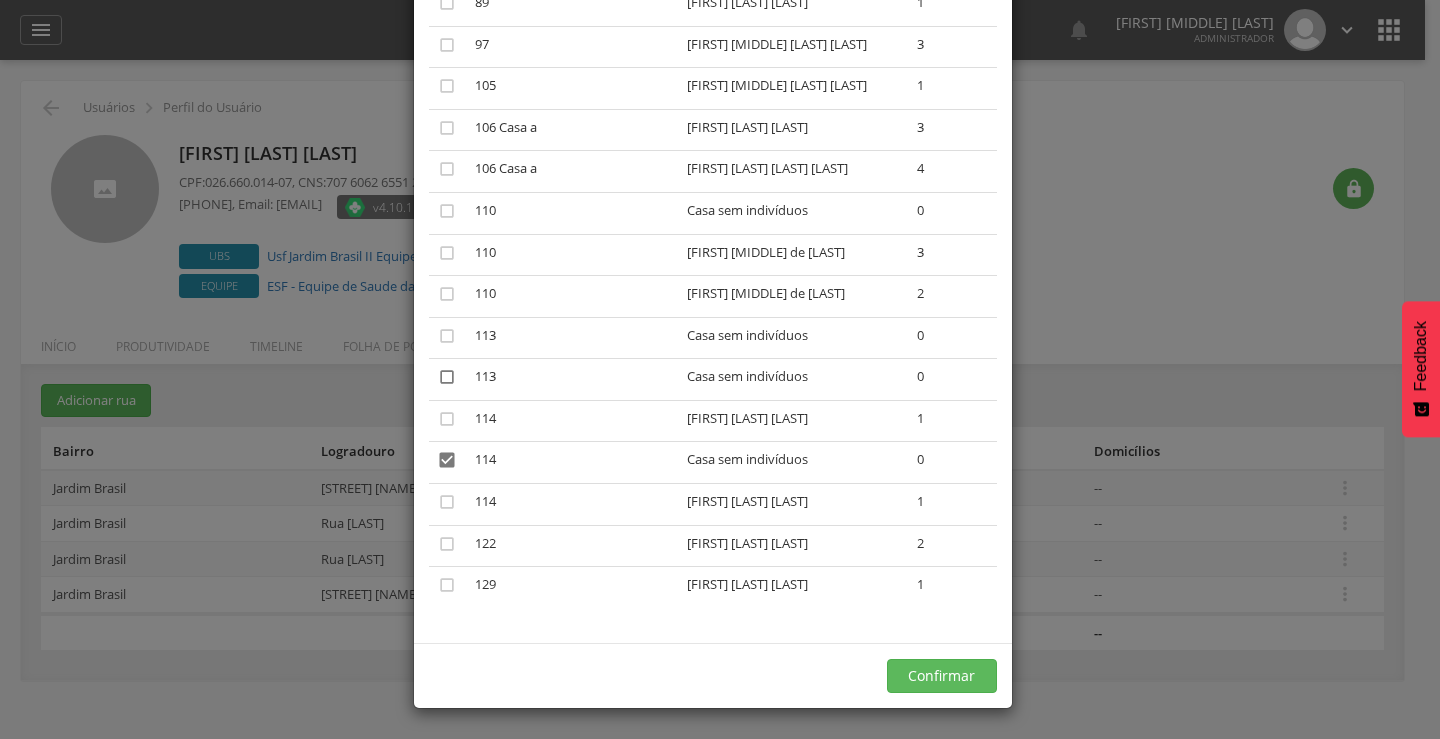 click on "" at bounding box center (447, 377) 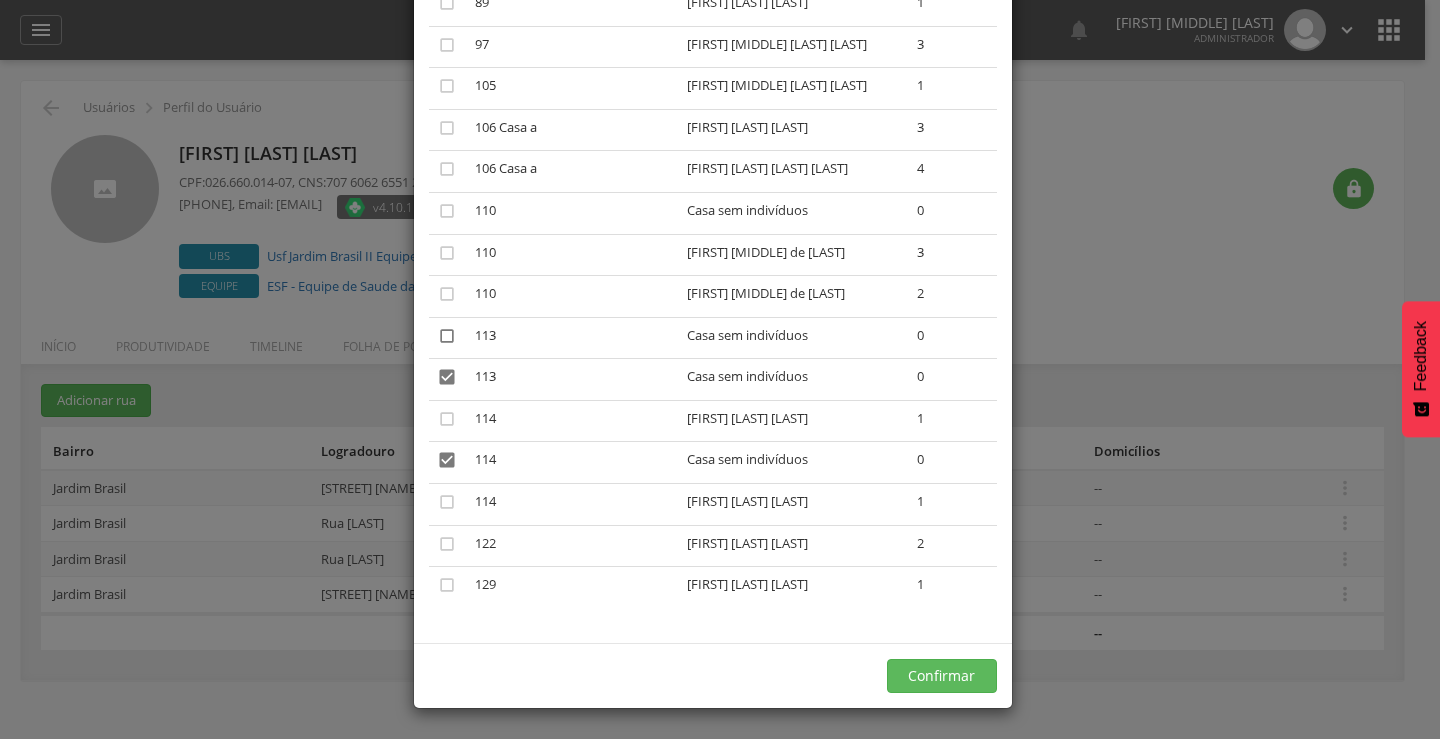 click on "" at bounding box center [447, 336] 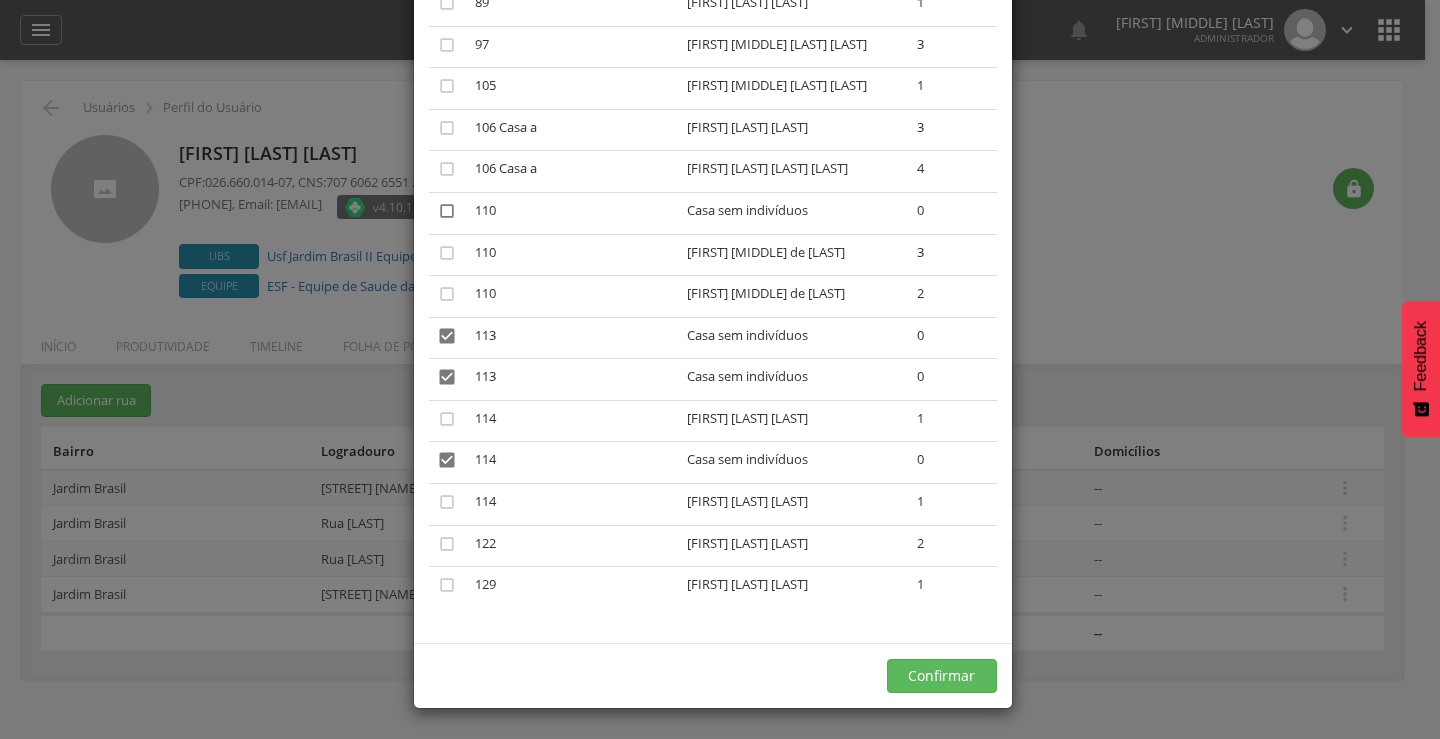 click on "" at bounding box center [447, 211] 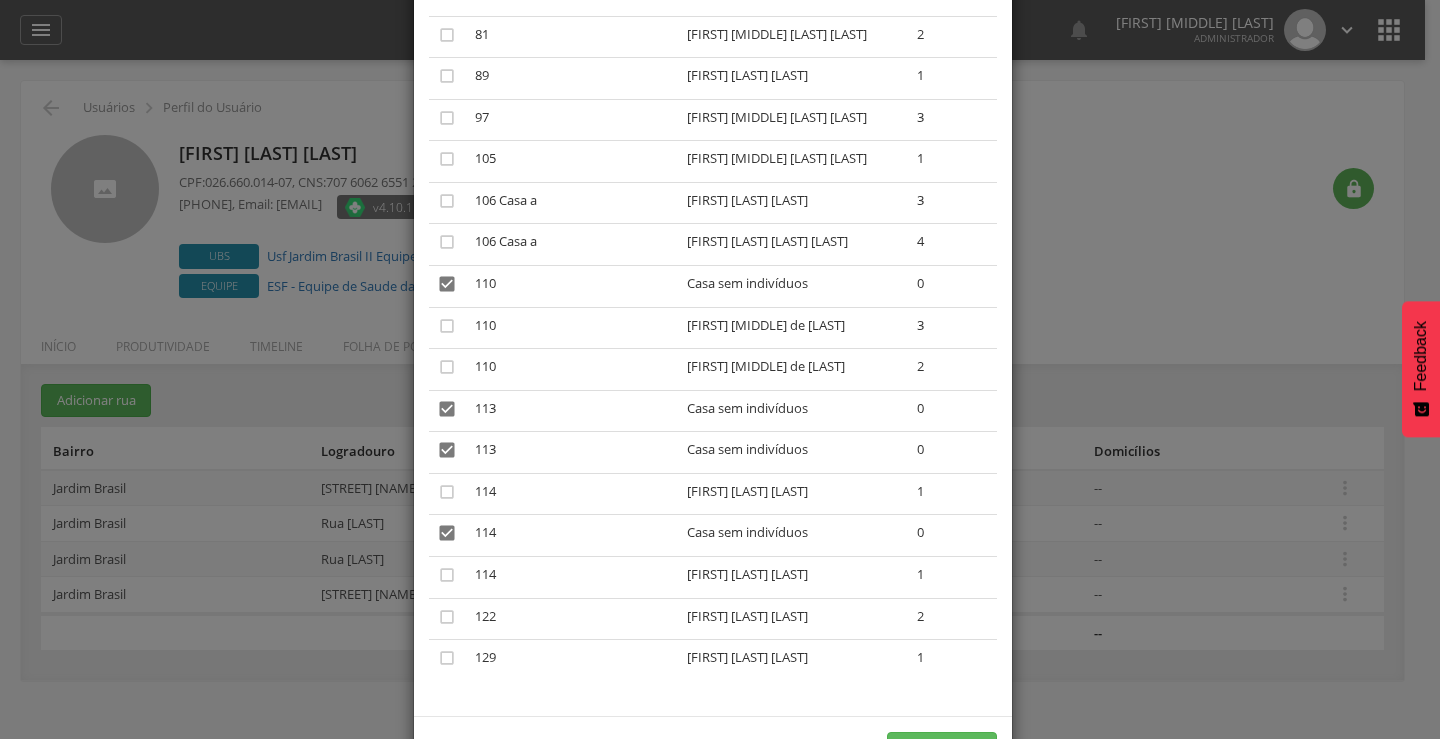 scroll, scrollTop: 1868, scrollLeft: 0, axis: vertical 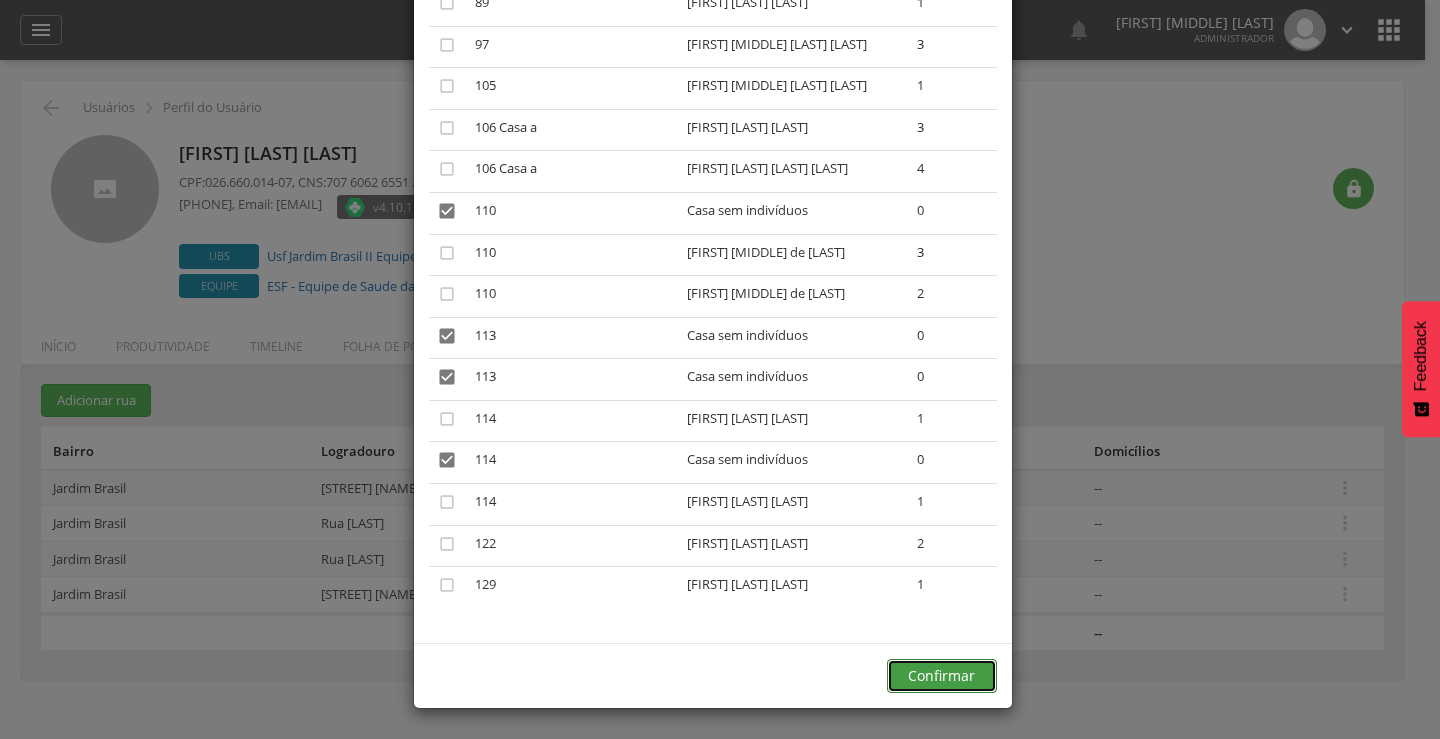 click on "Confirmar" at bounding box center [942, 676] 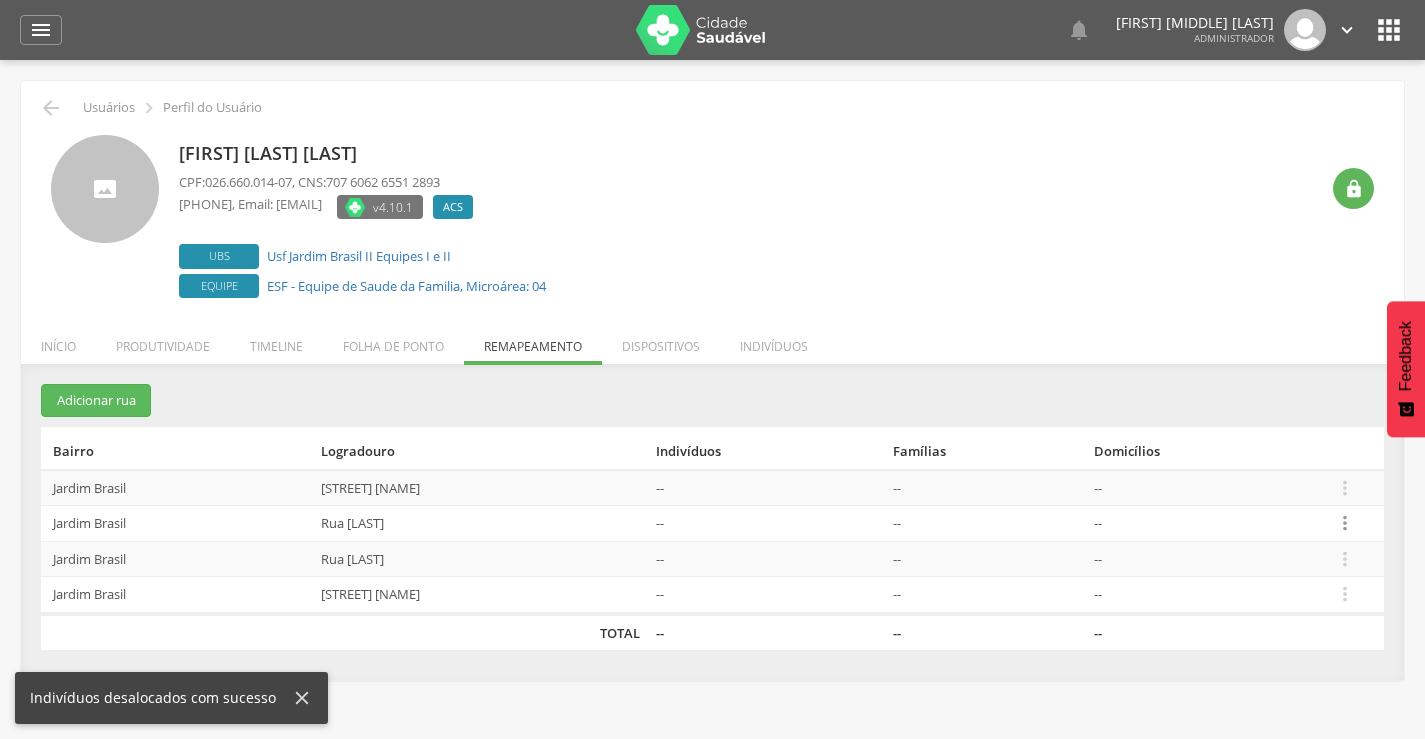 click on "" at bounding box center (1345, 523) 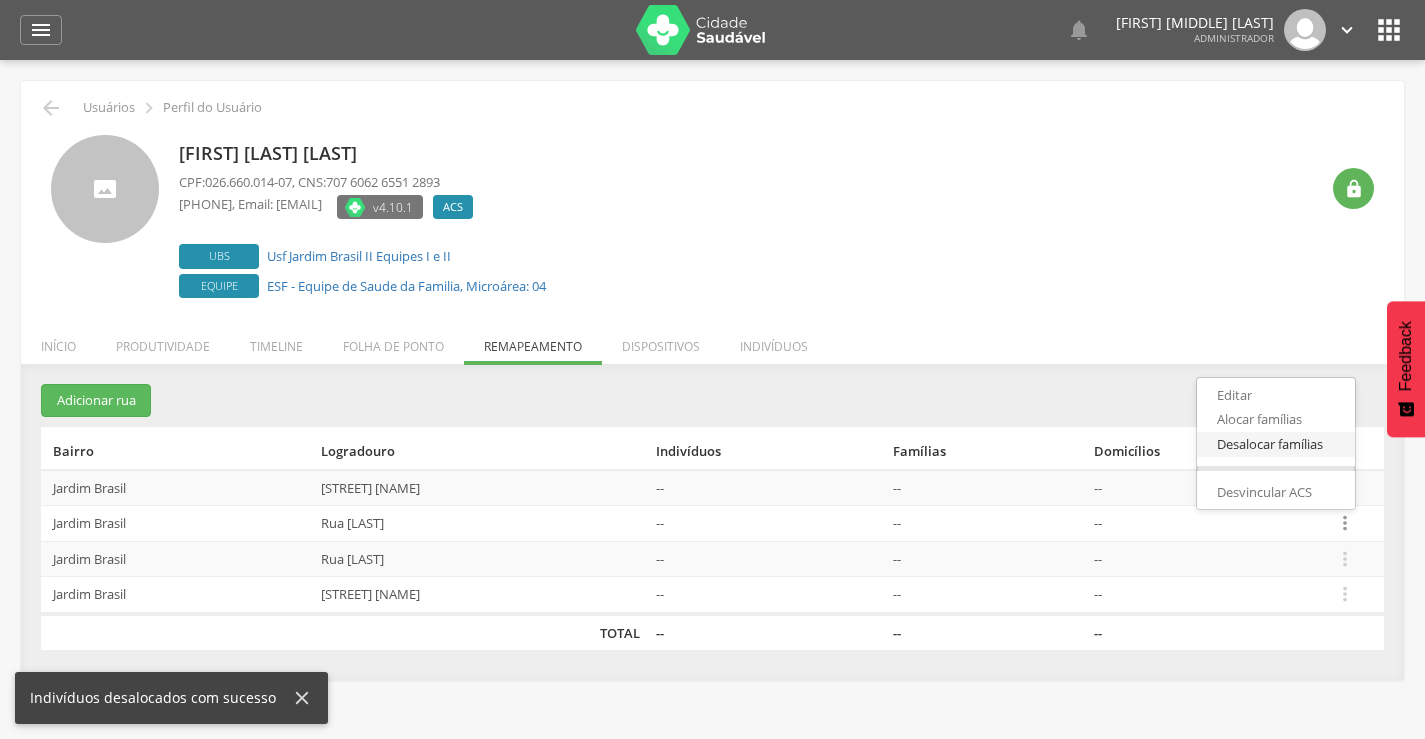 click on "Desalocar famílias" at bounding box center (1276, 444) 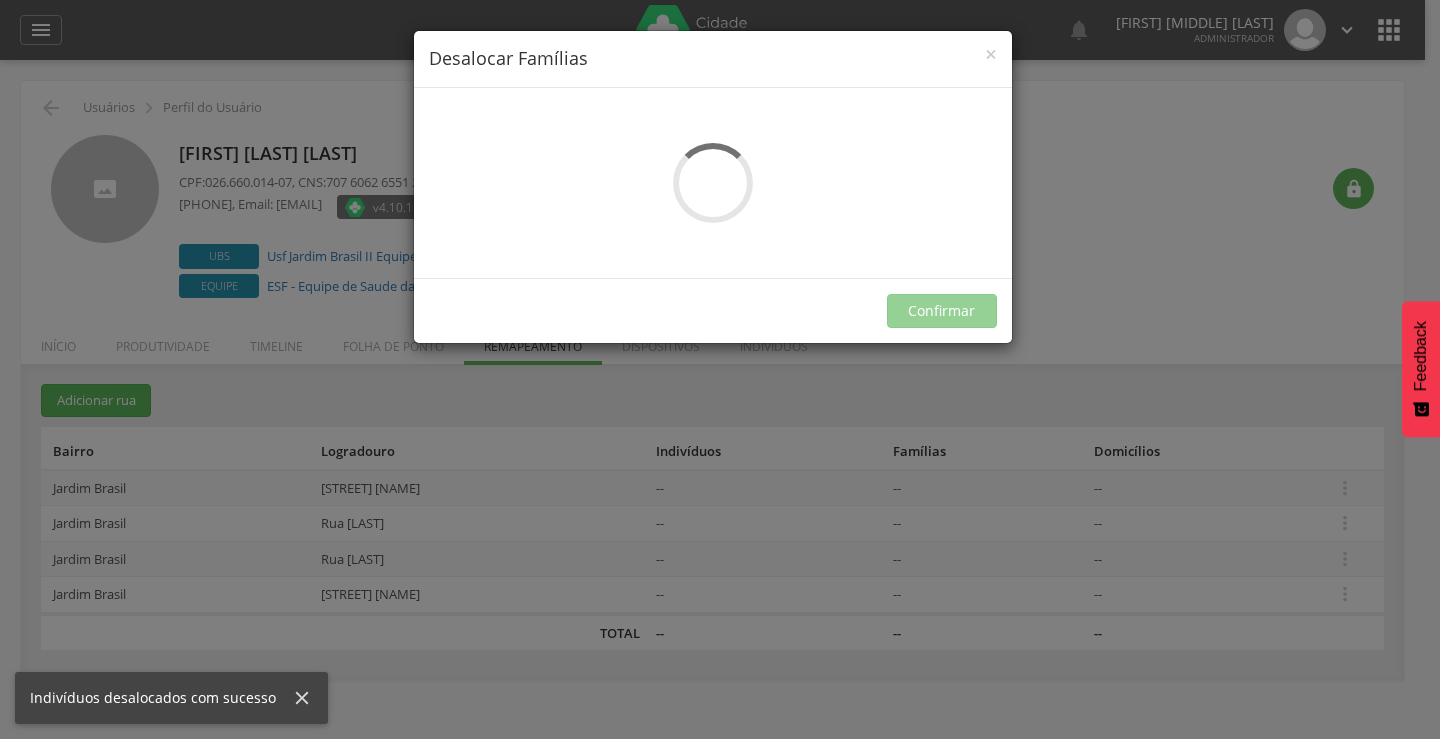 scroll, scrollTop: 0, scrollLeft: 0, axis: both 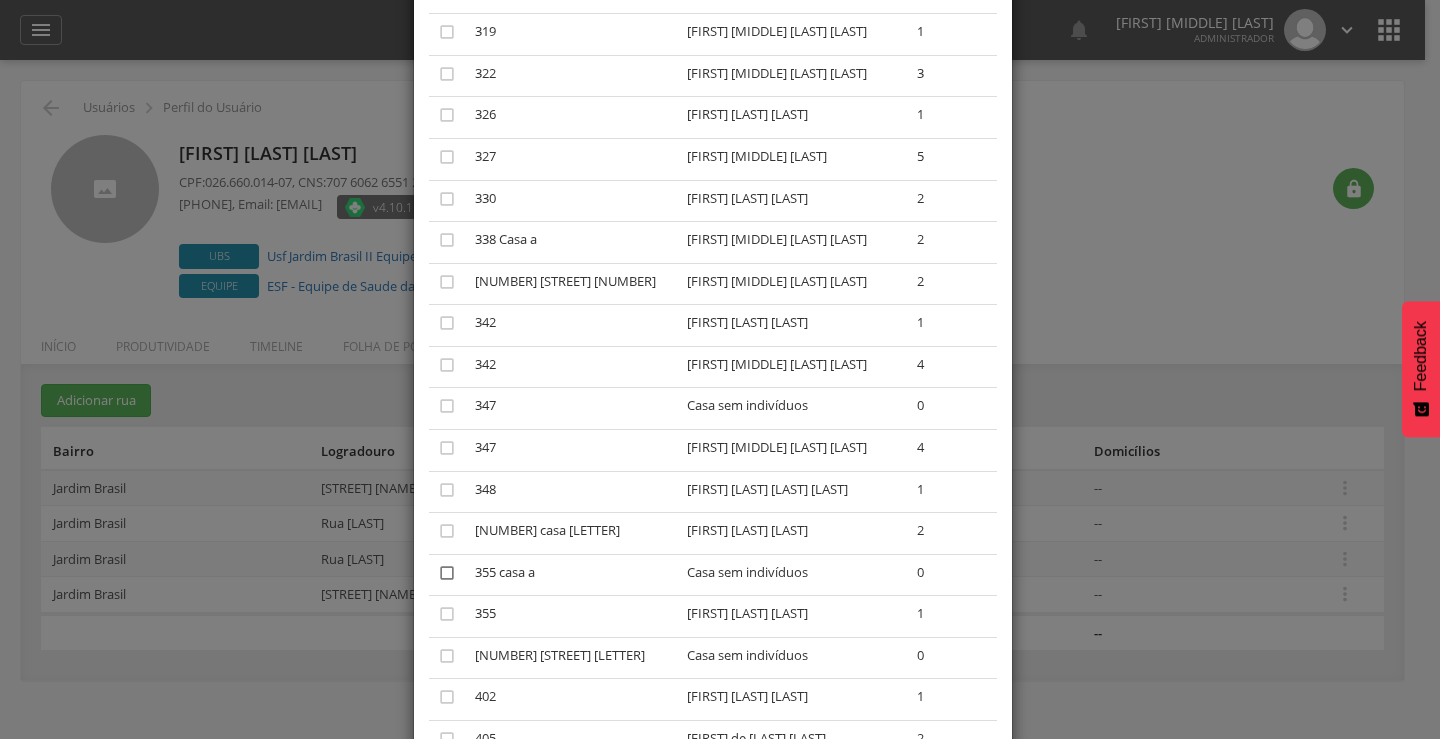 click on "" at bounding box center [447, 573] 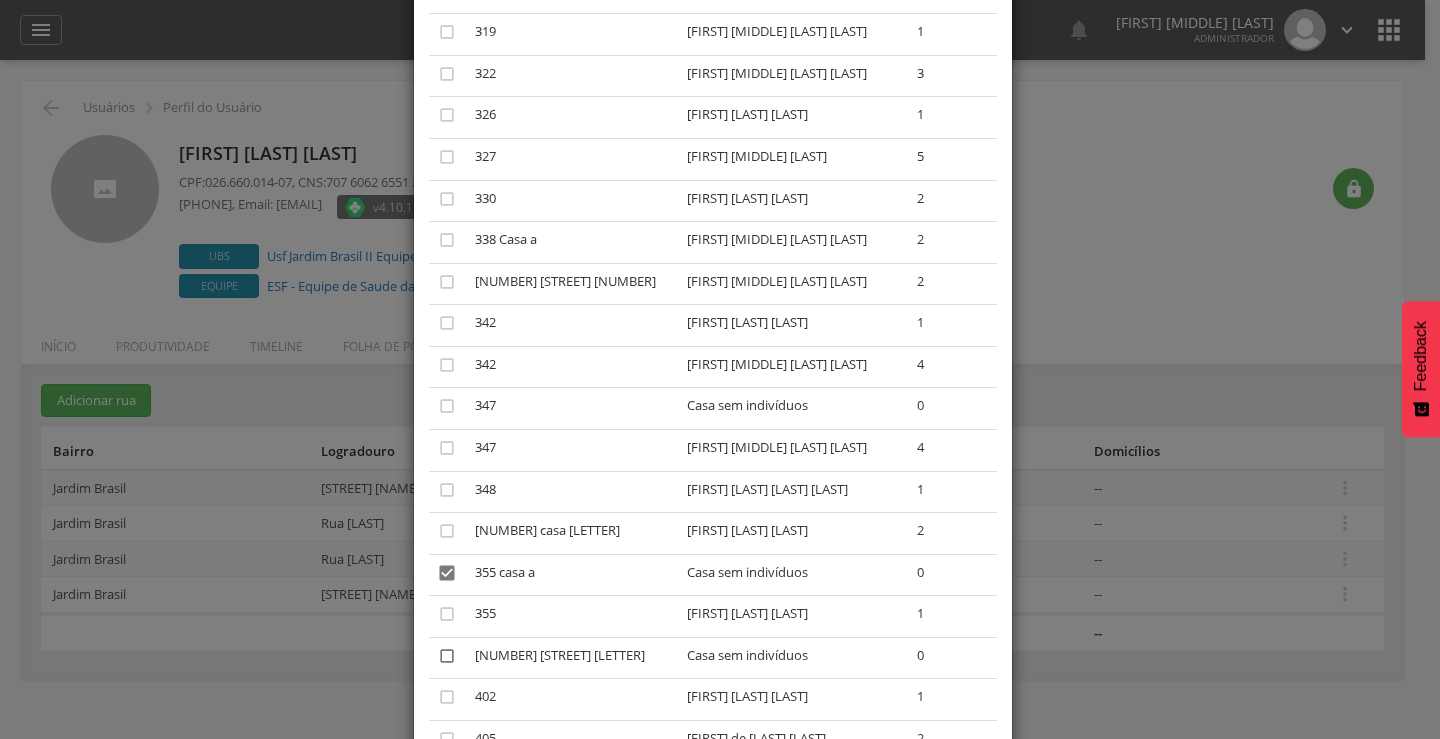 click on "" at bounding box center (447, 656) 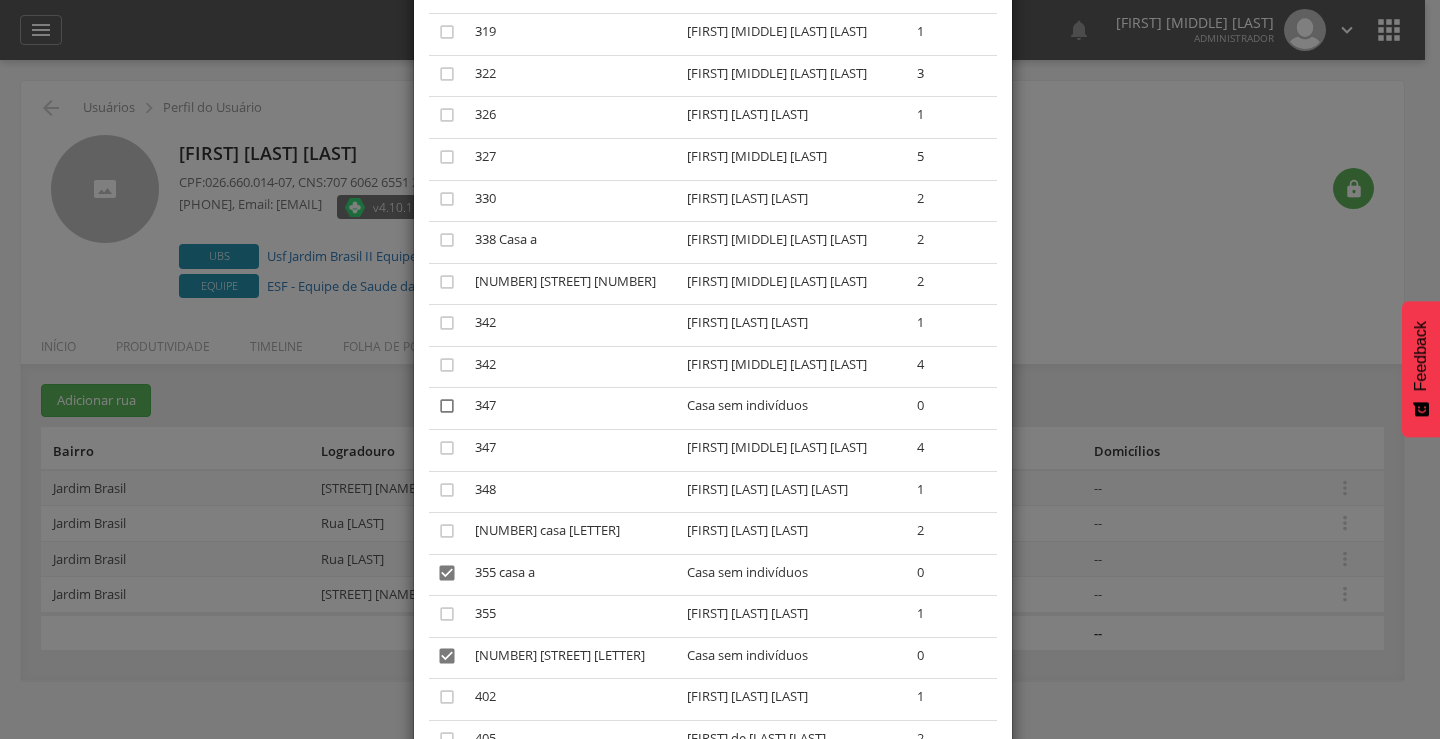 click on "" at bounding box center (447, 406) 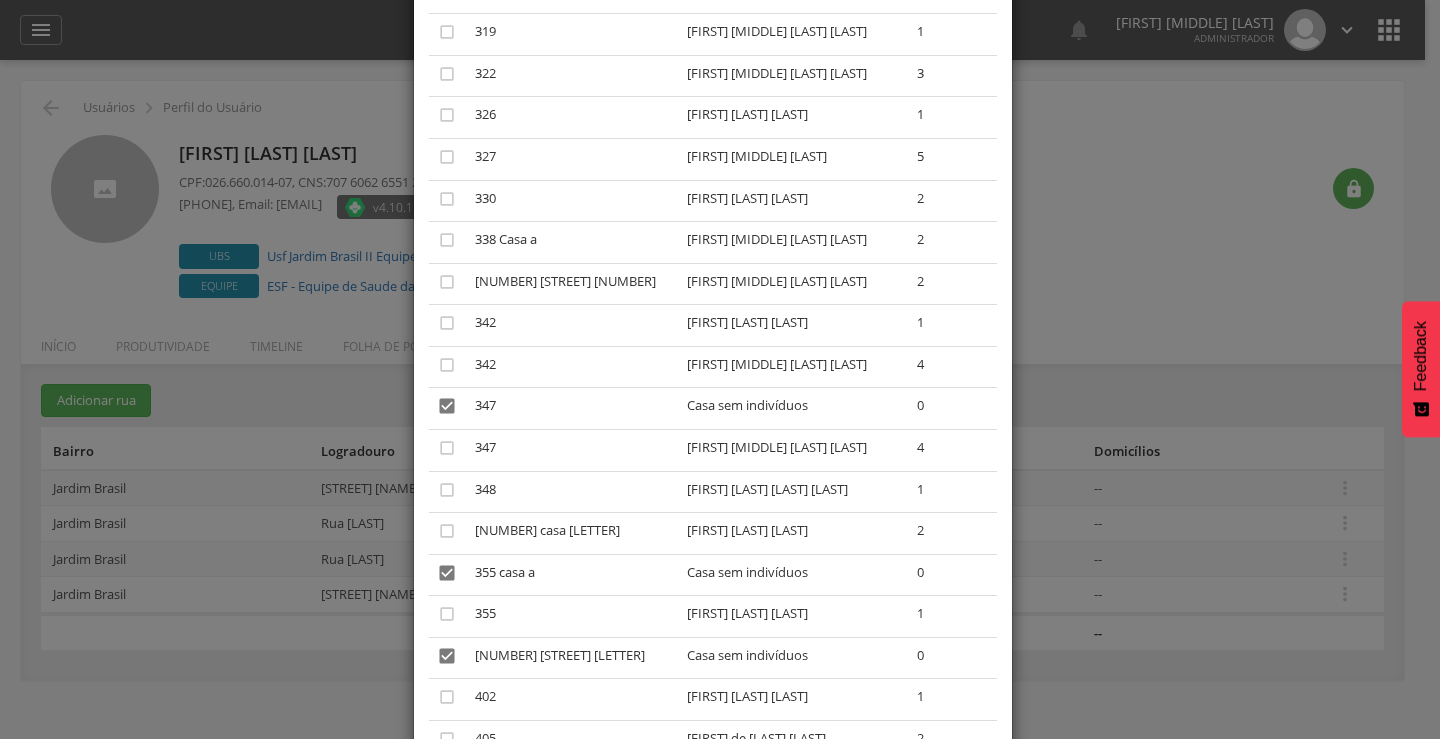 scroll, scrollTop: 3156, scrollLeft: 0, axis: vertical 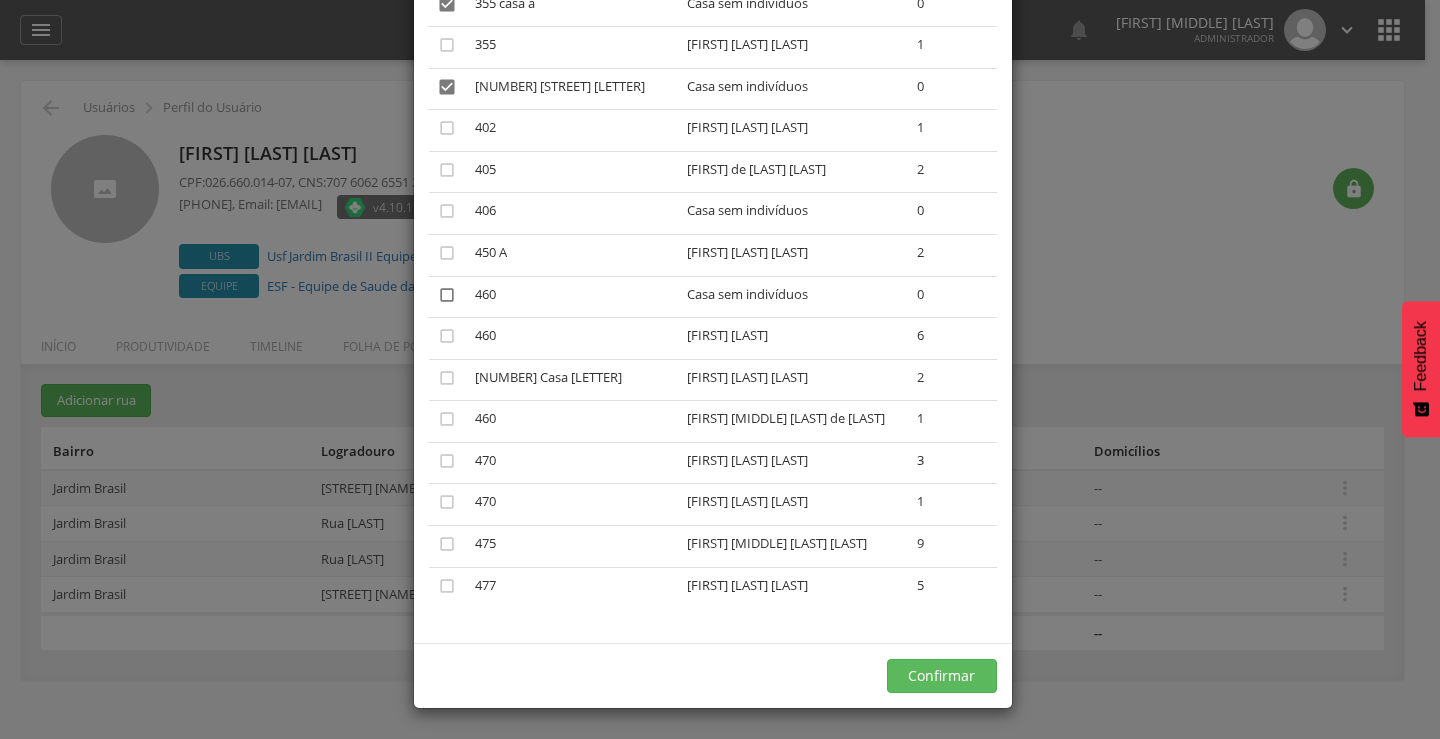 click on "" at bounding box center [447, 295] 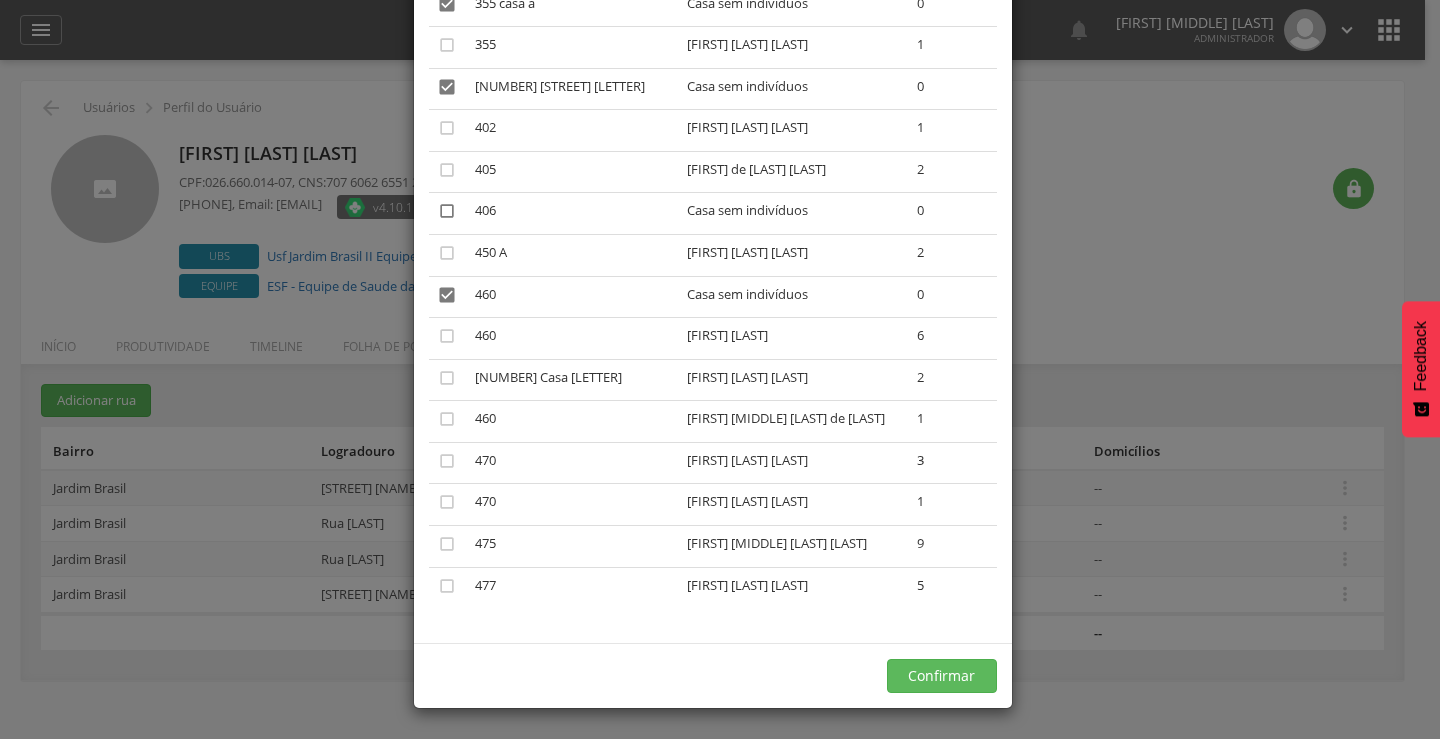 click on "" at bounding box center (447, 211) 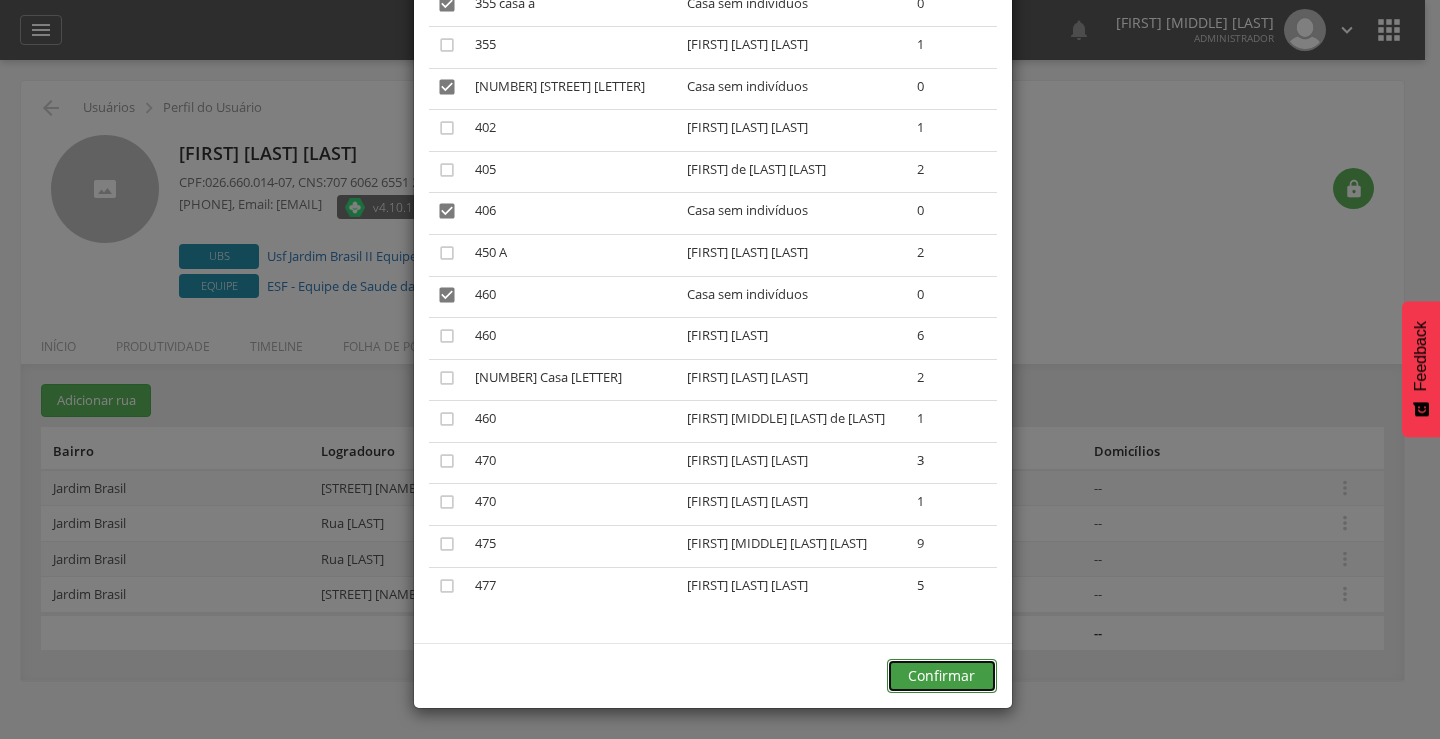 click on "Confirmar" at bounding box center [942, 676] 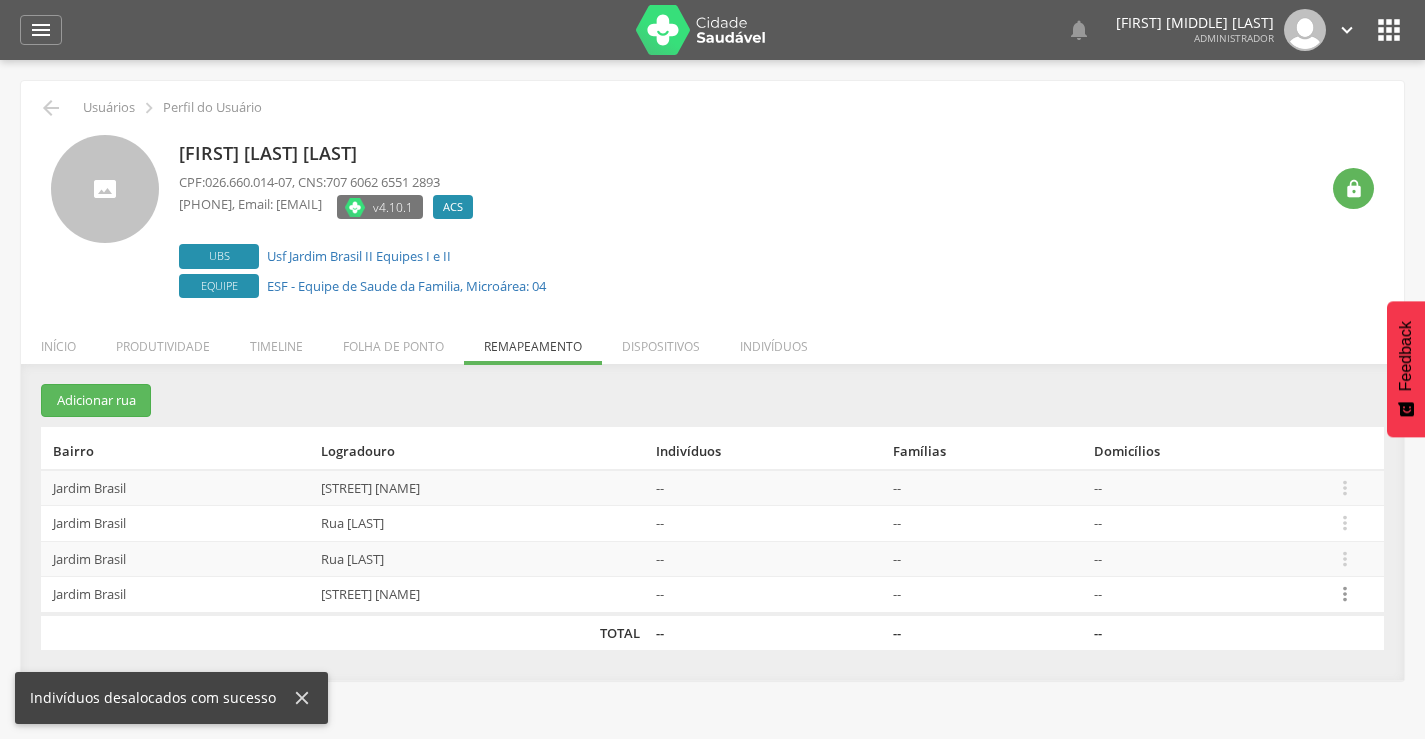 click on "" at bounding box center [1345, 594] 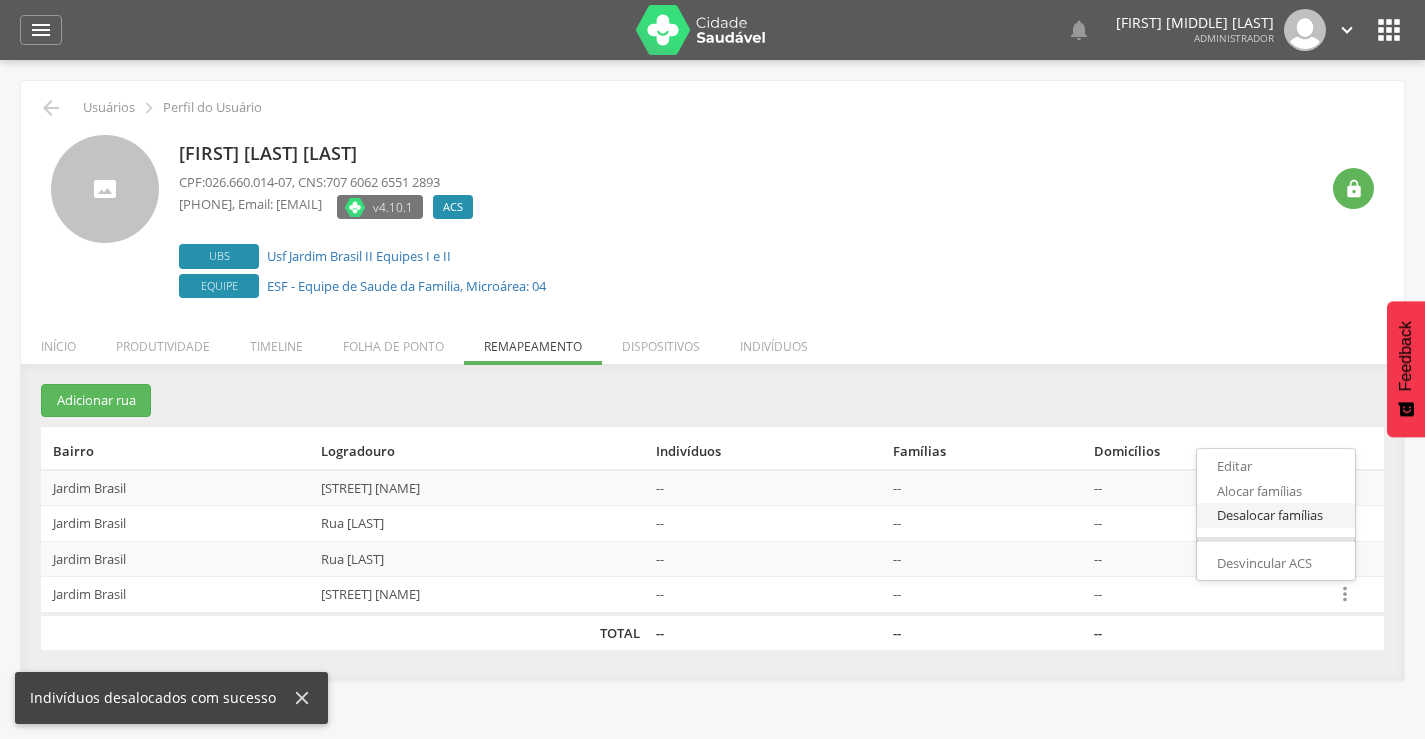 click on "Desalocar famílias" at bounding box center [1276, 515] 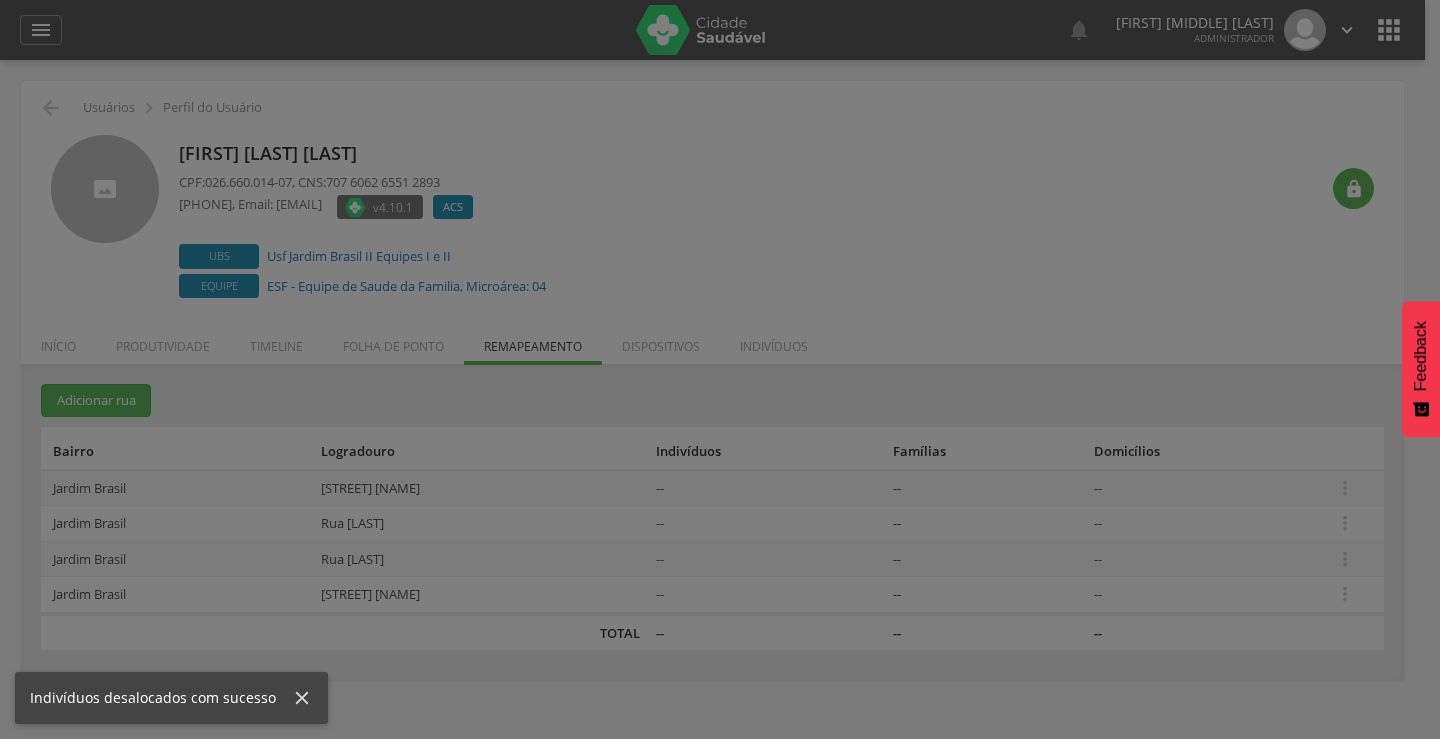 scroll, scrollTop: 0, scrollLeft: 0, axis: both 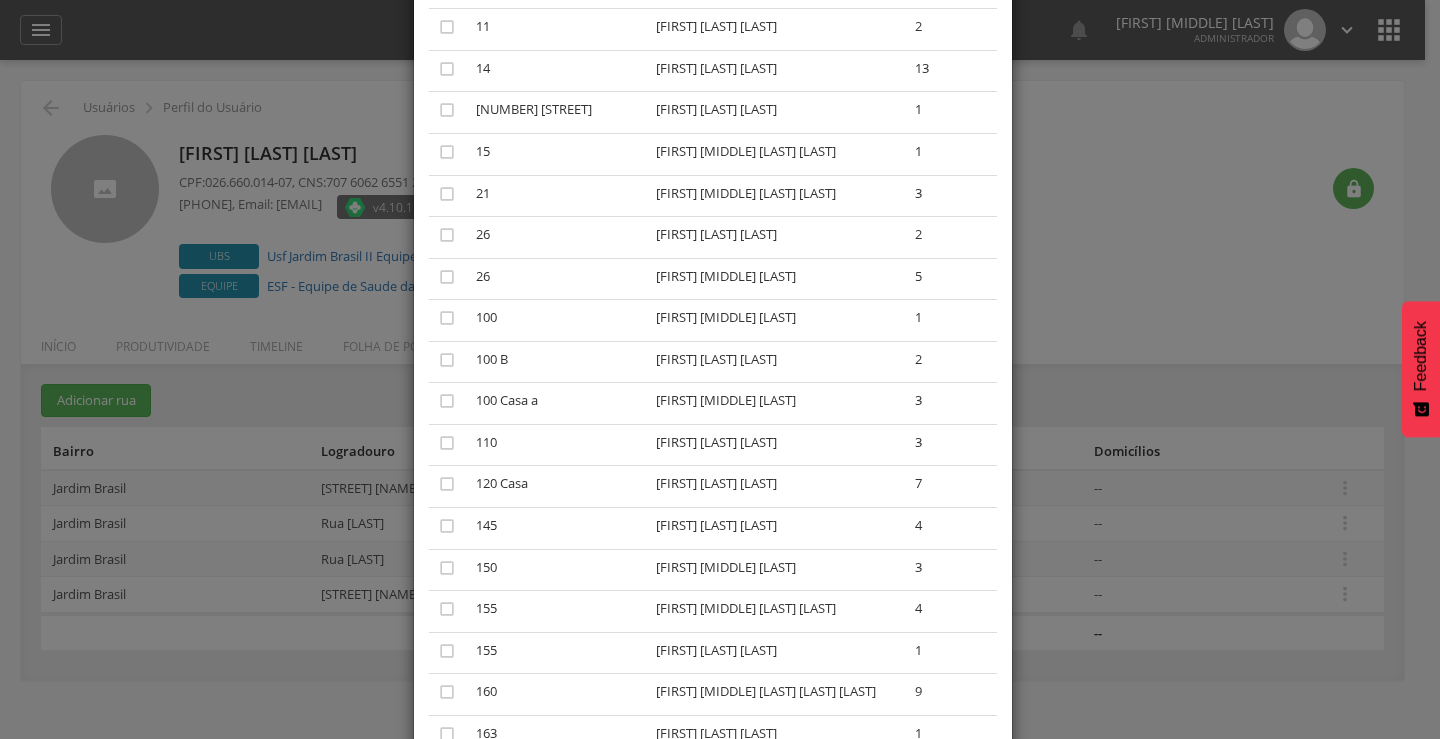 click on "×
Desalocar Famílias
A lista abaixo apresenta as casas da  Rua Surubim  que estão alocadas ao ACS  [FIRST] [LAST] [LAST]  . Selecione as que deseja desalocar.

Nº
Responsável
Indivíduos
Último ACS
 [NUMBER]  [FIRST] [MIDDLE] [LAST] [LAST] [NUMBER]  [NUMBER]  [FIRST] [MIDDLE] [LAST] [LAST] [NUMBER]  [NUMBER]  [FIRST] [MIDDLE] [LAST] [LAST] [NUMBER]  [NUMBER] Casa [FIRST] [LAST] [LAST] [NUMBER]  [NUMBER]  [FIRST] [MIDDLE] [LAST] [LAST] [NUMBER]  [NUMBER]  [FIRST] [MIDDLE] [LAST] [LAST] [NUMBER]  [NUMBER]  [FIRST] [MIDDLE] [LAST] [LAST] [NUMBER]  [NUMBER]  [FIRST] [MIDDLE] [LAST] [LAST] [NUMBER]  [NUMBER] [FIRST] [LAST] [LAST] [NUMBER]  [NUMBER] Casa [FIRST] [LAST] [LAST] [NUMBER]  [NUMBER]  [FIRST] [MIDDLE] [LAST] [LAST] [NUMBER]  [NUMBER]  [FIRST] [MIDDLE] [LAST] [LAST] [NUMBER]  [NUMBER]  [FIRST] [MIDDLE] [LAST] [LAST] [NUMBER]  [NUMBER]  [NUMBER]  [NUMBER]  [NUMBER]" at bounding box center [720, 369] 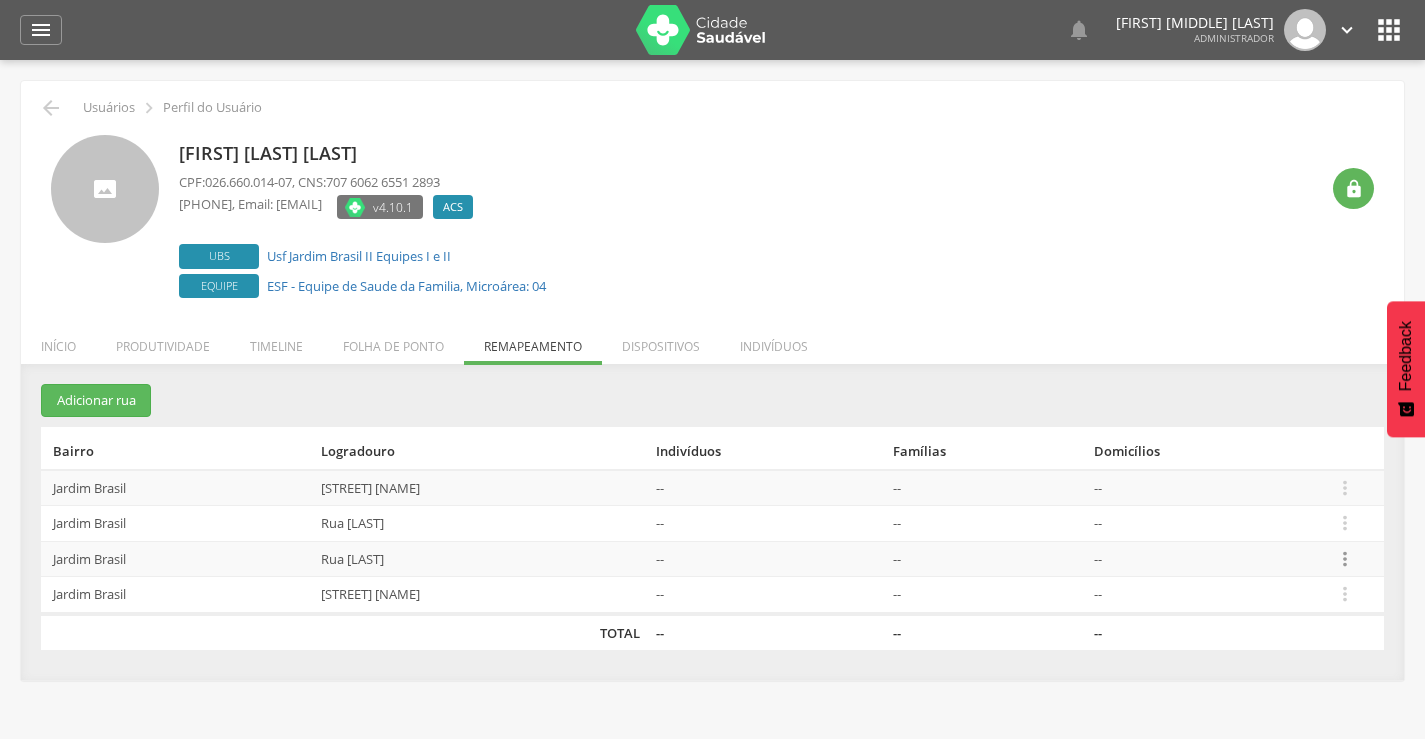 click on "" at bounding box center (1345, 559) 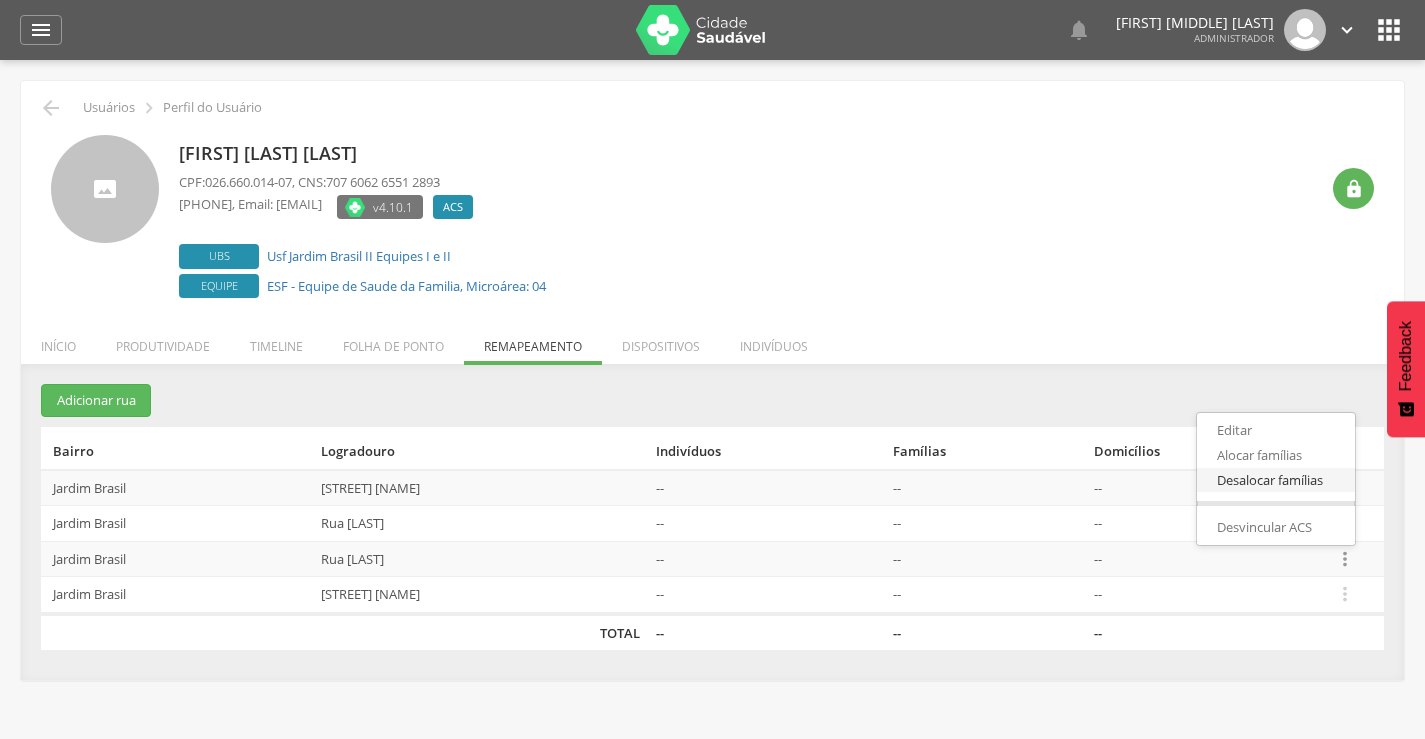 click on "Desalocar famílias" at bounding box center (1276, 480) 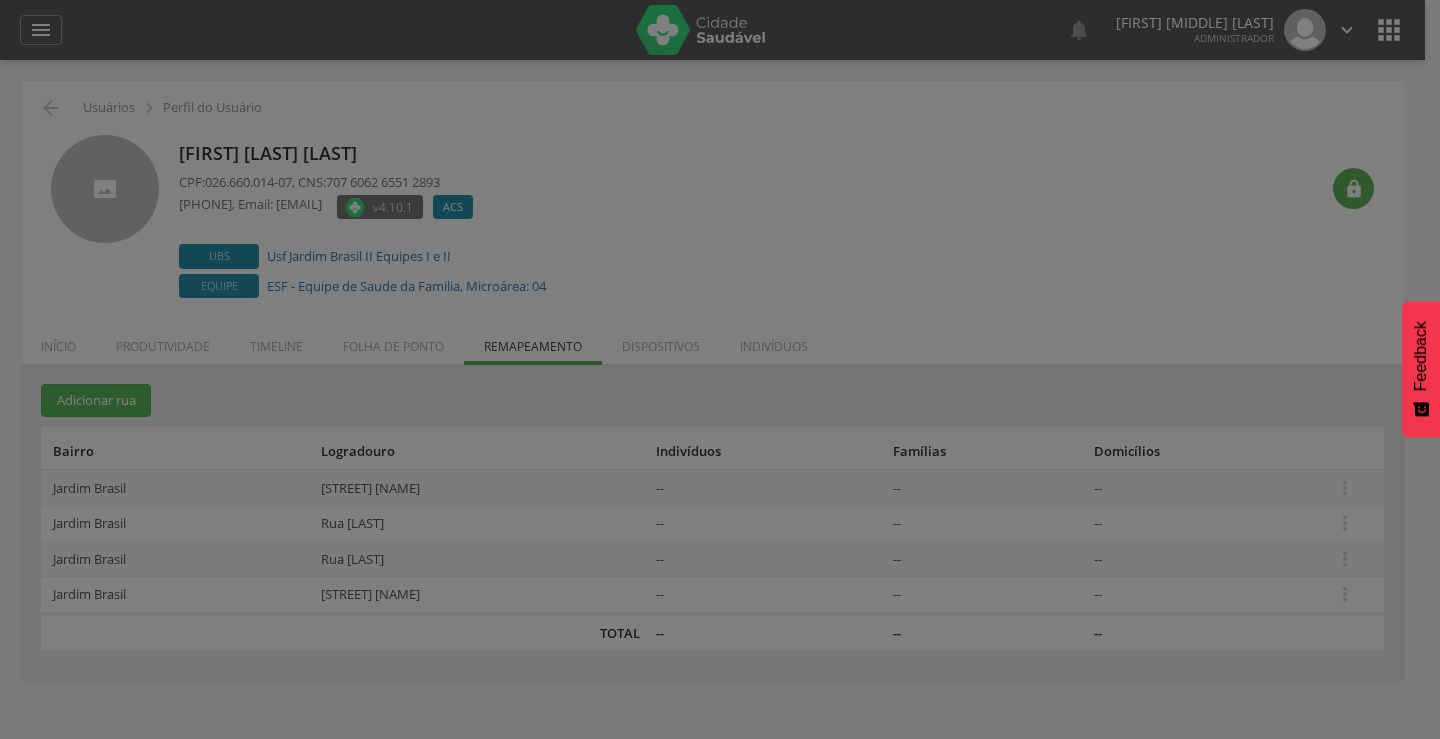 scroll, scrollTop: 0, scrollLeft: 0, axis: both 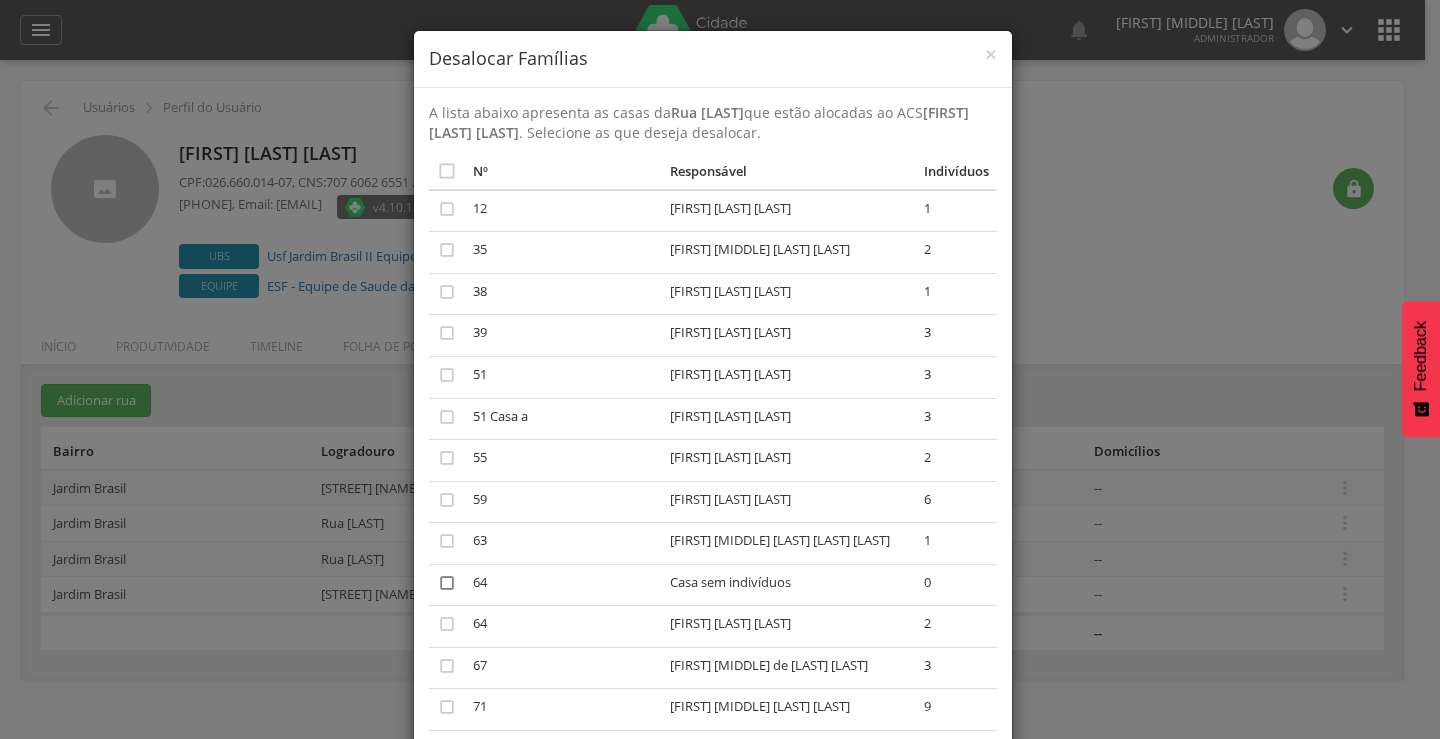 click on "" at bounding box center (447, 583) 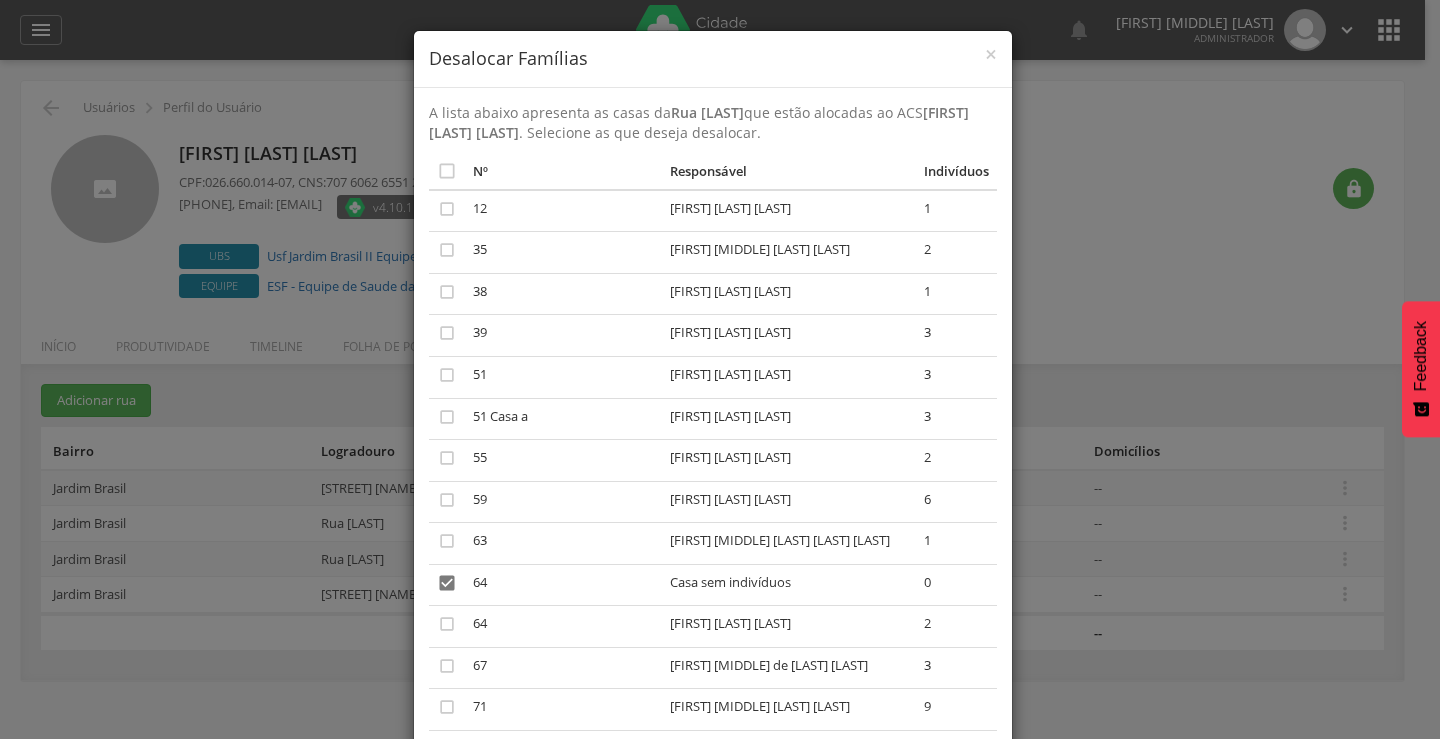 scroll, scrollTop: 647, scrollLeft: 0, axis: vertical 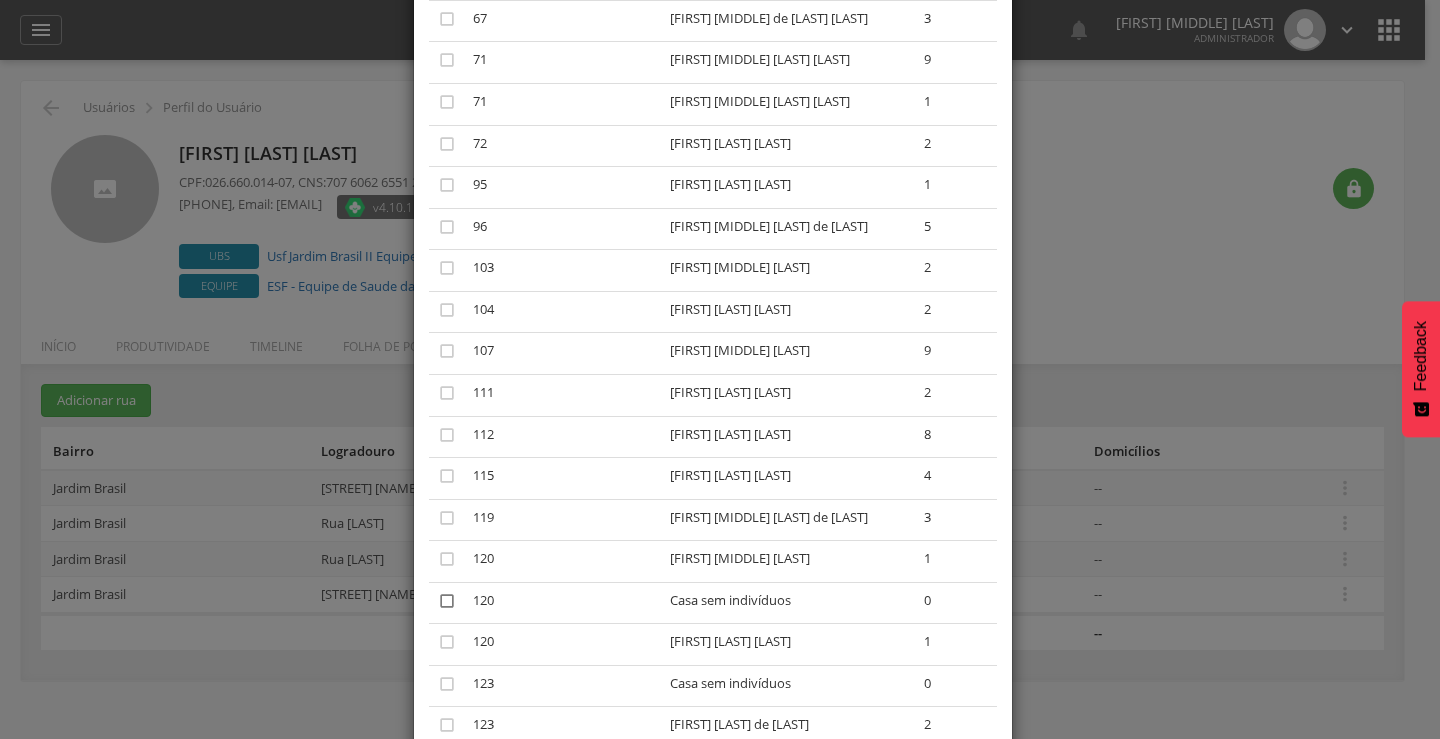 click on "" at bounding box center (447, 601) 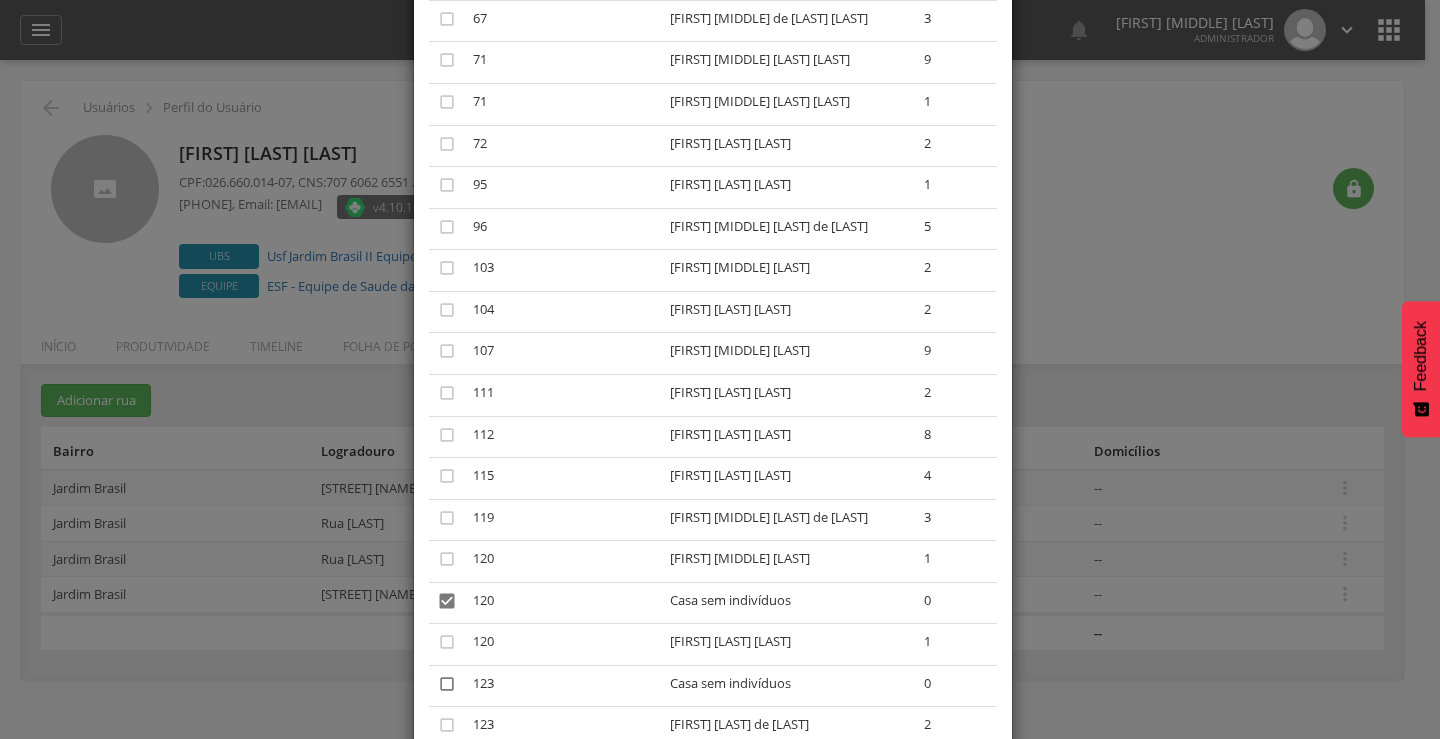 click on "" at bounding box center [447, 684] 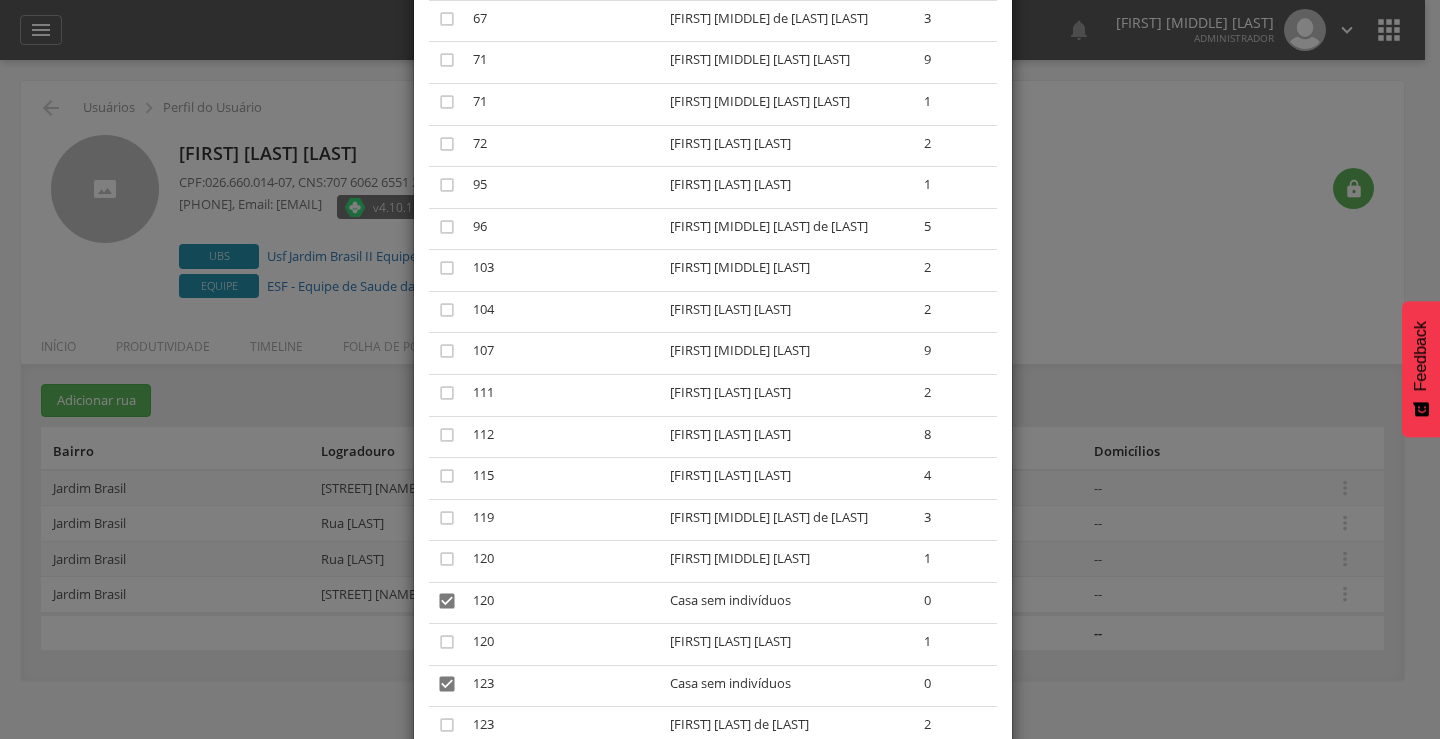 scroll, scrollTop: 1293, scrollLeft: 0, axis: vertical 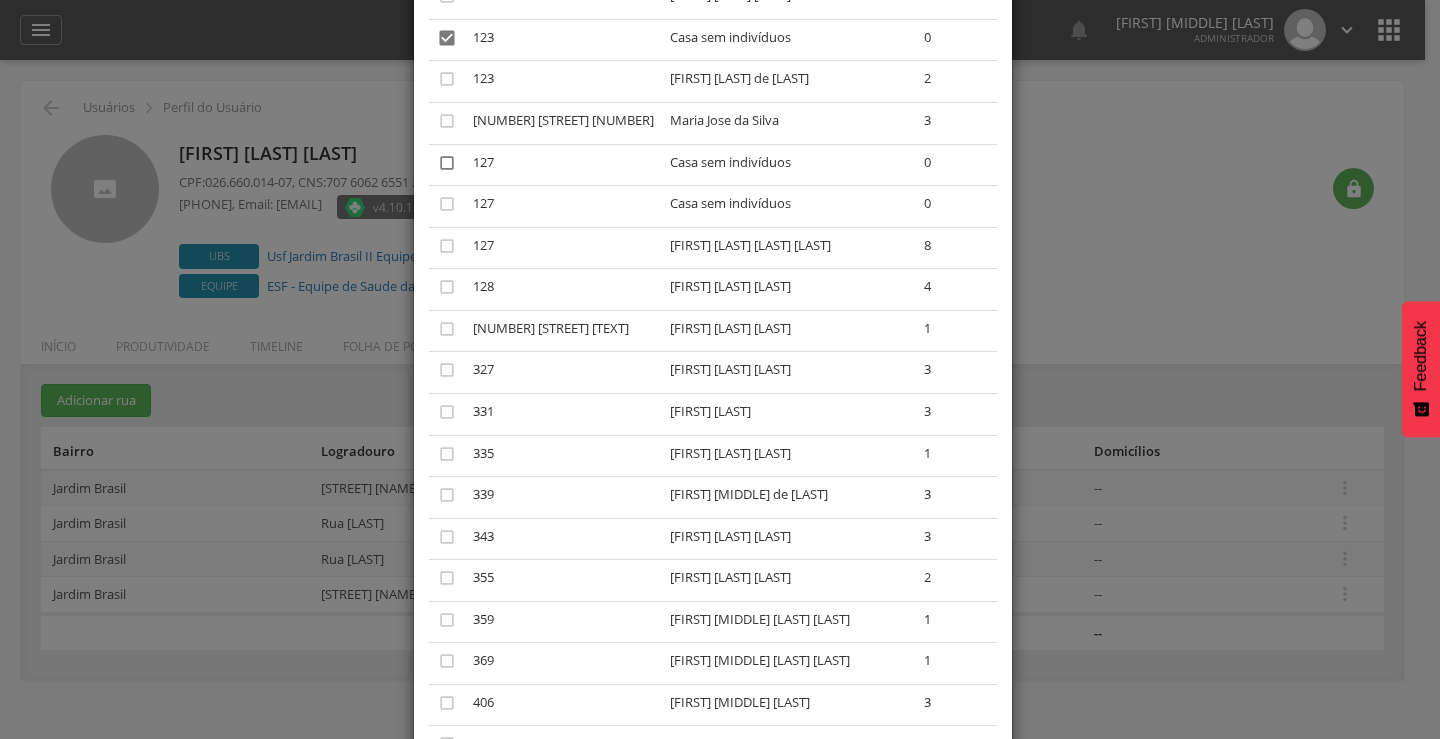 click on "" at bounding box center [447, 163] 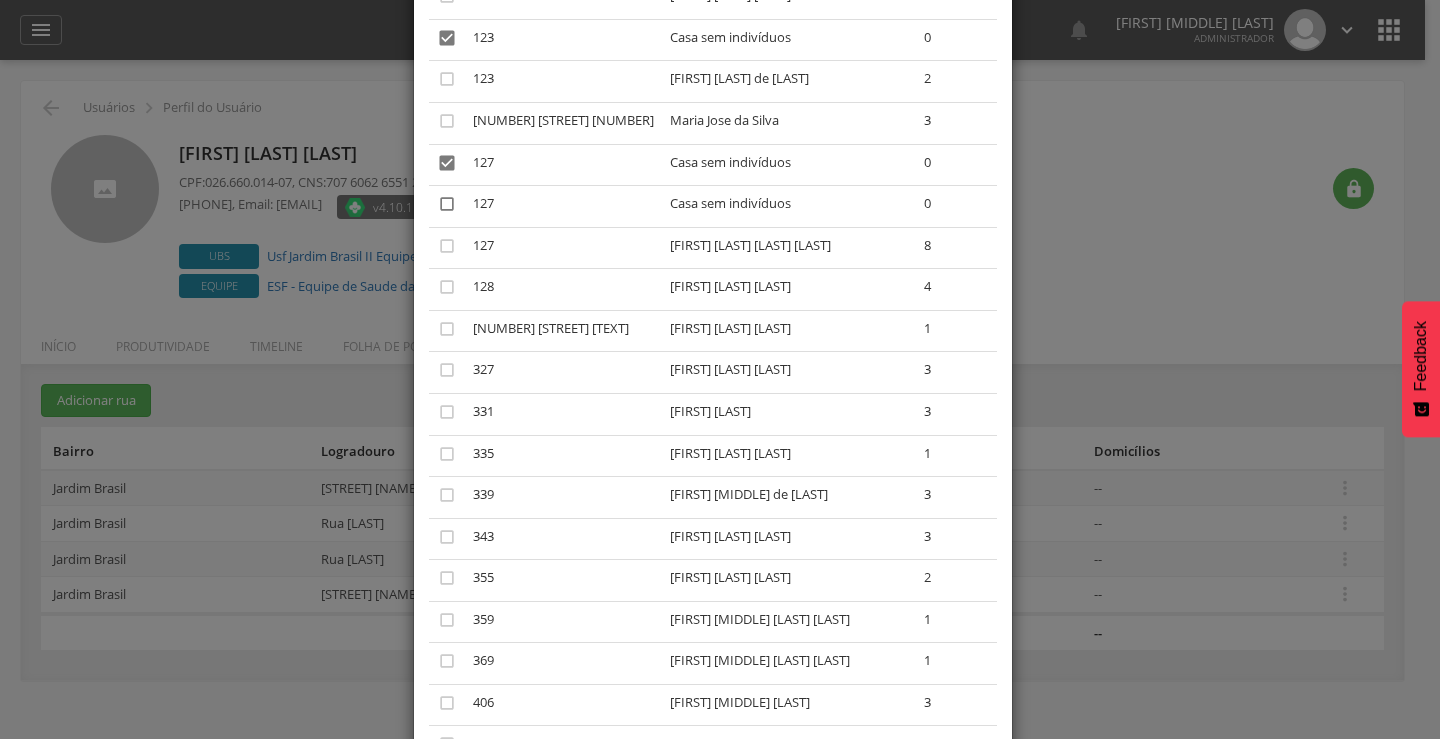 click on "" at bounding box center [447, 204] 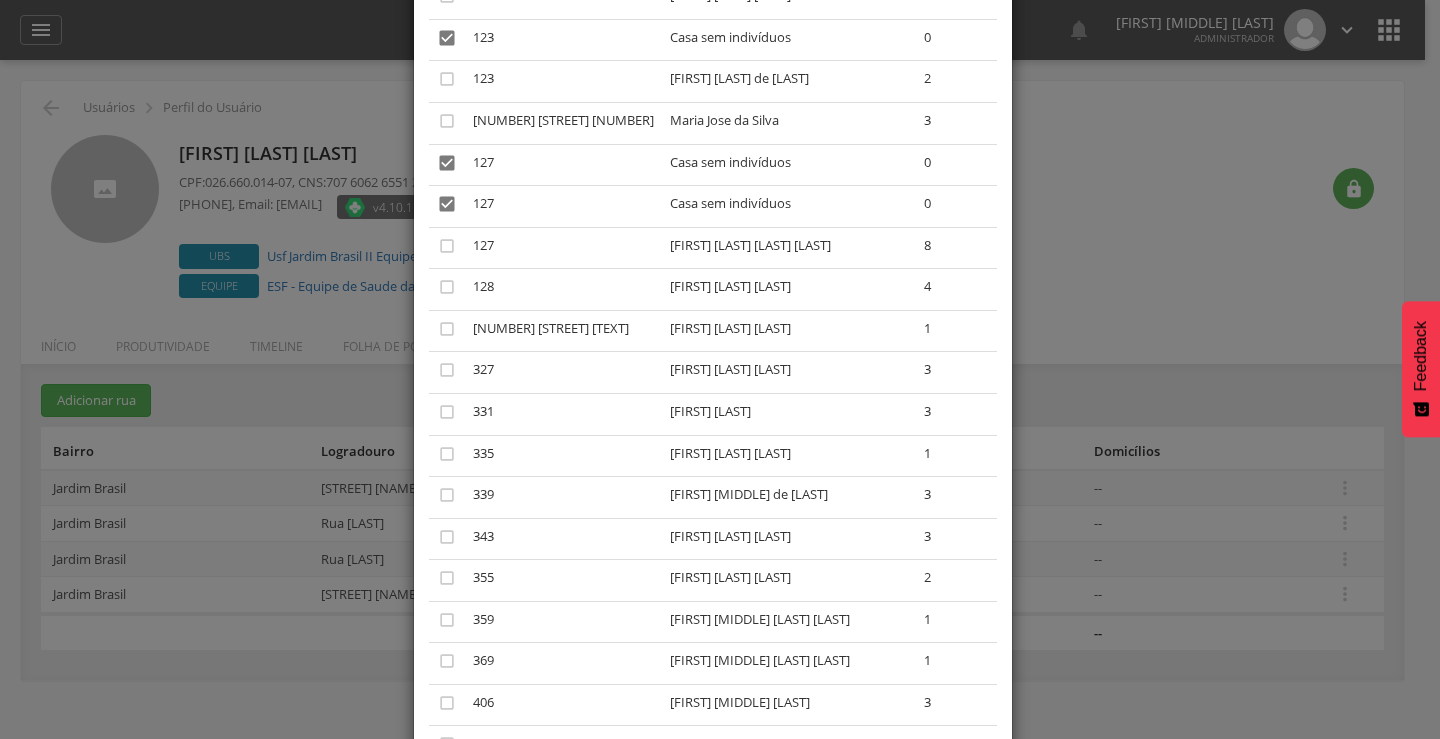 scroll, scrollTop: 1785, scrollLeft: 0, axis: vertical 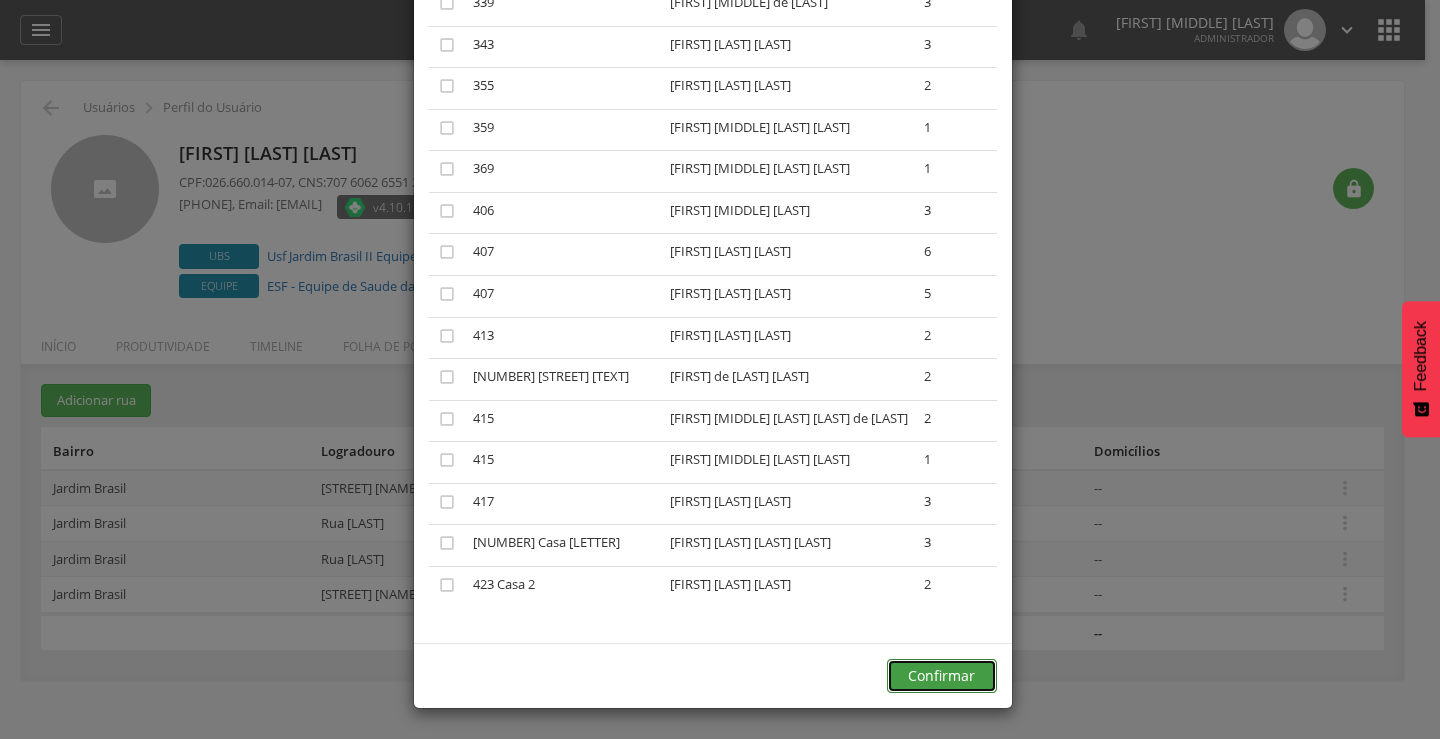 click on "Confirmar" at bounding box center [942, 676] 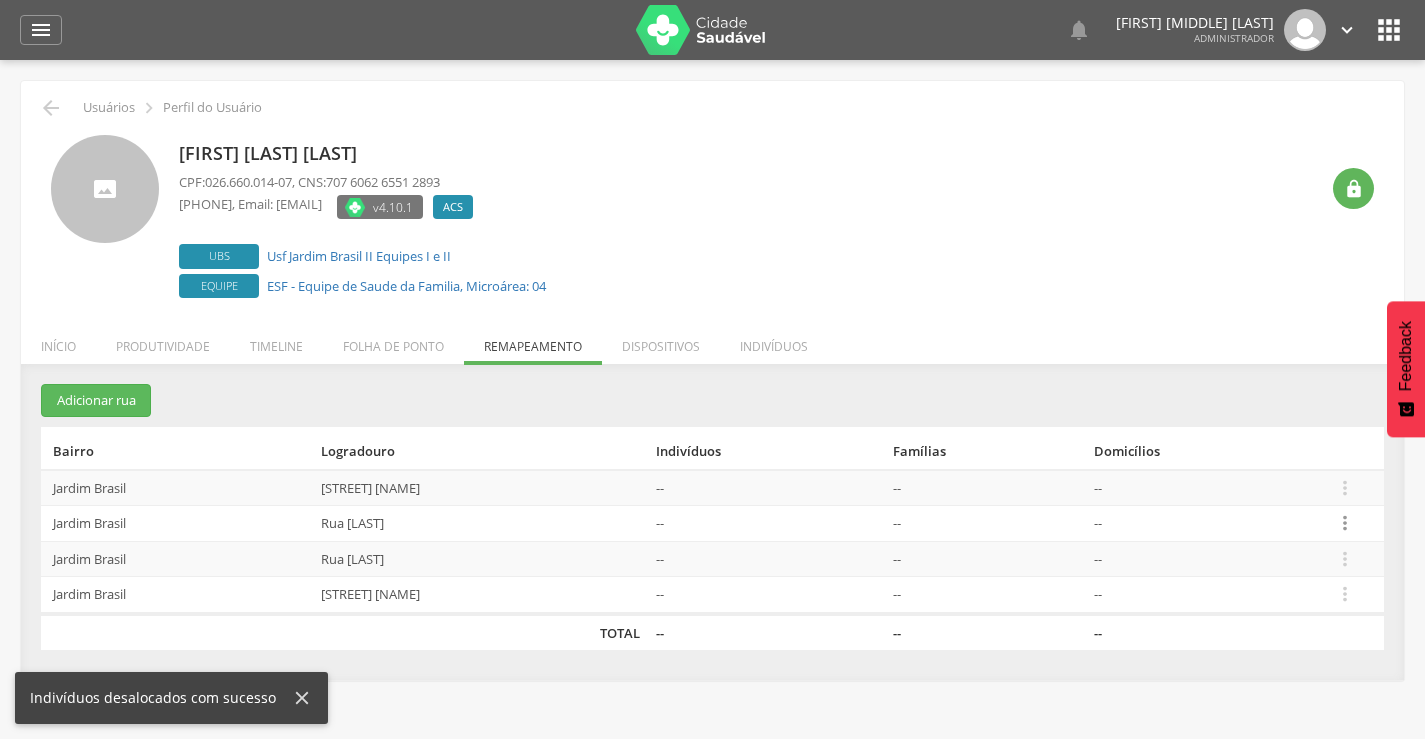 click on "" at bounding box center [1345, 523] 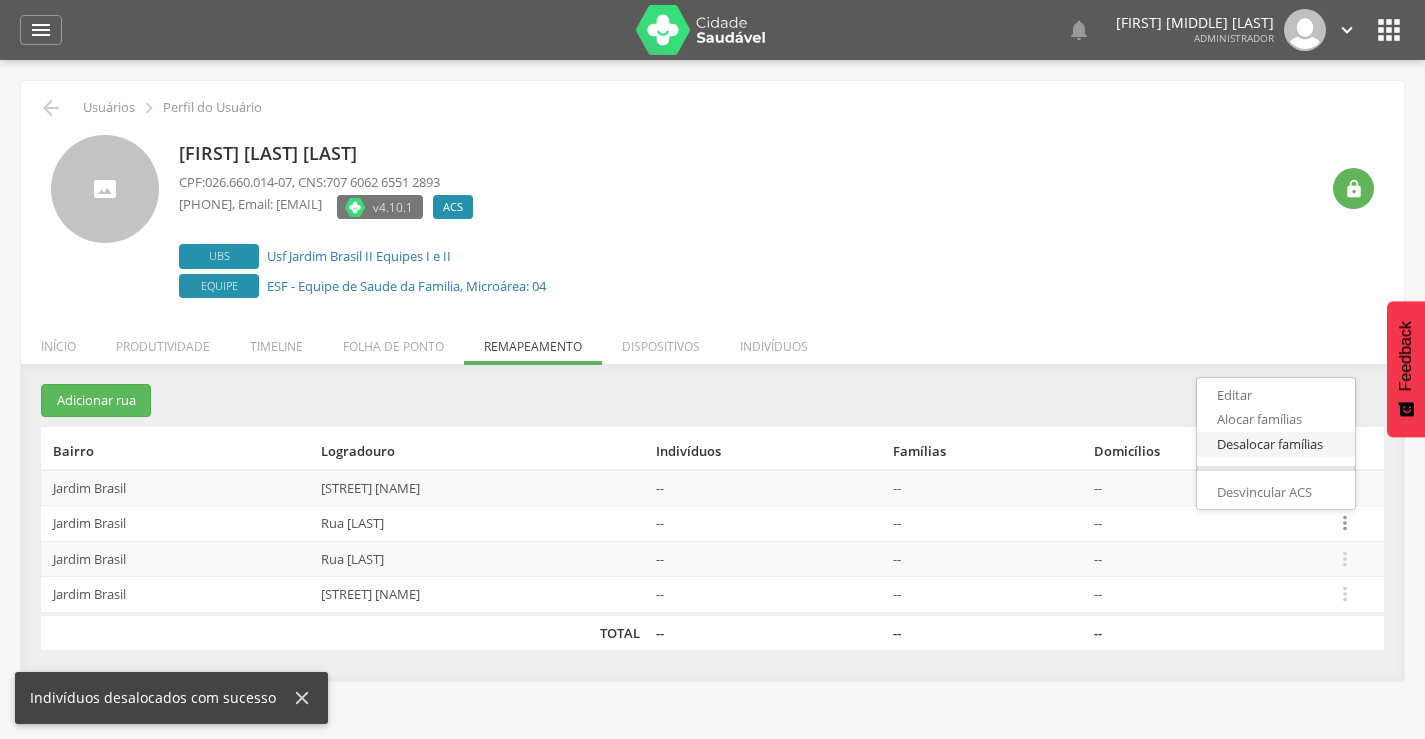 click on "Desalocar famílias" at bounding box center [1276, 444] 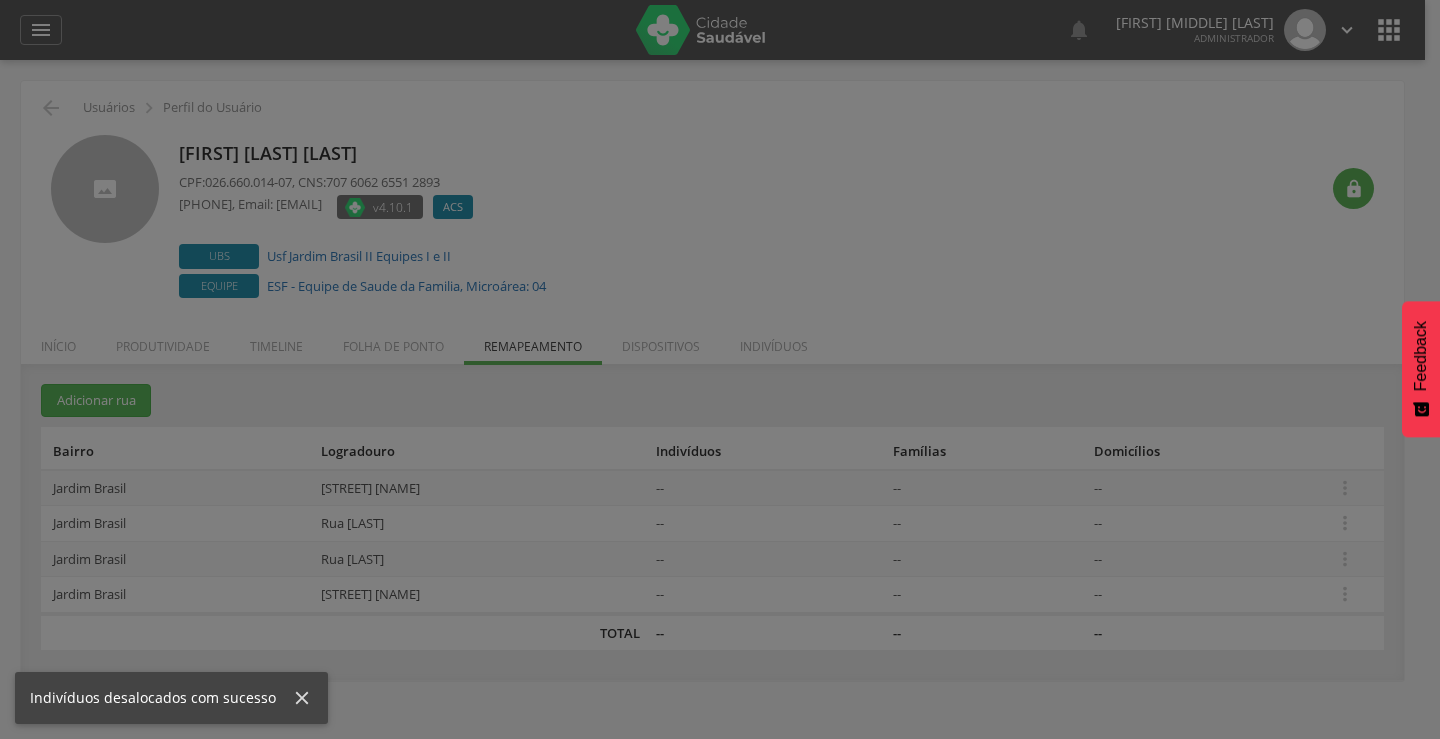 scroll, scrollTop: 0, scrollLeft: 0, axis: both 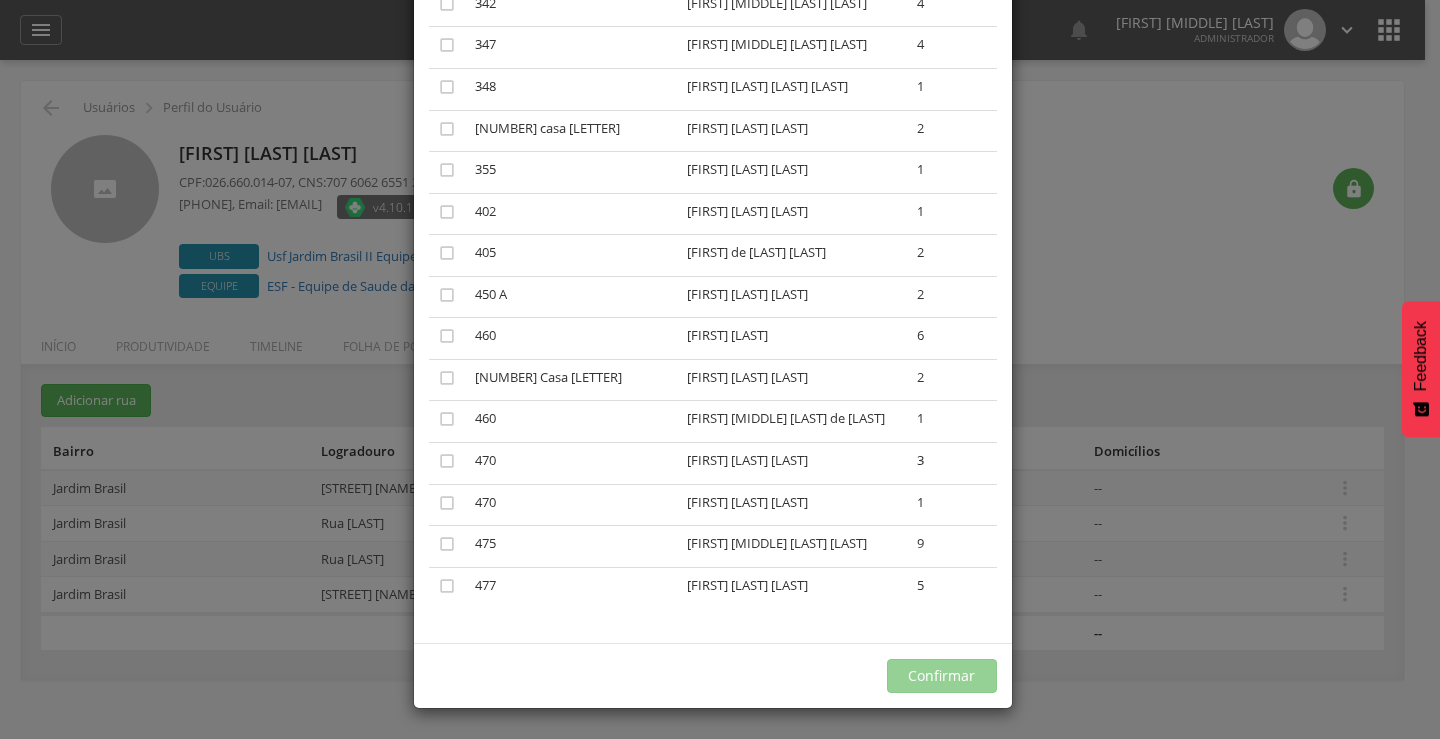 click on "×
Desalocar Famílias
A lista abaixo apresenta as casas da  [STREET]  que estão alocadas ao ACS  [FIRST] [LAST] [LAST] . Selecione as que deseja desalocar.

Nº
Responsável
Indivíduos
Último ACS
 [NUMBER]  [FIRST] [LAST] [LAST] [NUMBER]  [NUMBER]  [FIRST] [LAST] [LAST] [NUMBER]  [NUMBER]  [FIRST] [LAST] [LAST] [NUMBER]  [NUMBER]  [FIRST] [LAST] [LAST] [NUMBER]  [NUMBER]  [FIRST] [LAST] [LAST] [NUMBER]  [NUMBER]  [FIRST] [LAST] [LAST] [NUMBER]  [NUMBER] Casa [FIRST] [LAST] [LAST] [NUMBER]  [NUMBER]  [FIRST] [LAST] [LAST] [NUMBER]  [NUMBER]  [FIRST] [LAST] [LAST] [NUMBER]  [NUMBER]  [FIRST] [LAST] [LAST] [NUMBER]  [NUMBER]  [FIRST] [LAST] [LAST] [NUMBER]  [NUMBER]  [FIRST] [LAST] [LAST] [NUMBER]  [NUMBER]  [FIRST] [LAST] [LAST] [NUMBER]  [NUMBER]  [FIRST] [LAST] [LAST] [NUMBER]  [NUMBER]  [FIRST] [LAST] [LAST] [NUMBER]  [NUMBER]  [FIRST] [LAST] [LAST] [NUMBER]  [NUMBER]  [FIRST] [LAST] [LAST] [NUMBER]  [NUMBER]
Confirmar" at bounding box center (720, 369) 